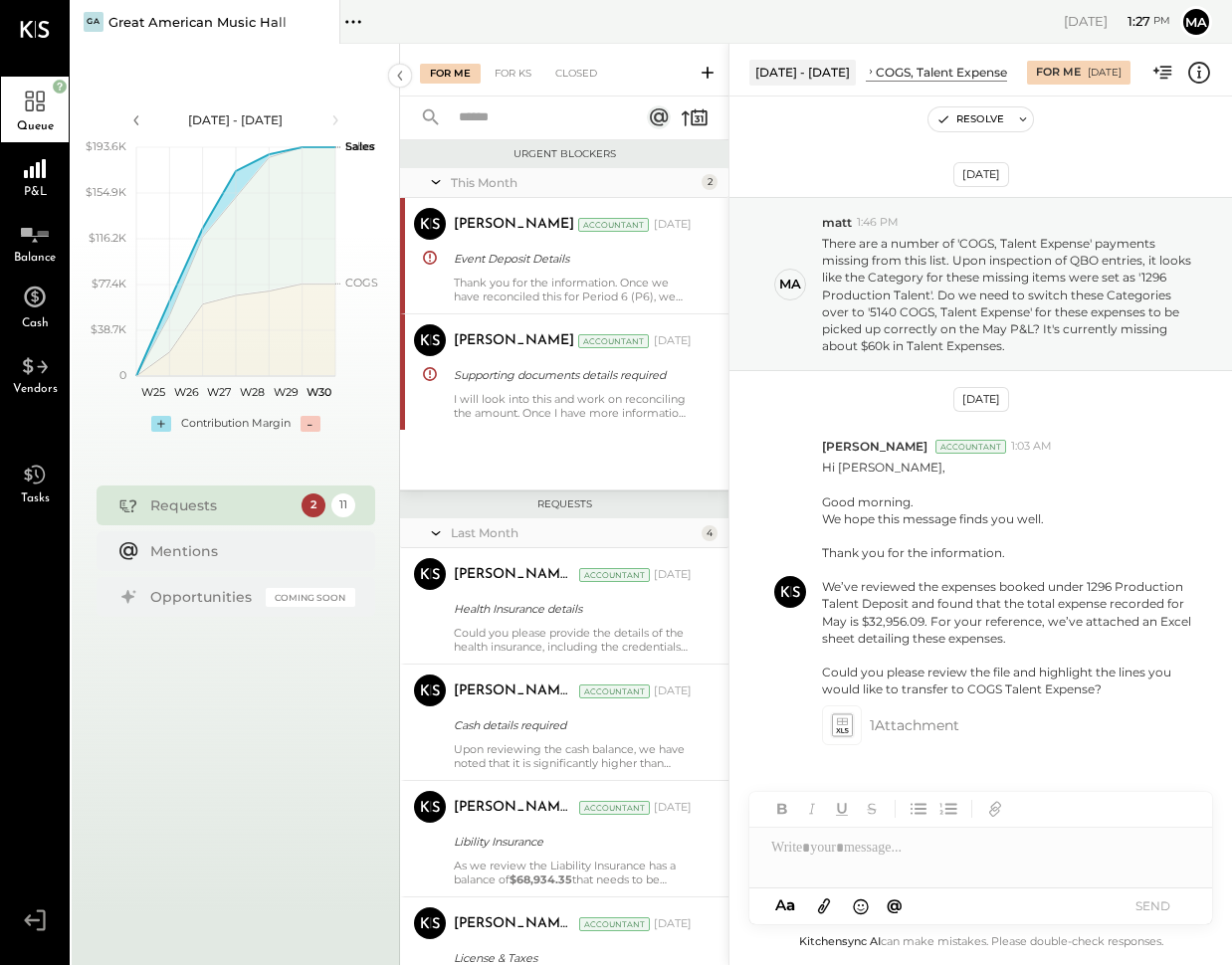 scroll, scrollTop: 0, scrollLeft: 0, axis: both 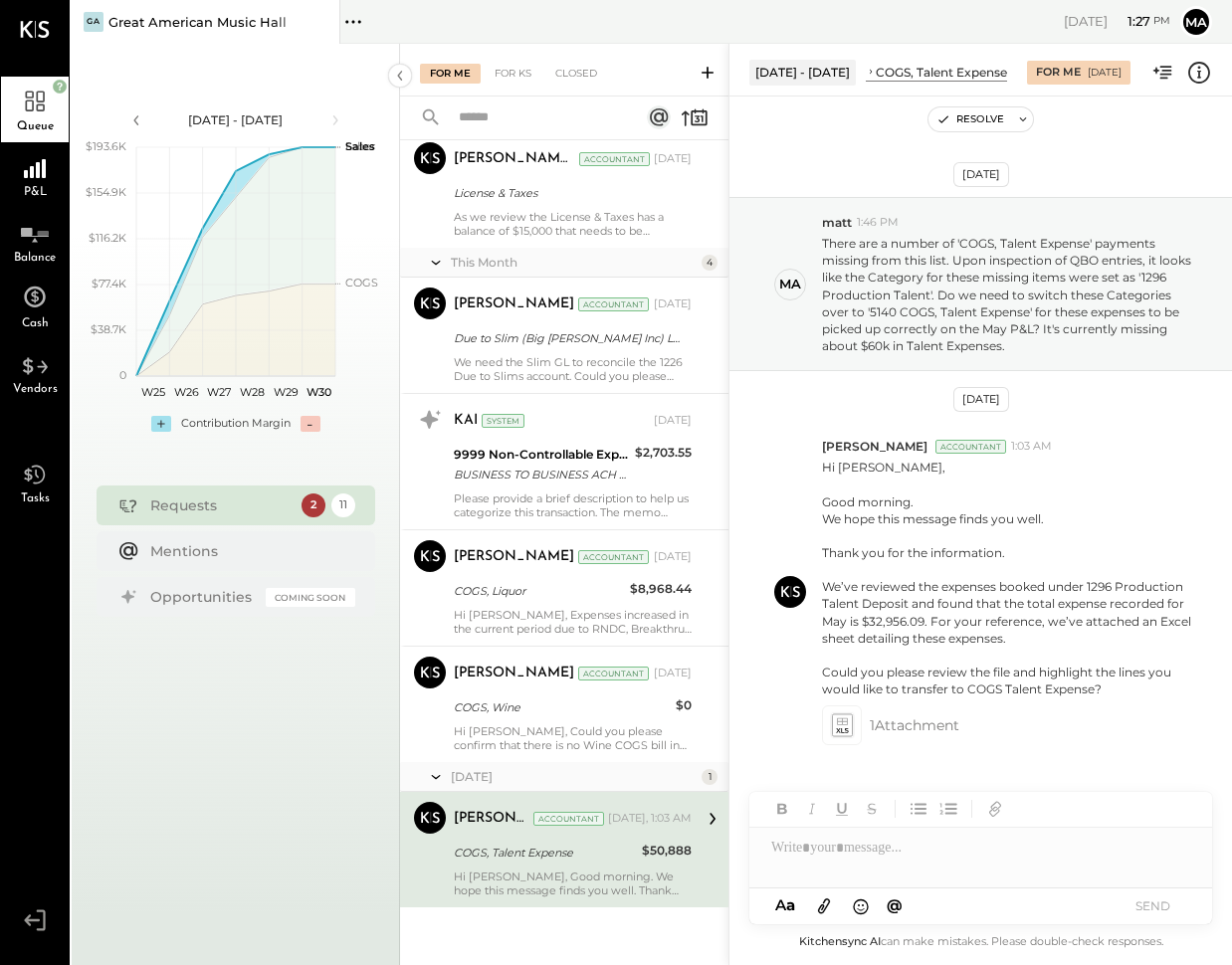 click at bounding box center (824, 905) 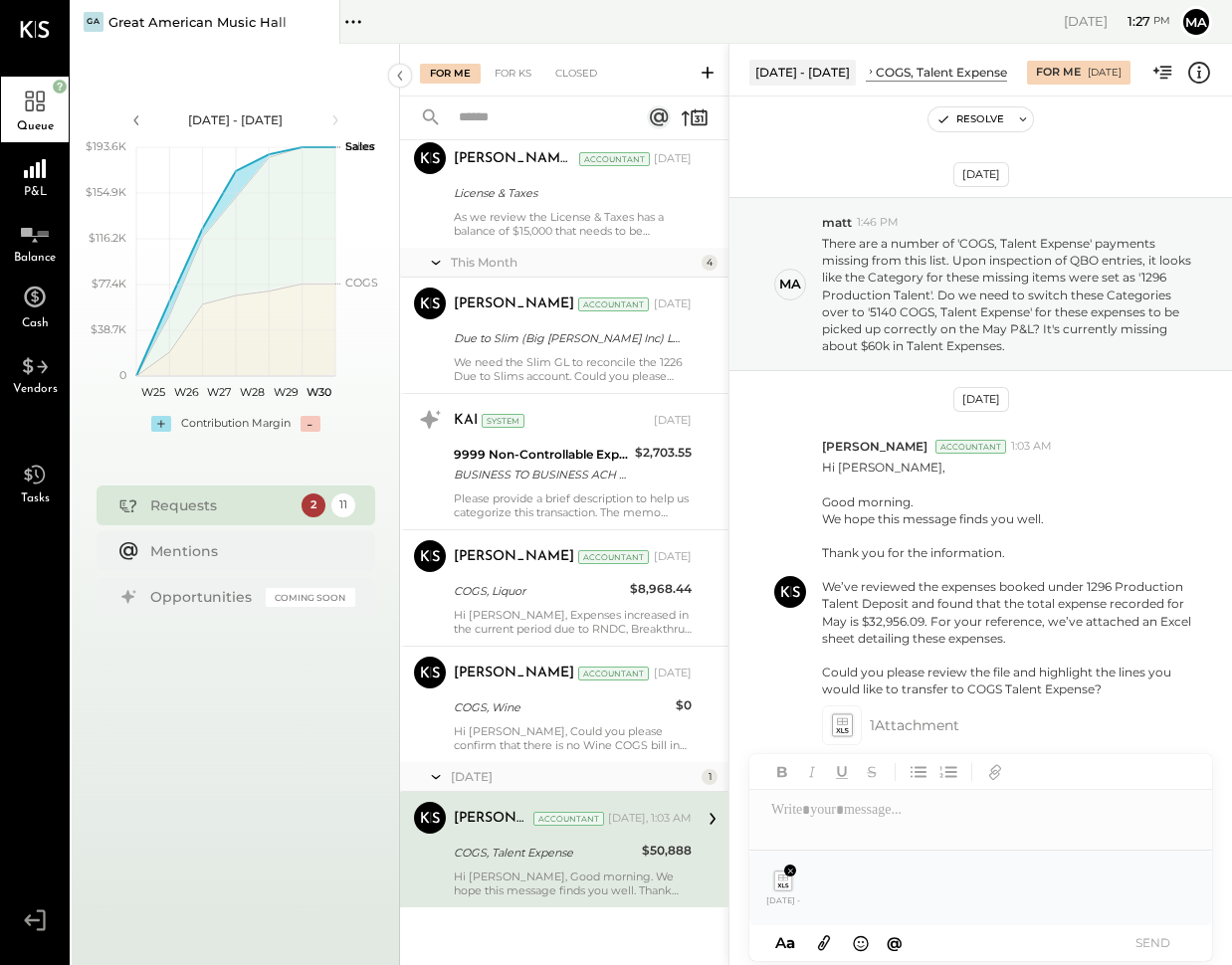 click at bounding box center (980, 810) 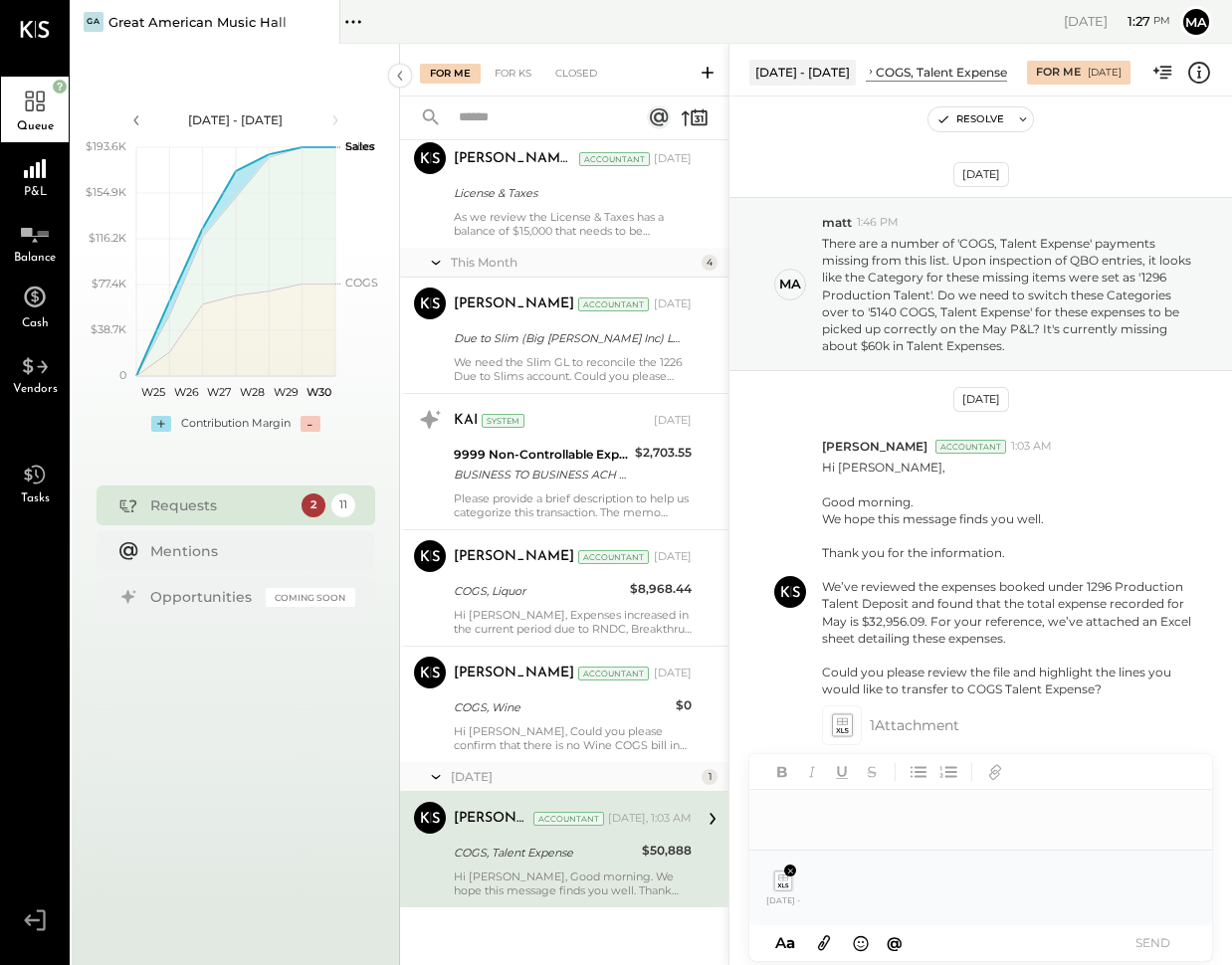 type 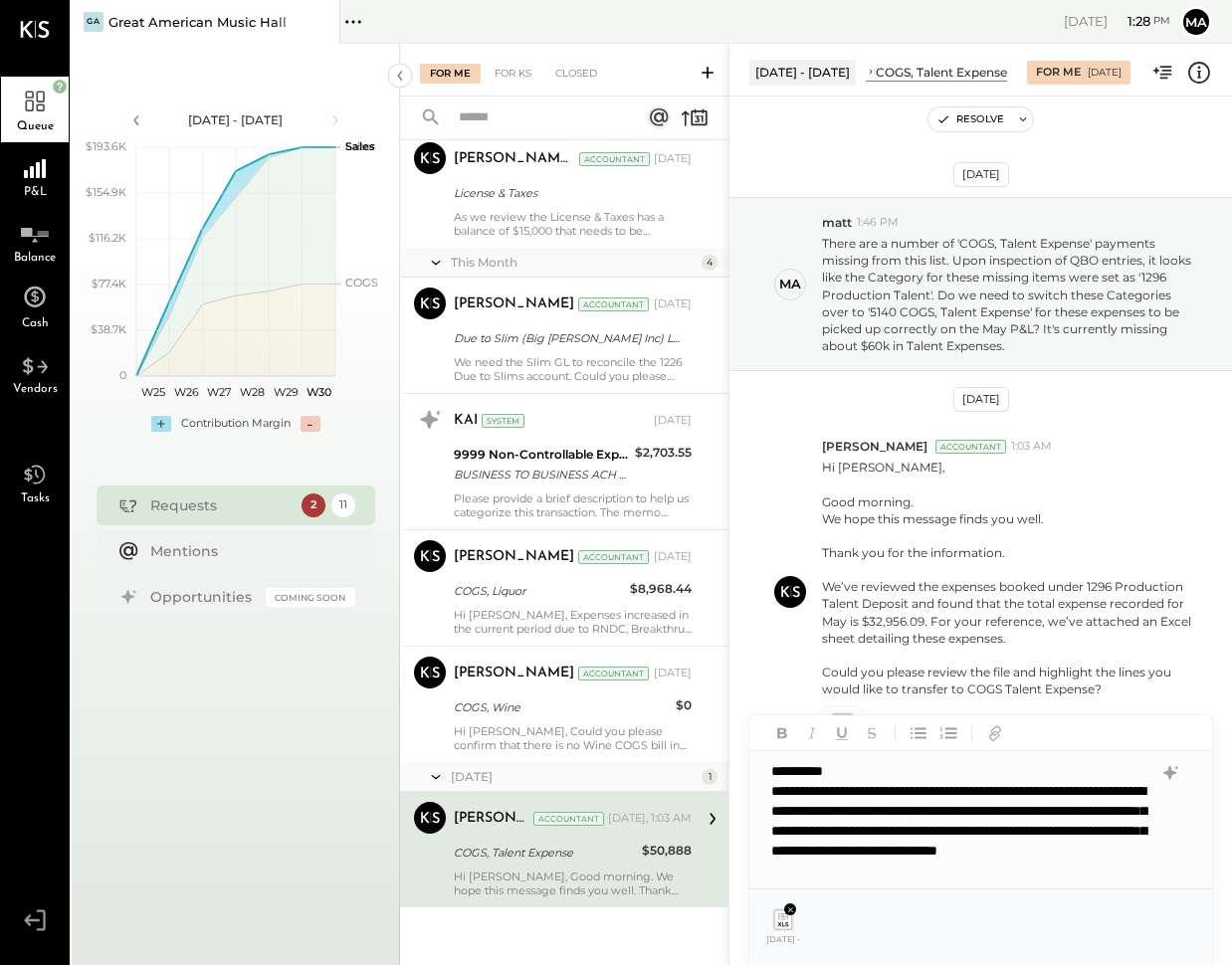 scroll, scrollTop: 10, scrollLeft: 0, axis: vertical 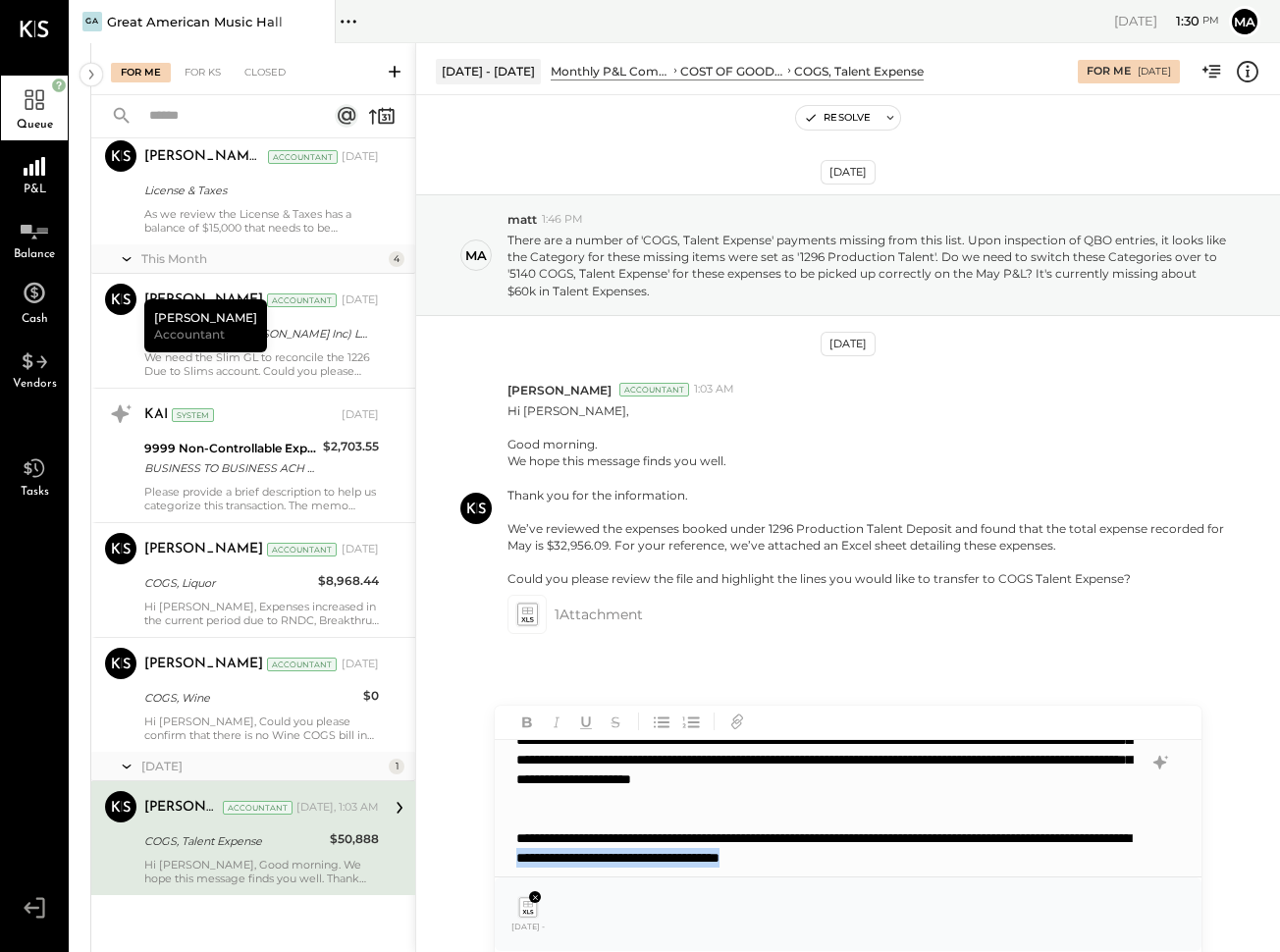 drag, startPoint x: 1082, startPoint y: 854, endPoint x: 790, endPoint y: 854, distance: 292 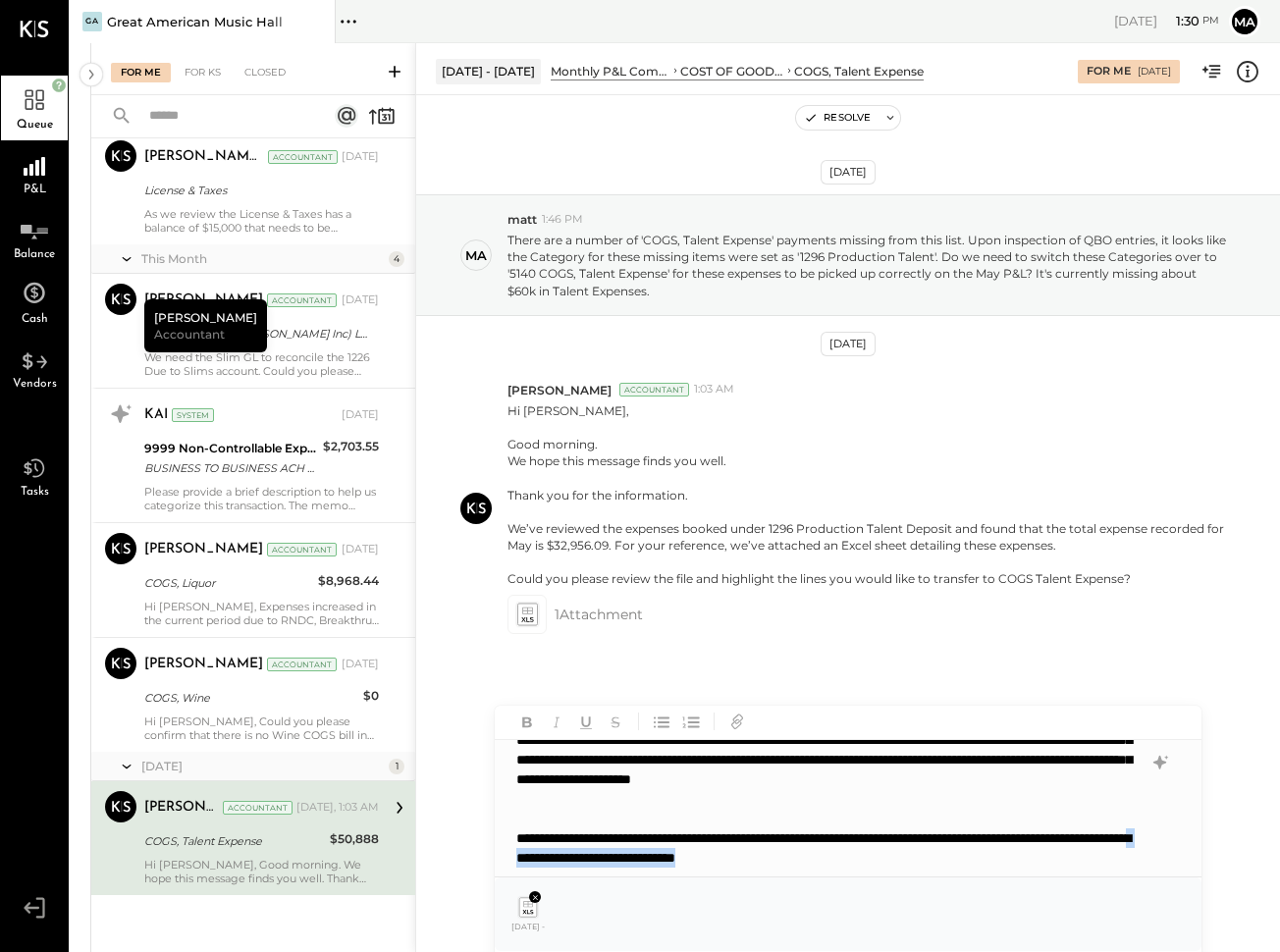click on "**********" at bounding box center [822, 848] 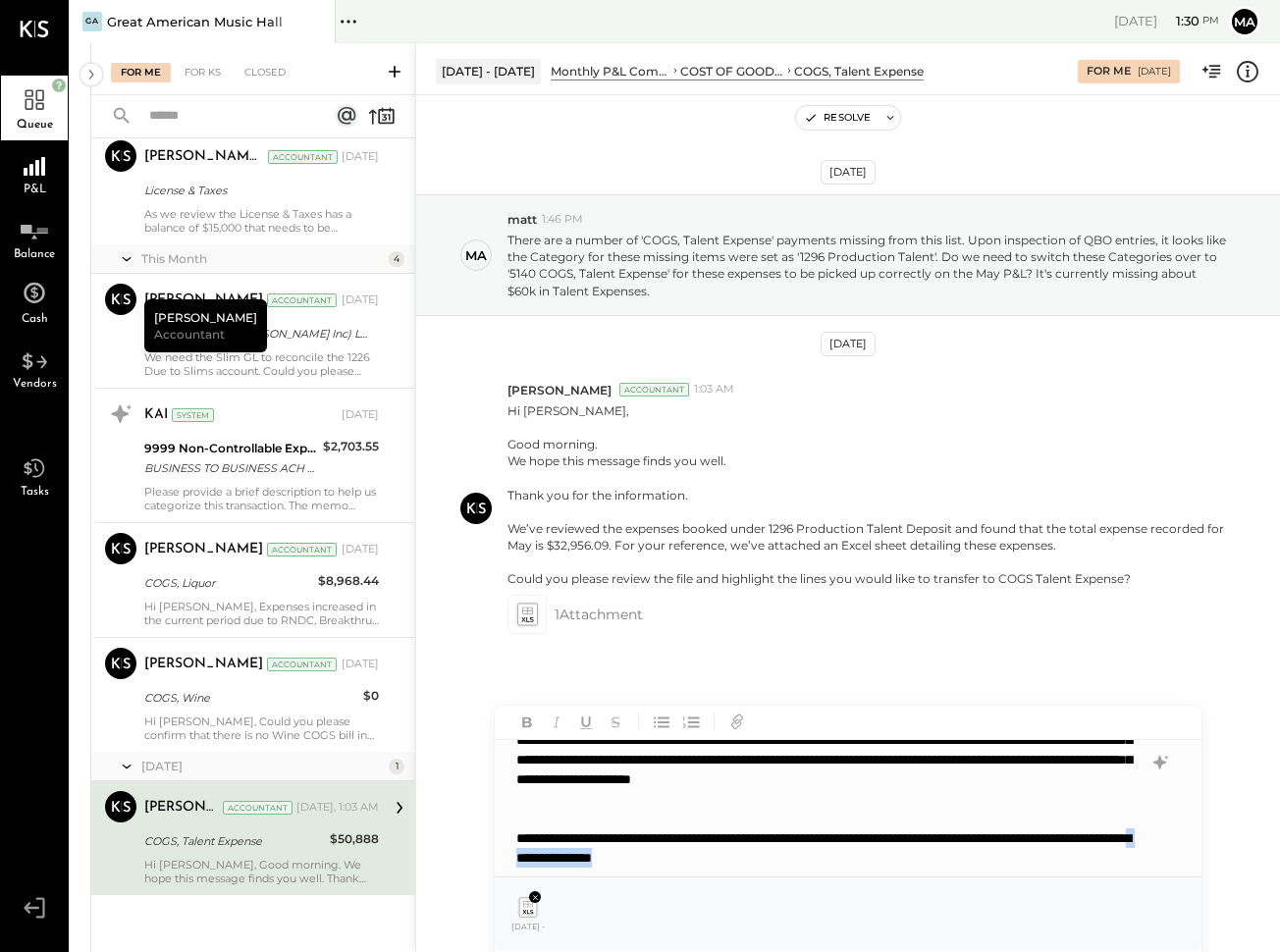 drag, startPoint x: 784, startPoint y: 855, endPoint x: 905, endPoint y: 854, distance: 121.00413 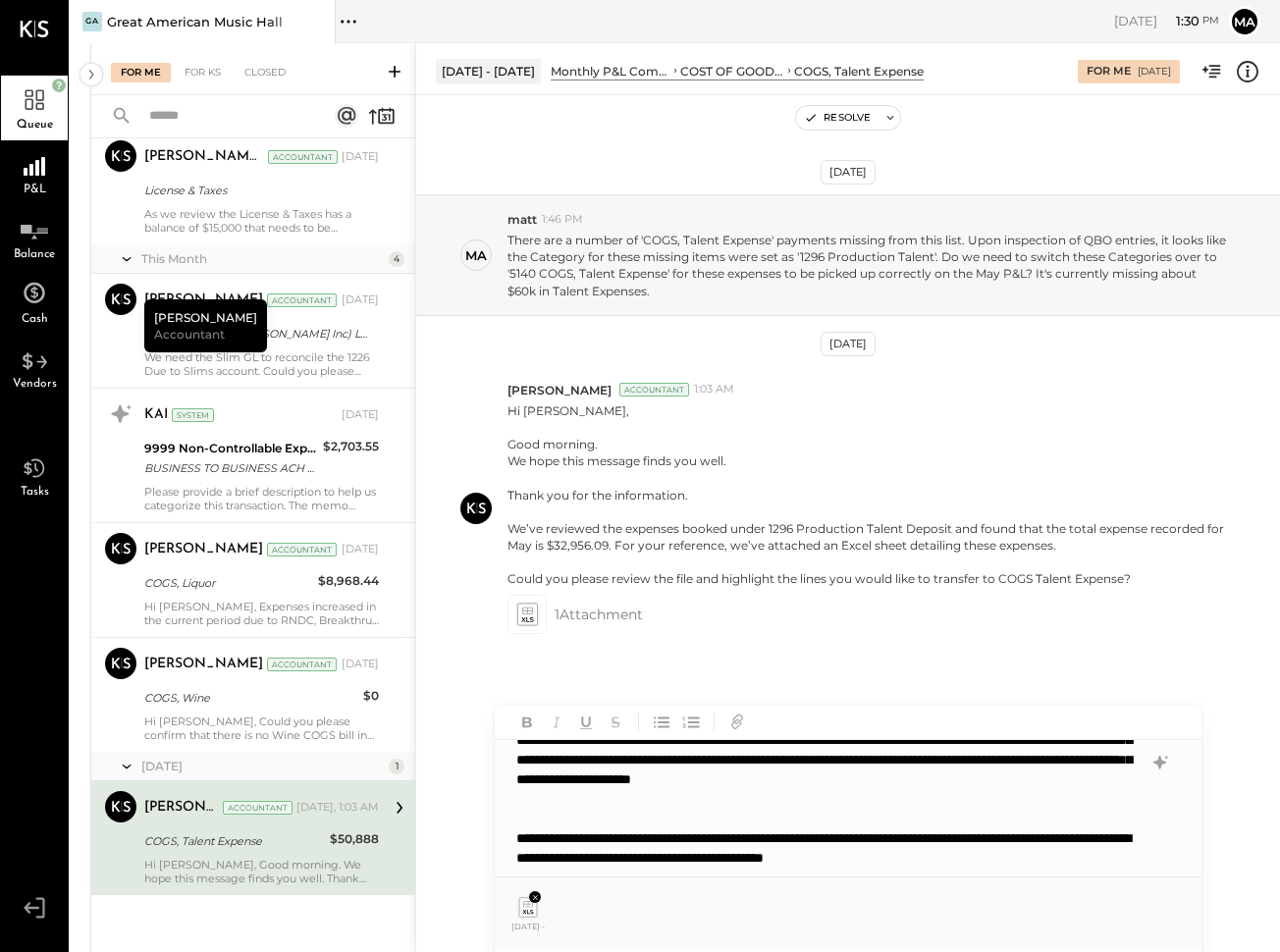 scroll, scrollTop: 69, scrollLeft: 0, axis: vertical 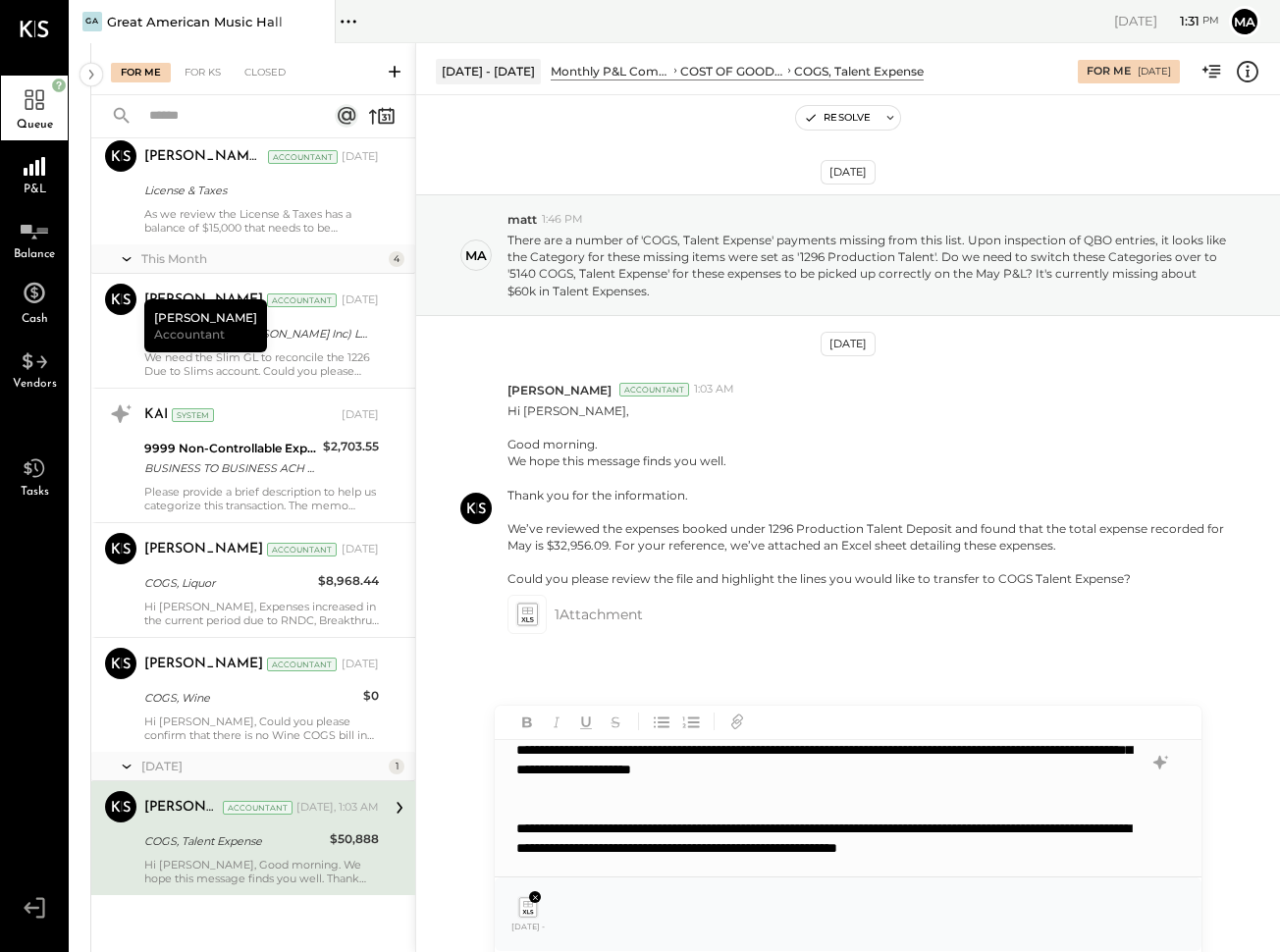 click on "**********" at bounding box center [822, 848] 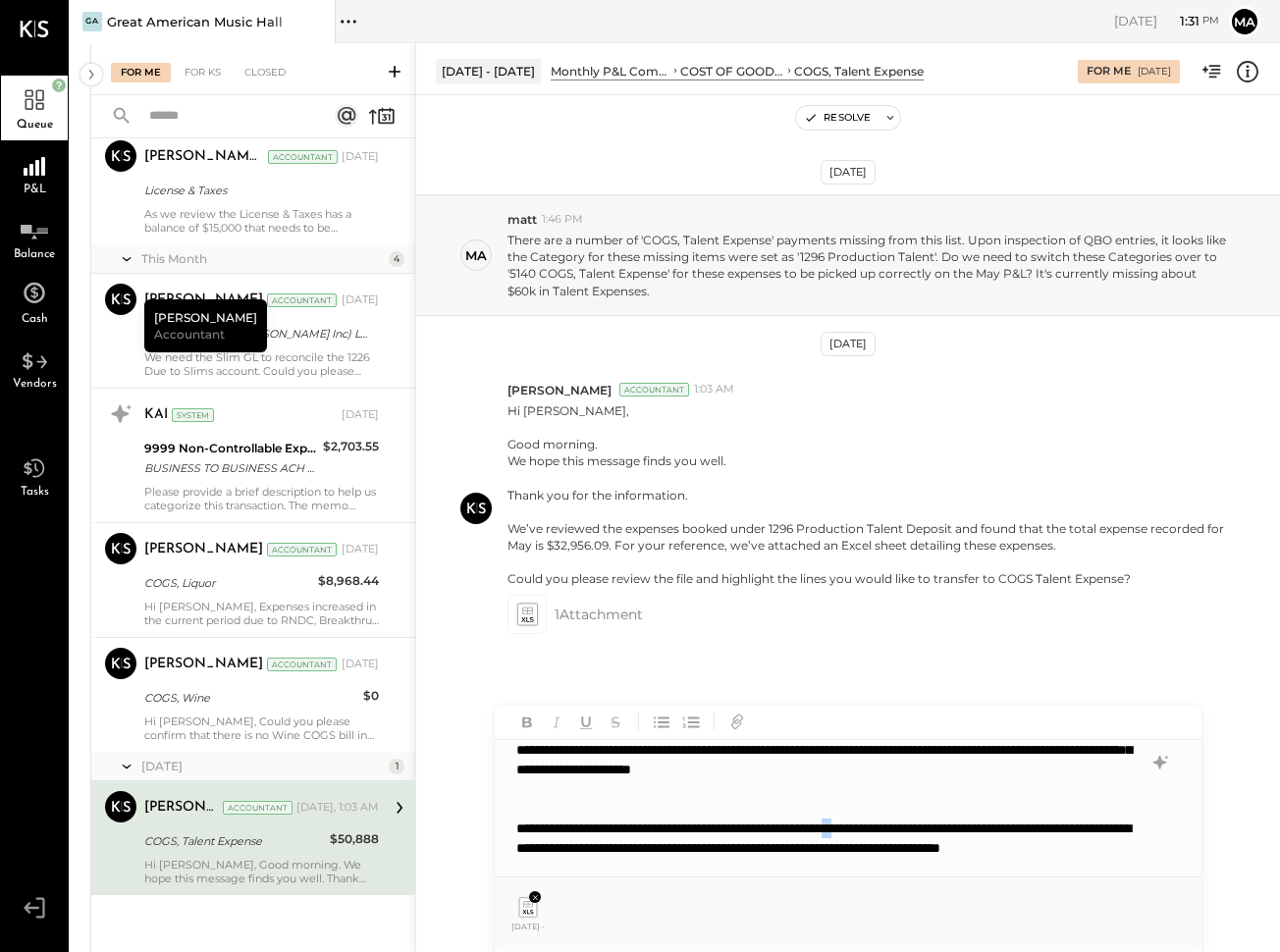 drag, startPoint x: 925, startPoint y: 825, endPoint x: 939, endPoint y: 822, distance: 14.317821 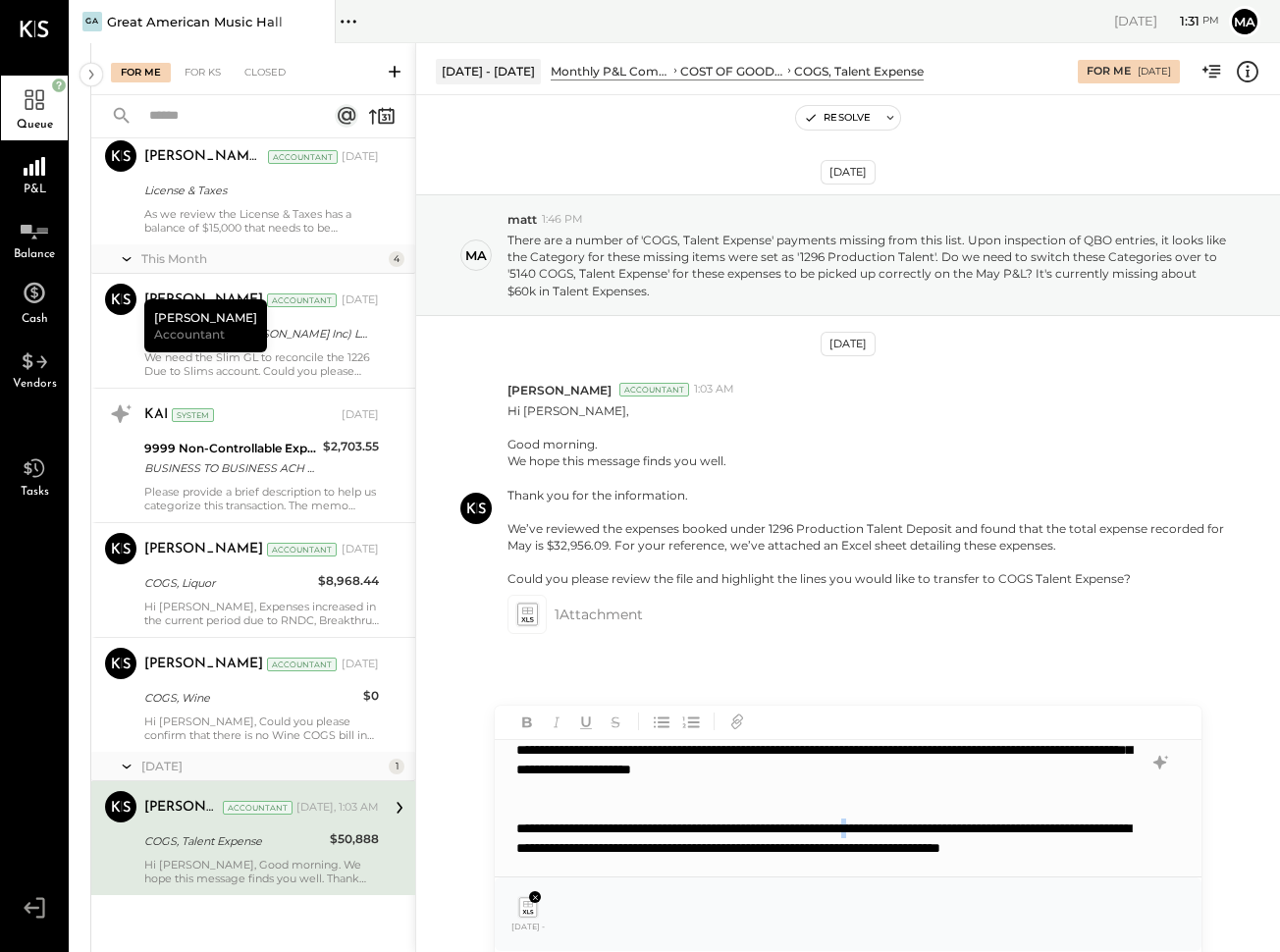 click on "**********" at bounding box center (822, 848) 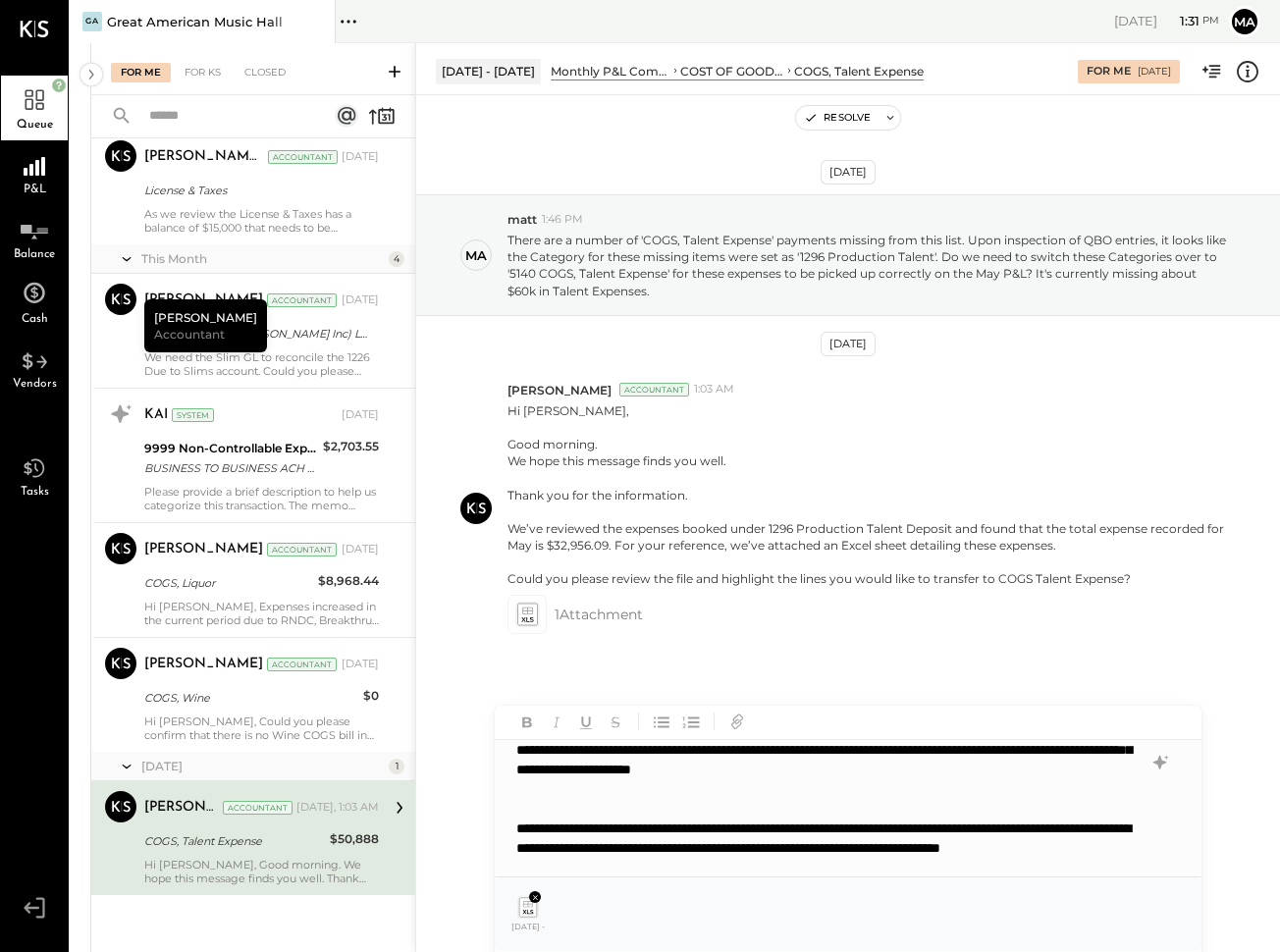 click on "**********" at bounding box center (822, 848) 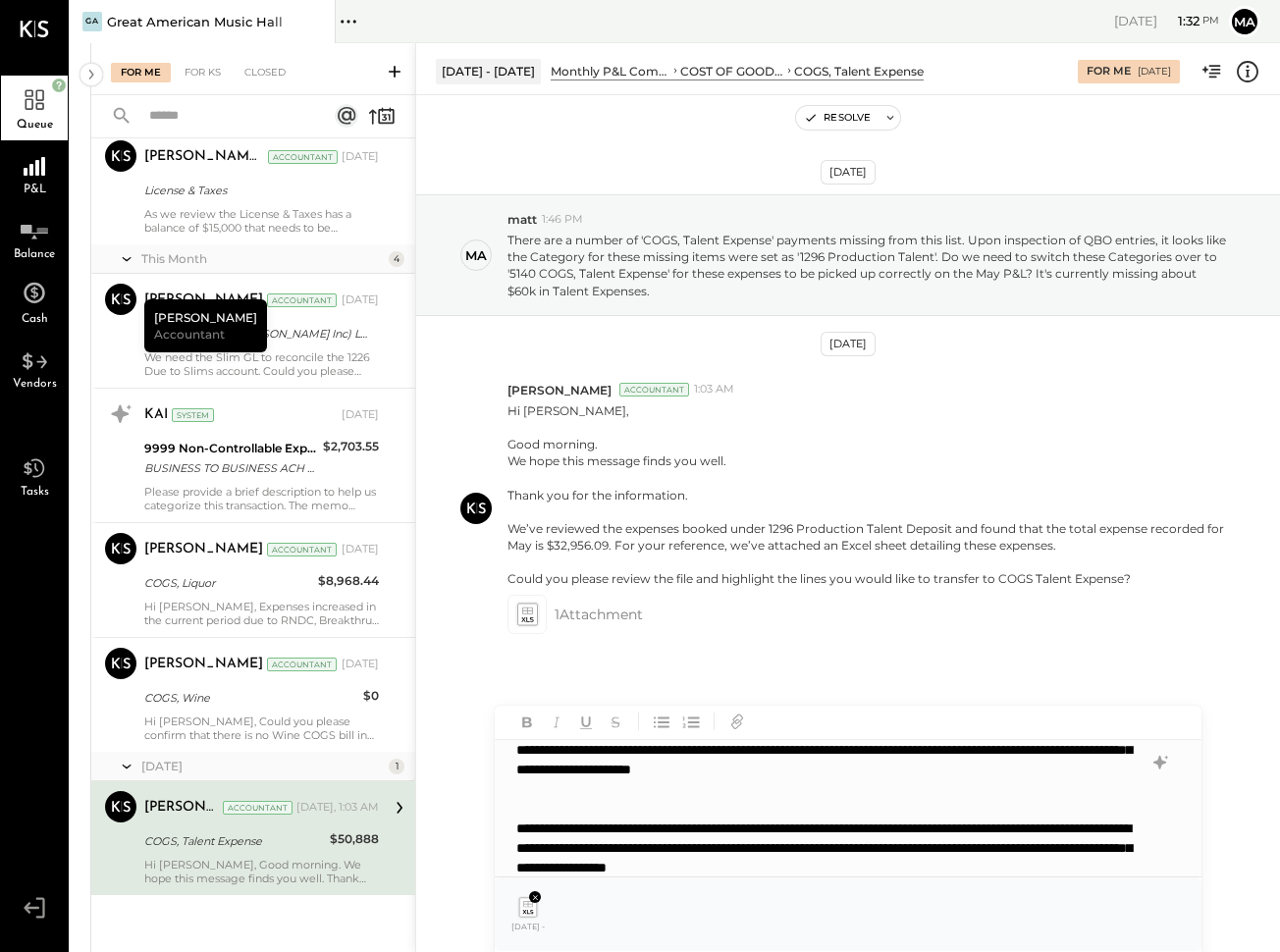 scroll, scrollTop: 88, scrollLeft: 0, axis: vertical 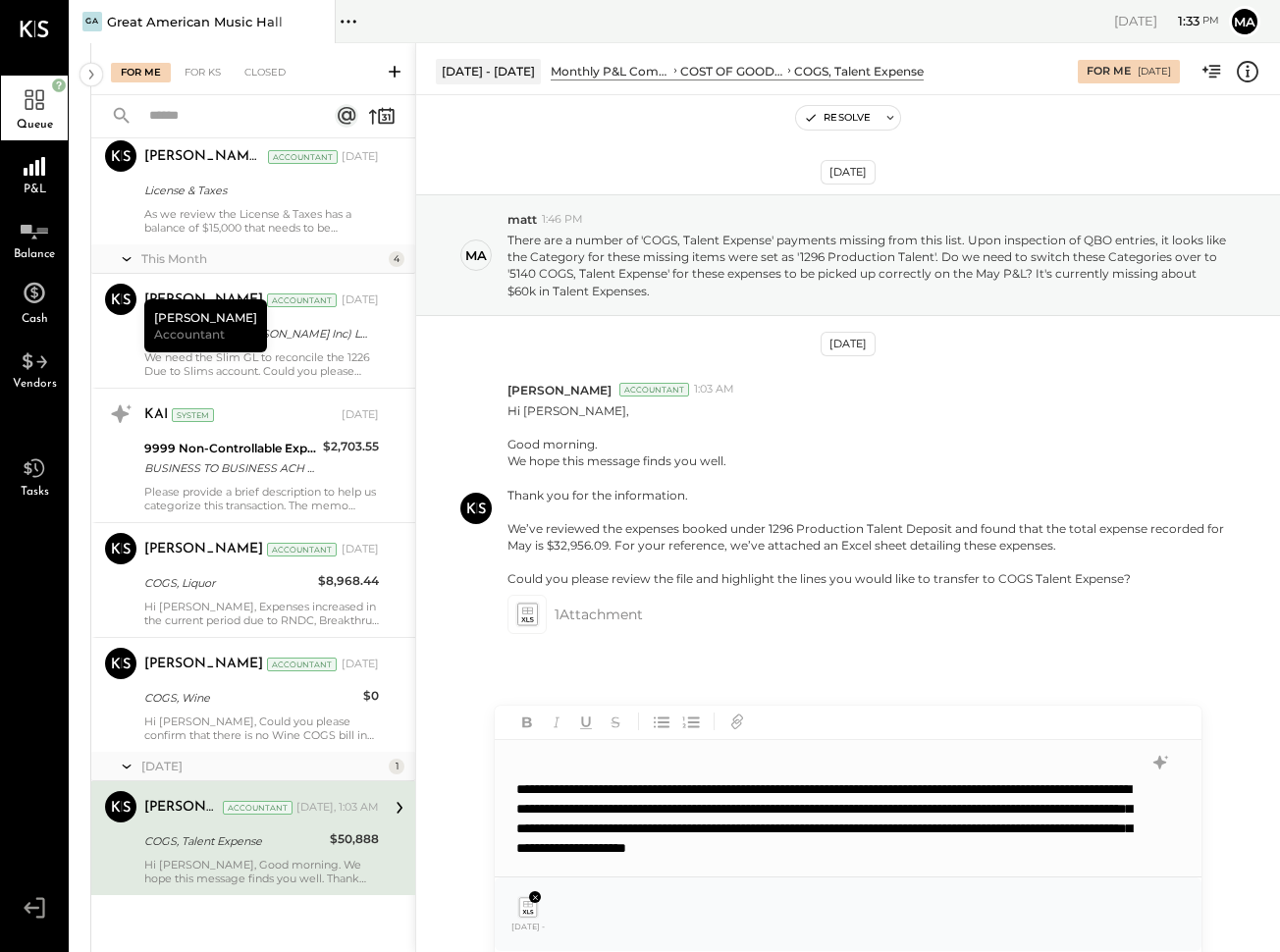 click on "**********" at bounding box center (822, 828) 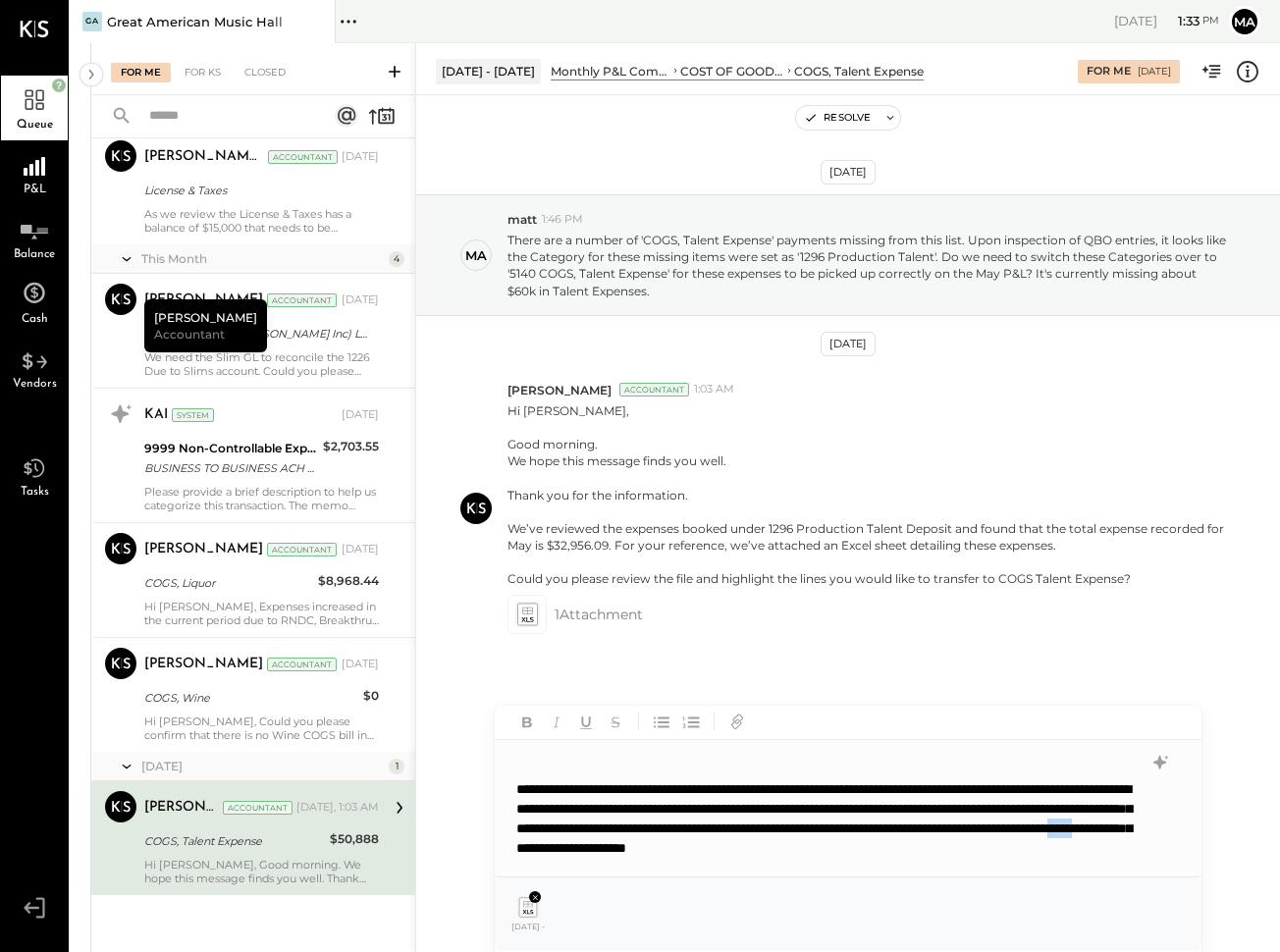 click on "**********" at bounding box center (822, 828) 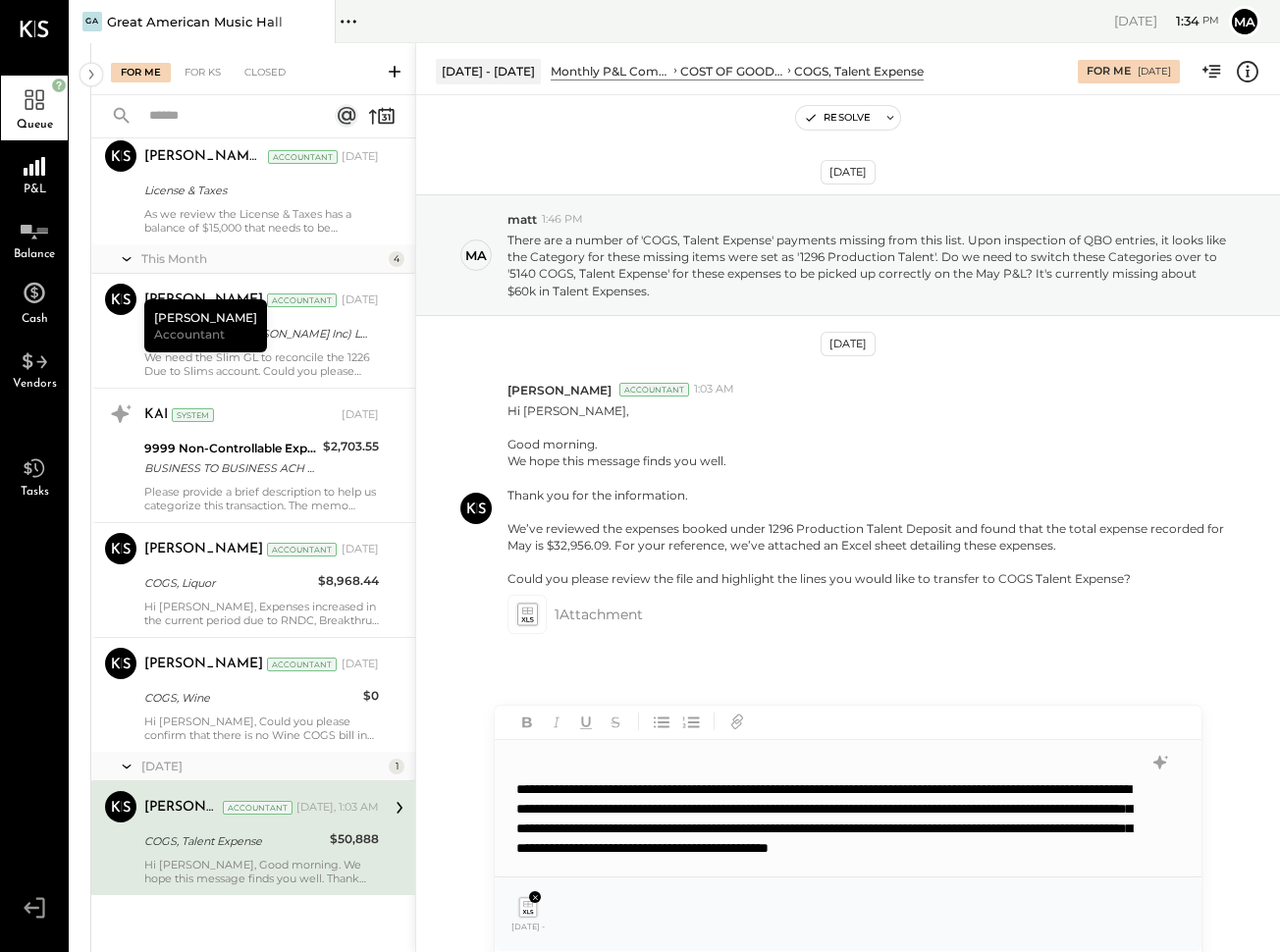 click on "**********" at bounding box center [822, 828] 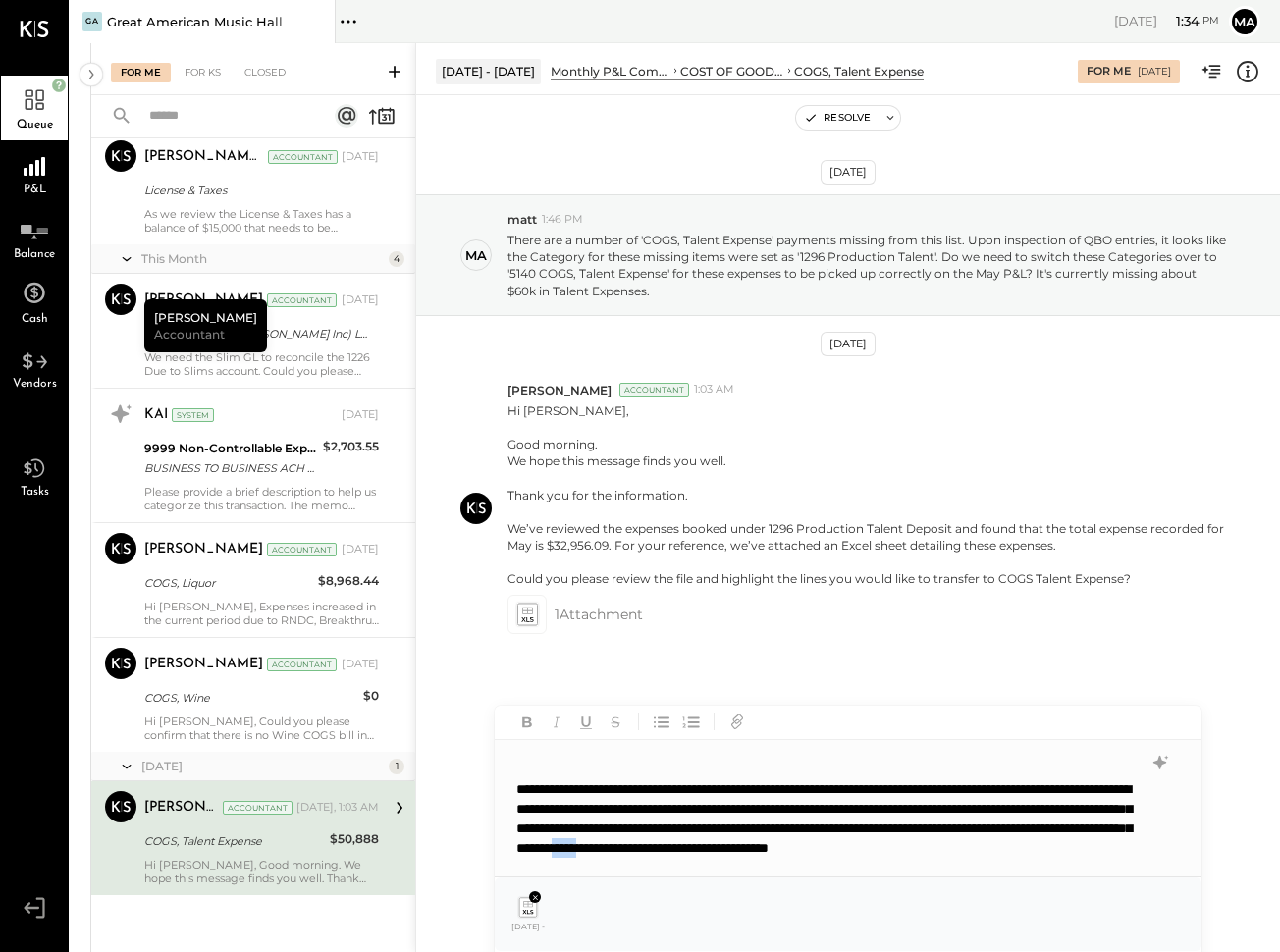 click on "**********" at bounding box center (822, 828) 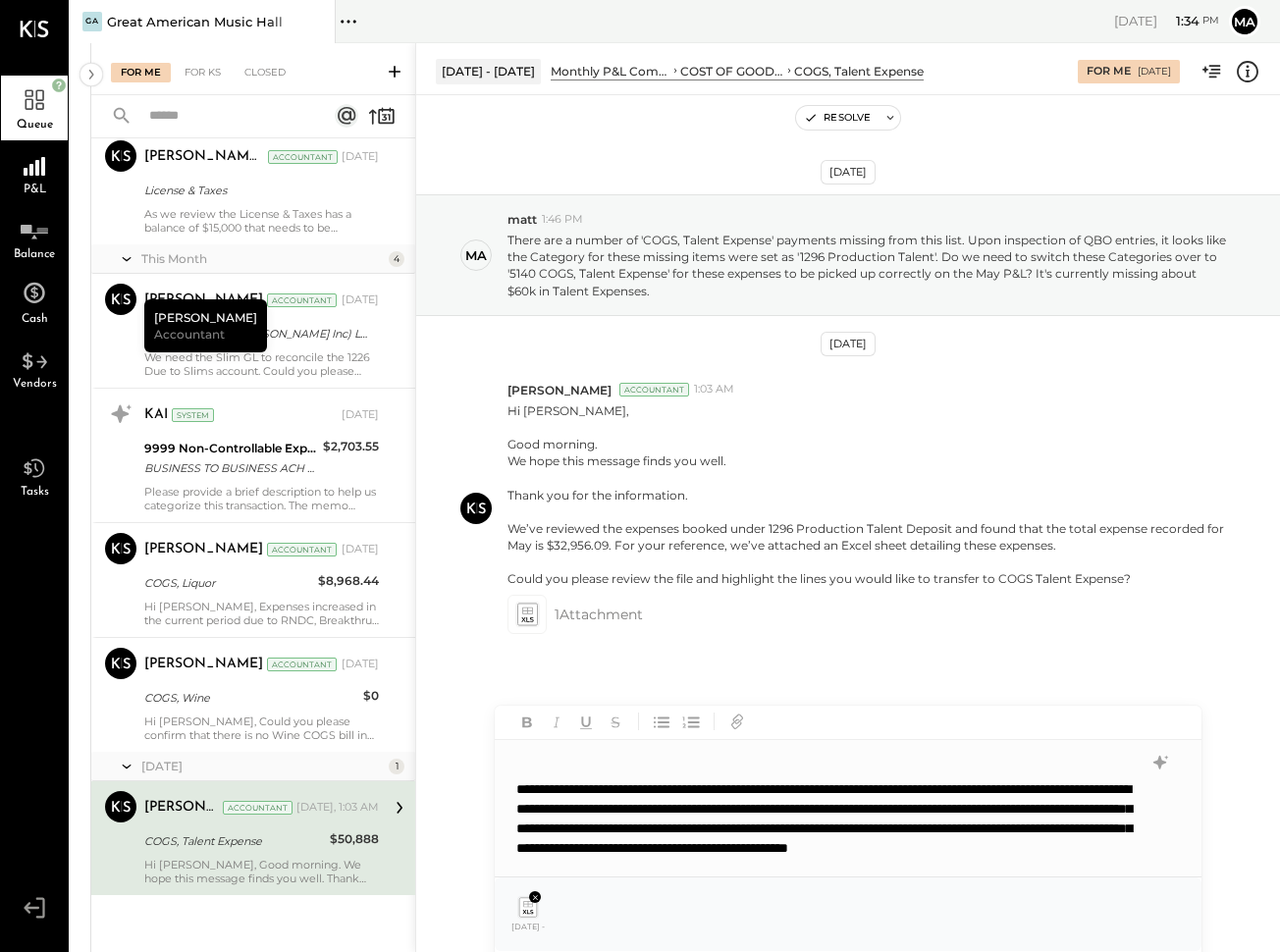 click on "**********" at bounding box center [822, 828] 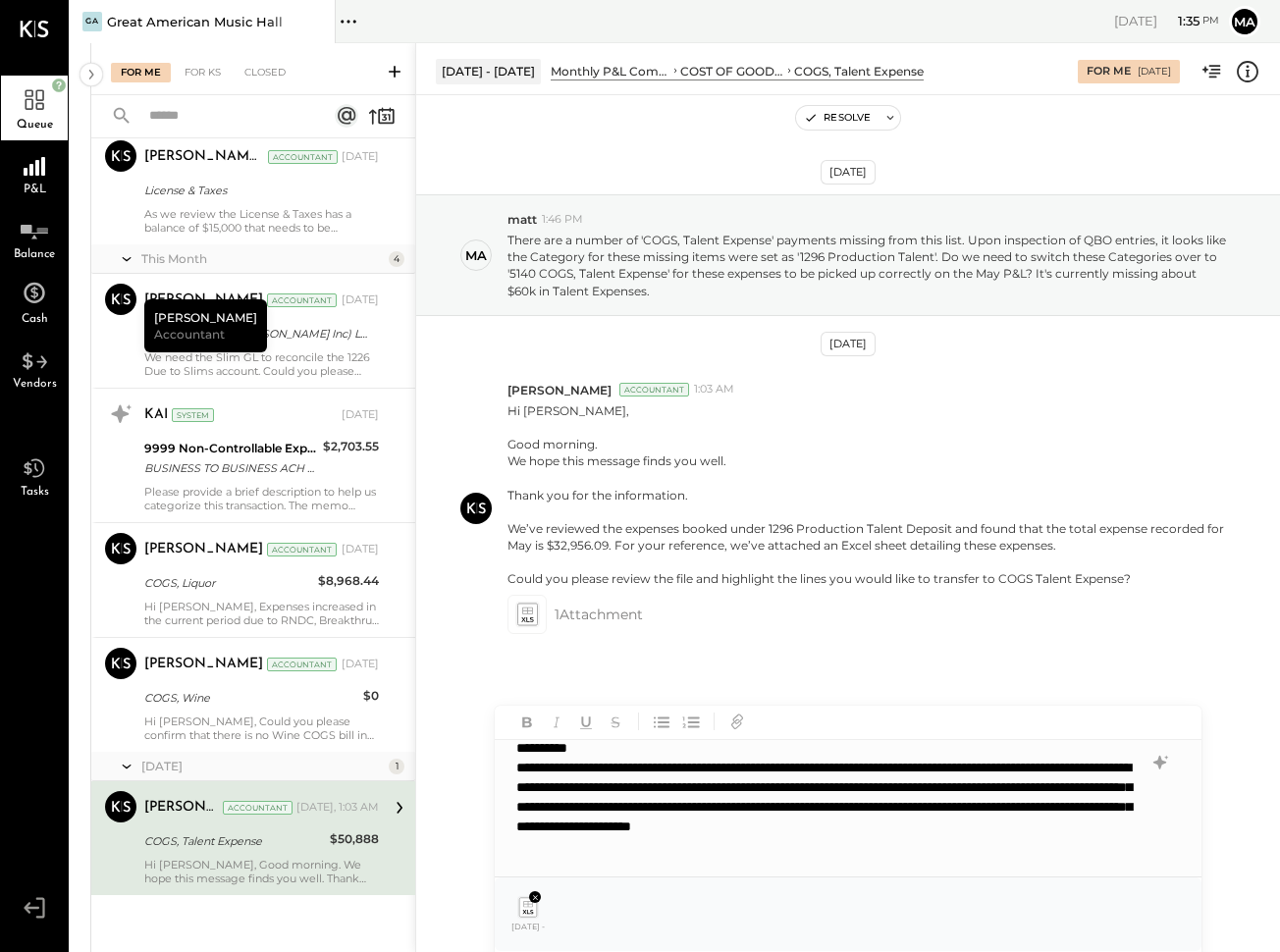 scroll, scrollTop: 0, scrollLeft: 0, axis: both 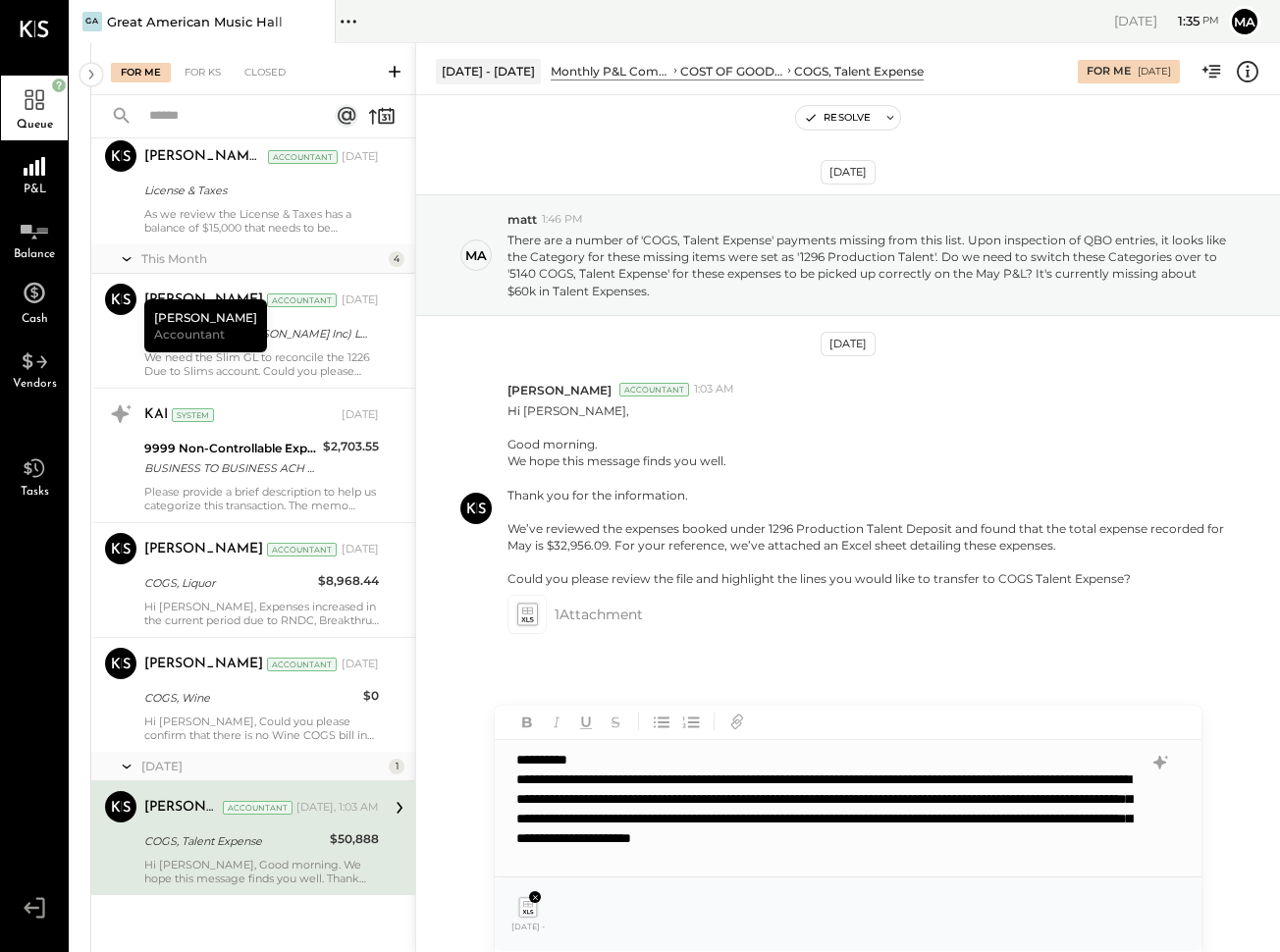 click on "**********" at bounding box center (822, 819) 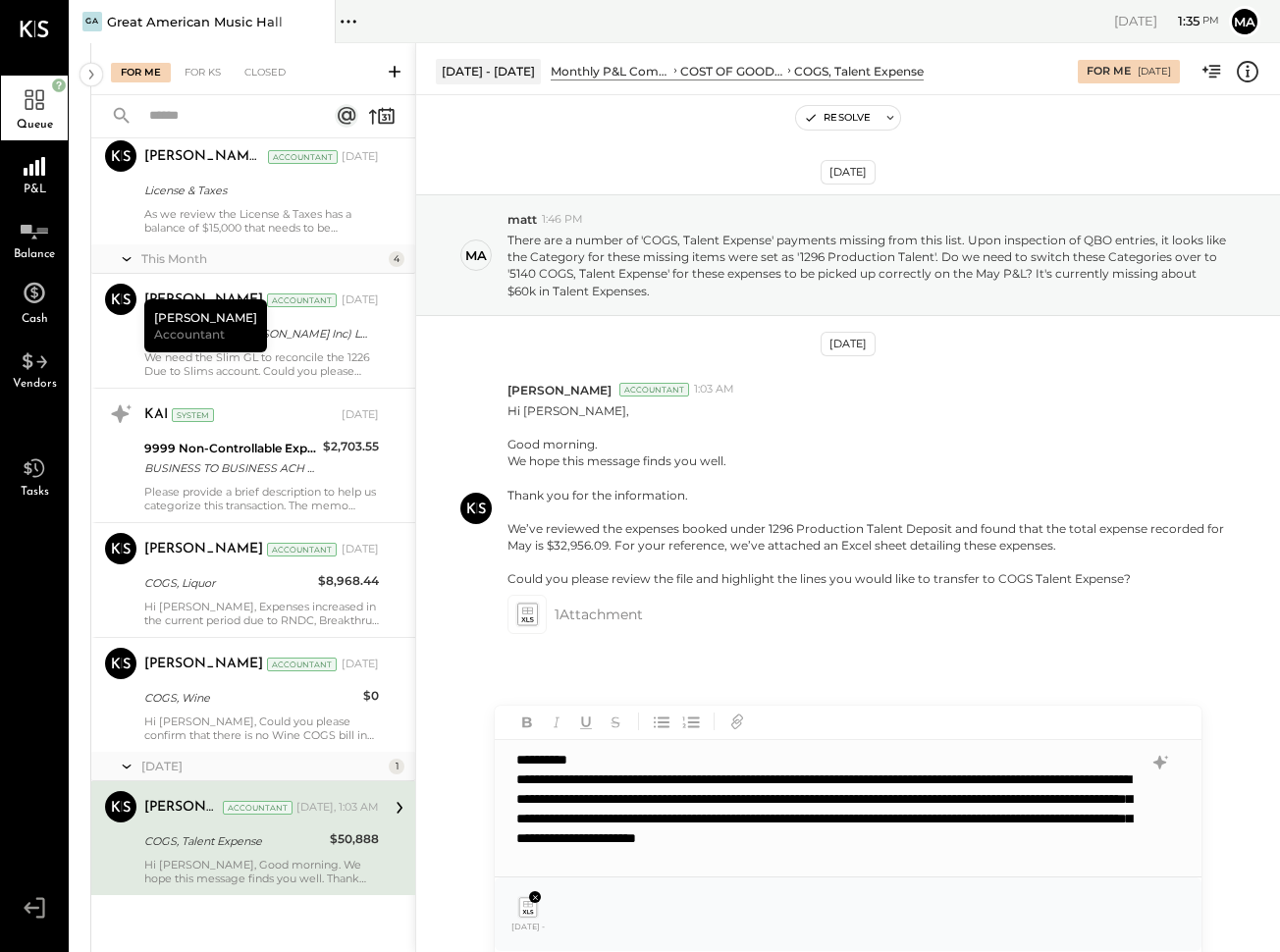 click on "**********" at bounding box center [822, 819] 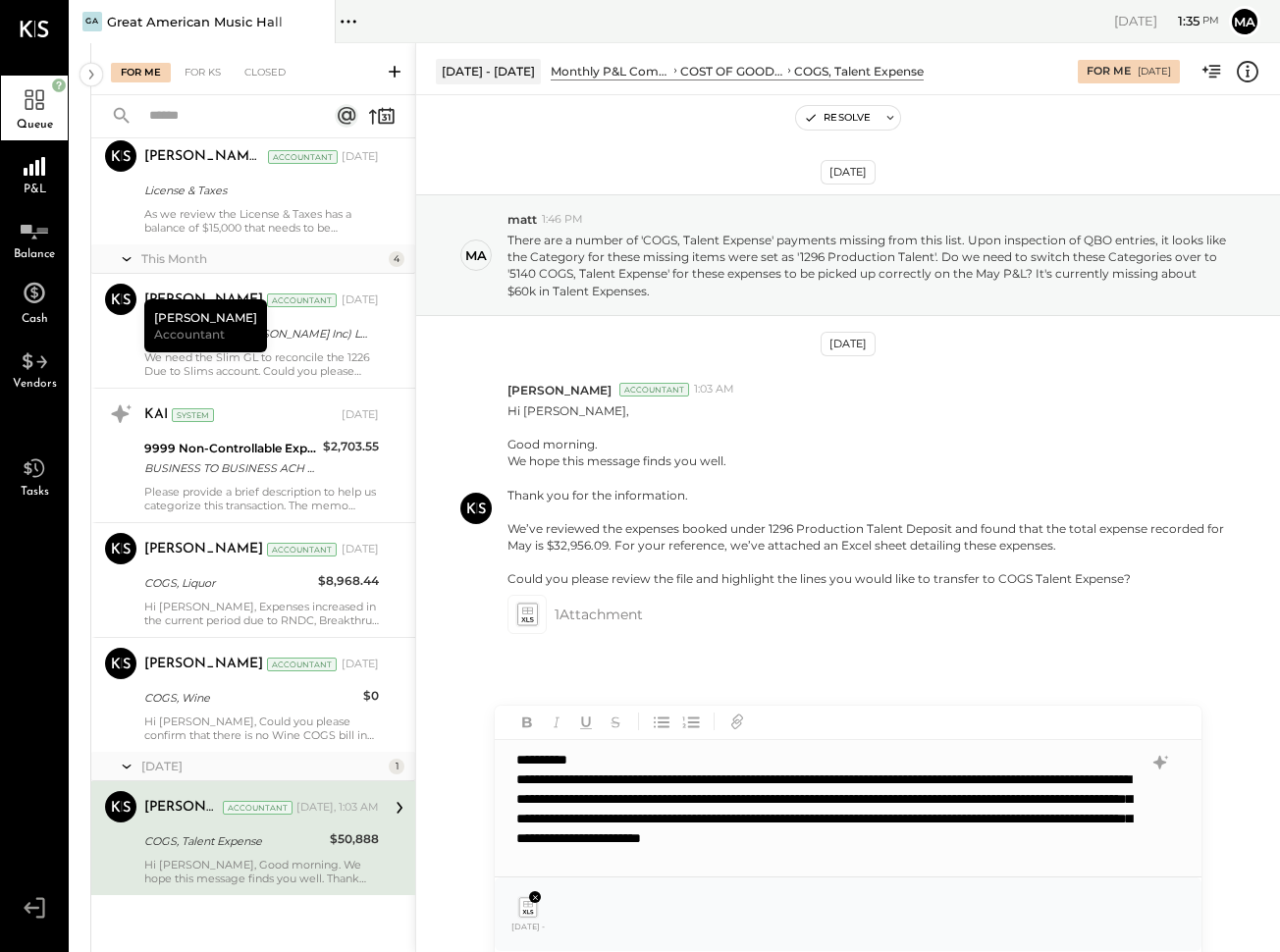 click on "**********" at bounding box center (822, 819) 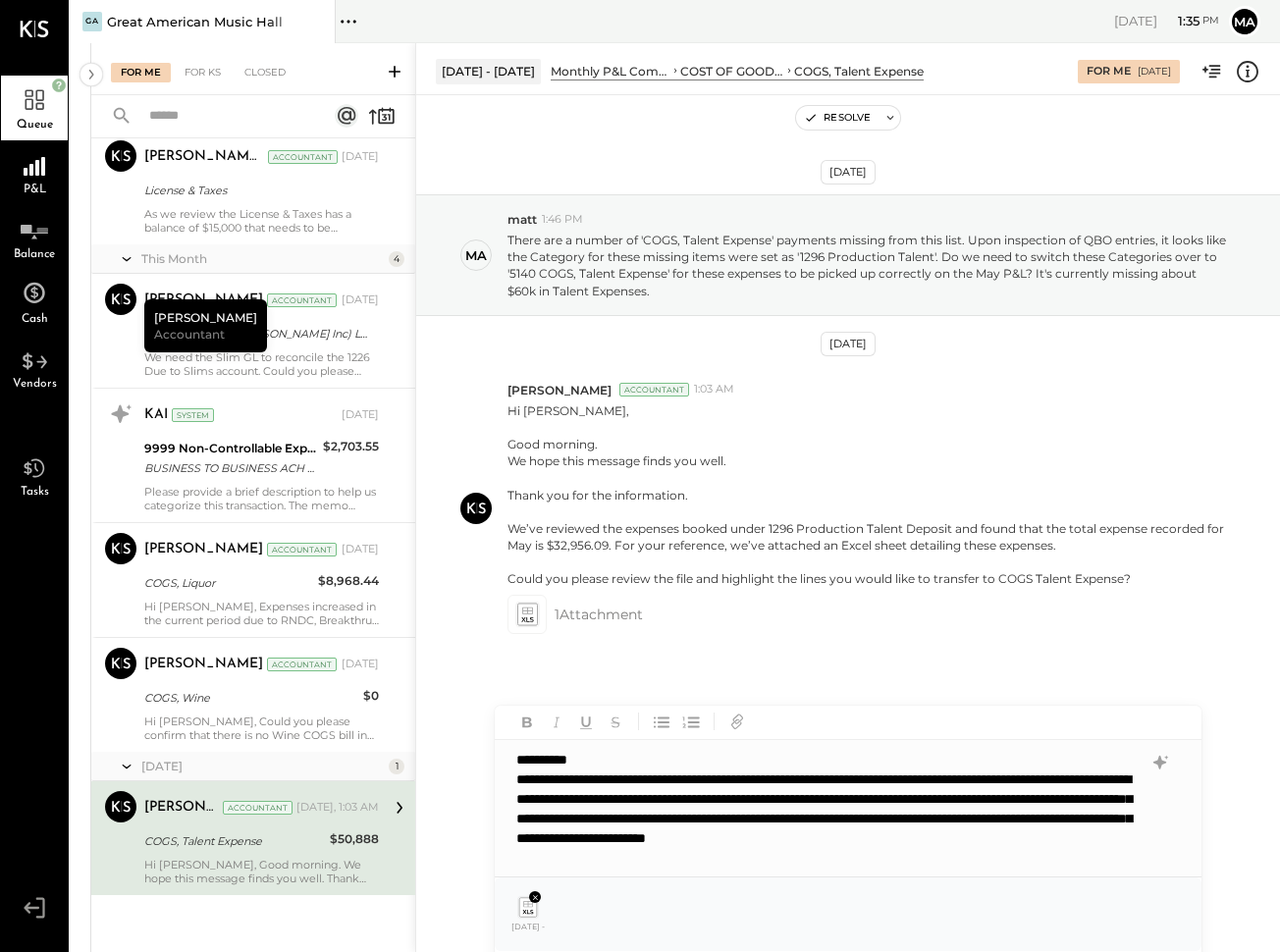 click on "**********" at bounding box center [822, 819] 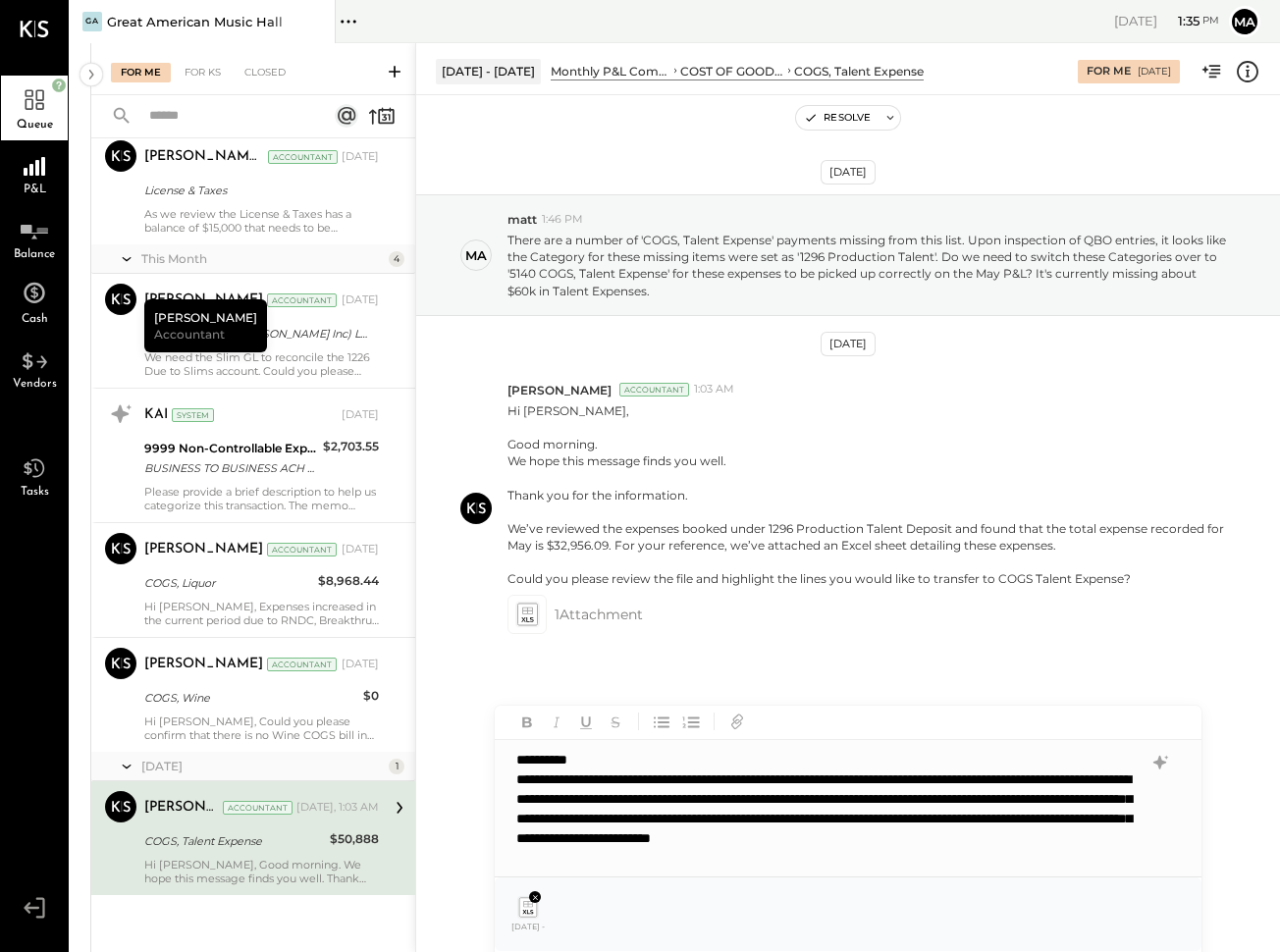 click on "**********" at bounding box center [822, 819] 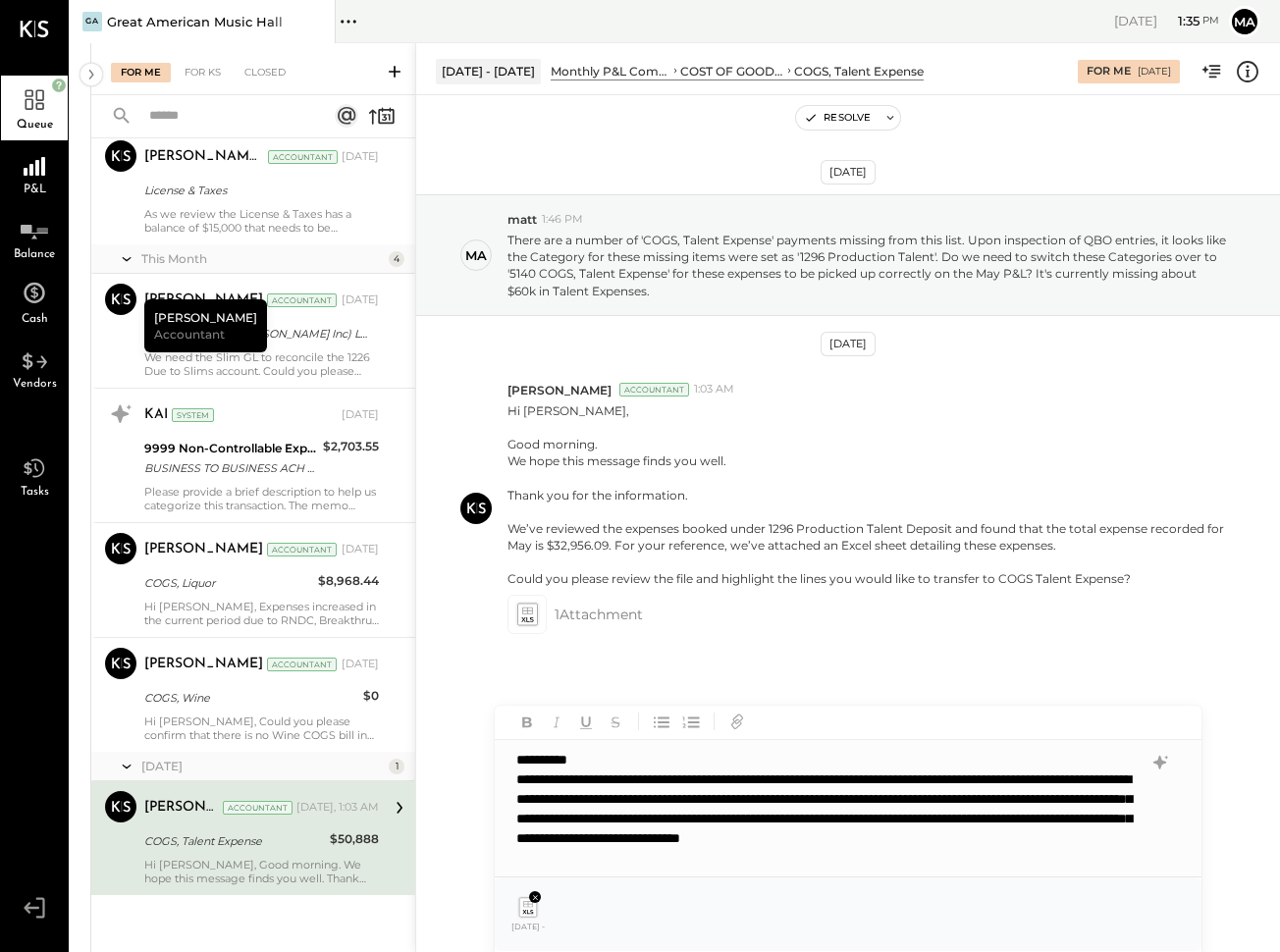 click on "**********" at bounding box center [822, 819] 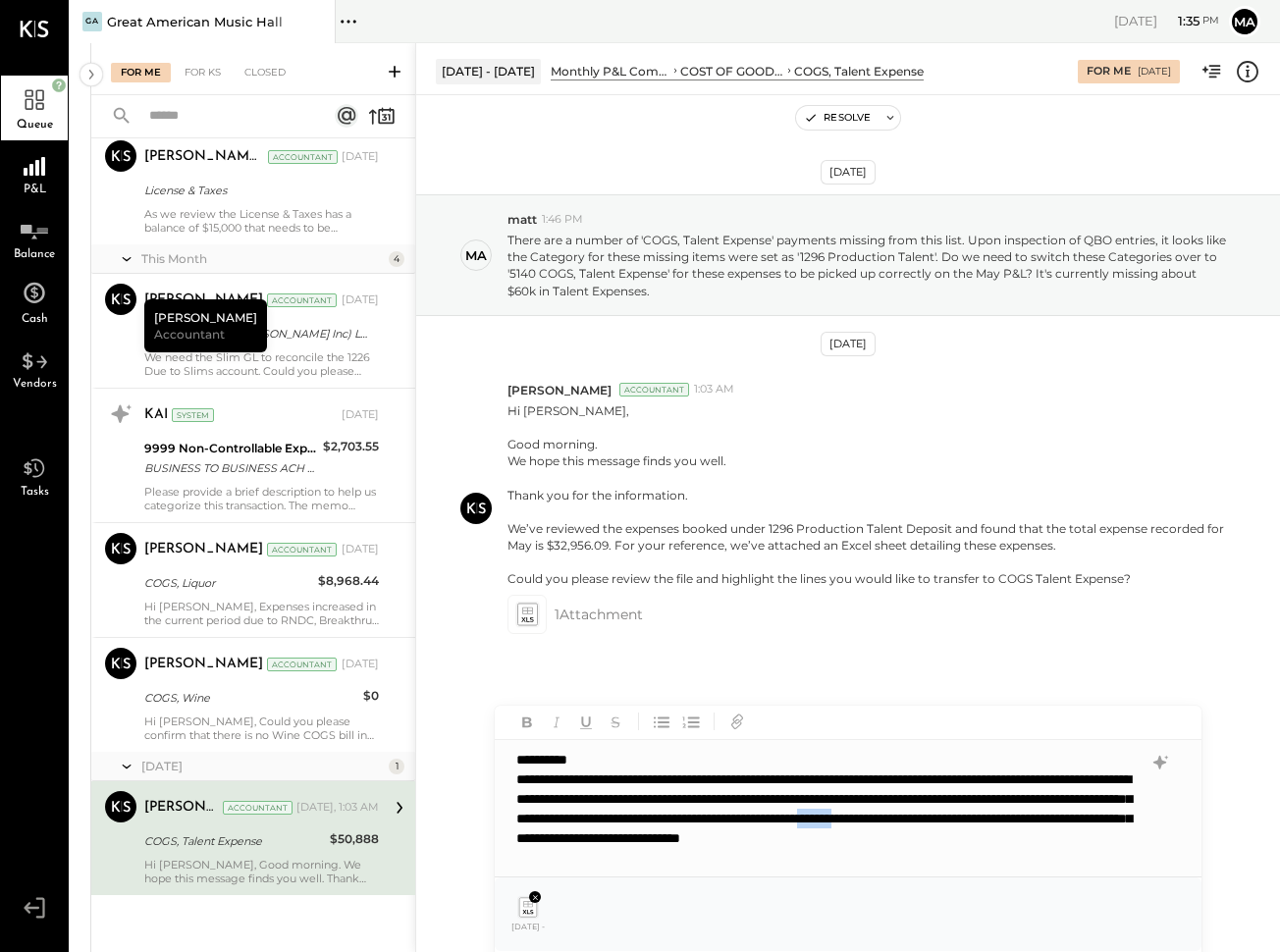 click on "**********" at bounding box center [822, 819] 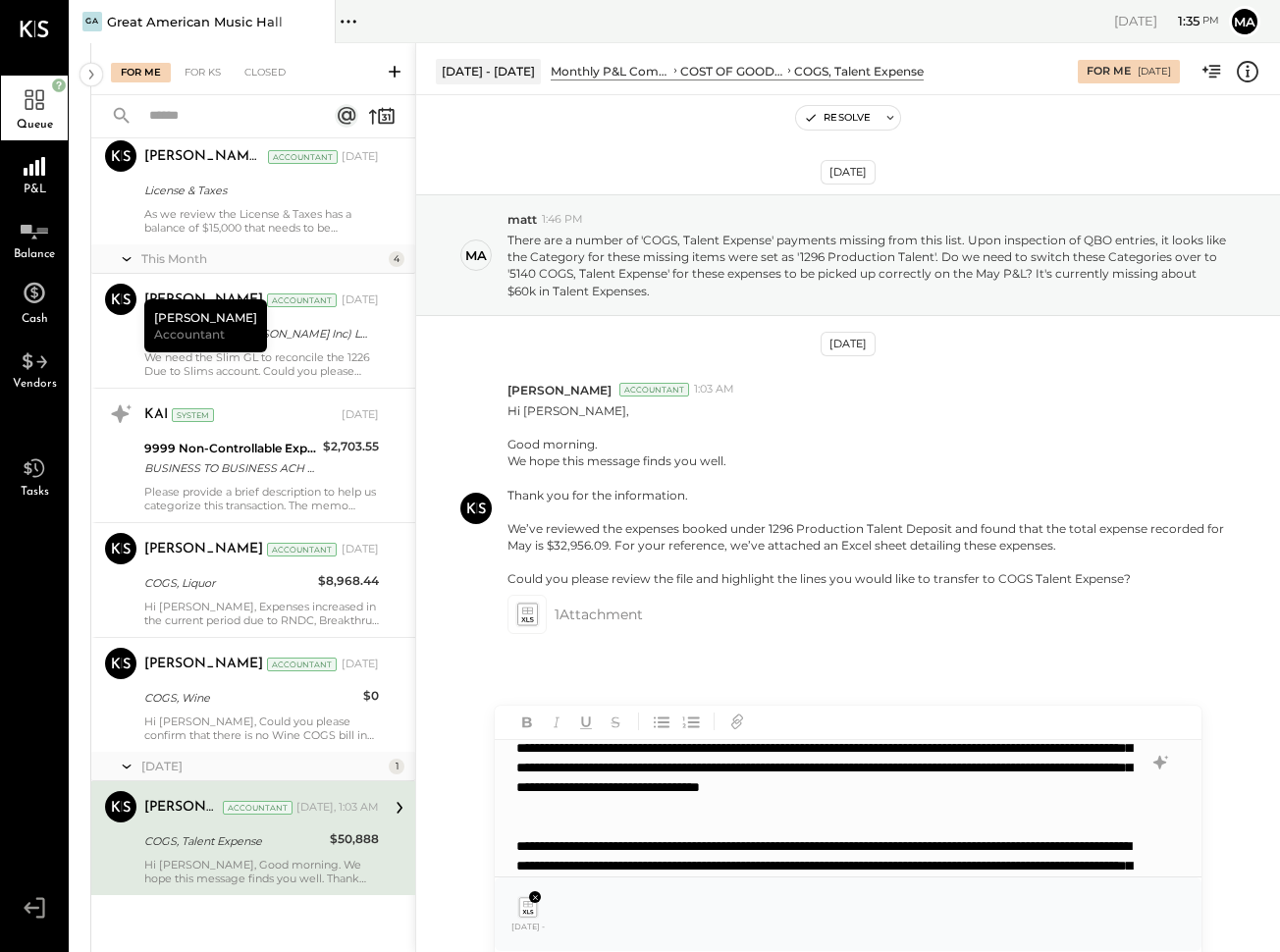 scroll, scrollTop: 53, scrollLeft: 0, axis: vertical 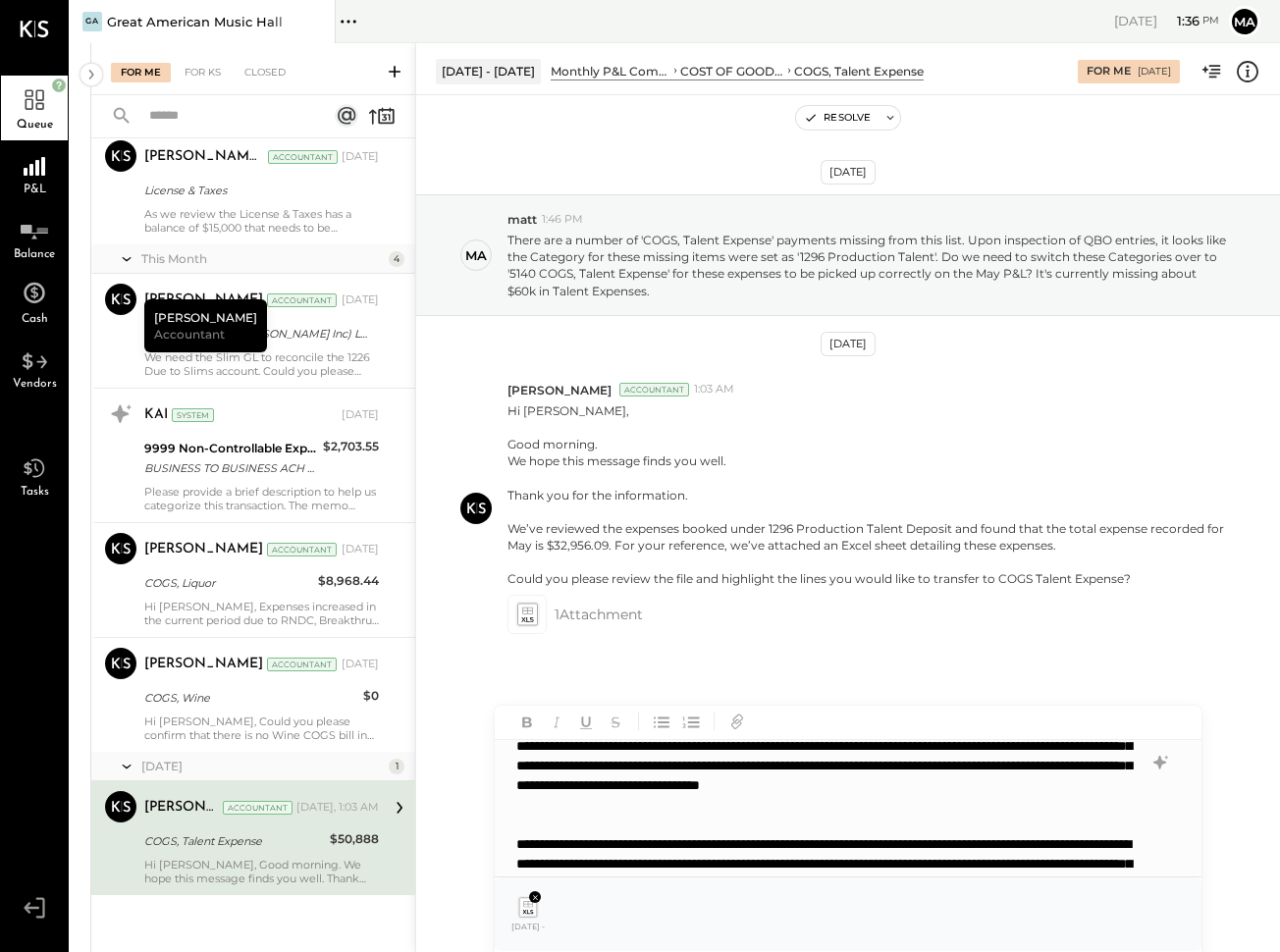 click on "**********" at bounding box center (822, 766) 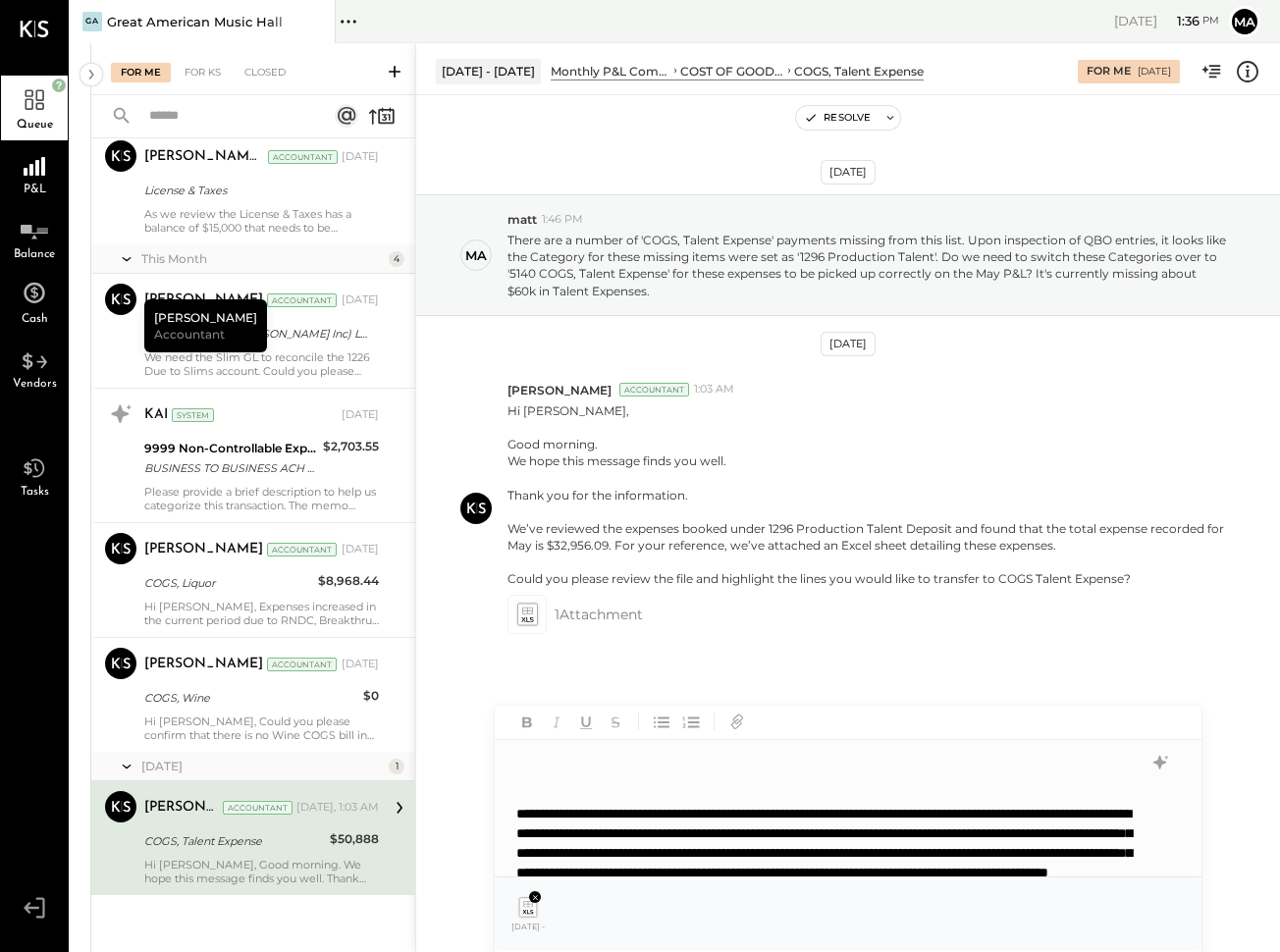 scroll, scrollTop: 106, scrollLeft: 0, axis: vertical 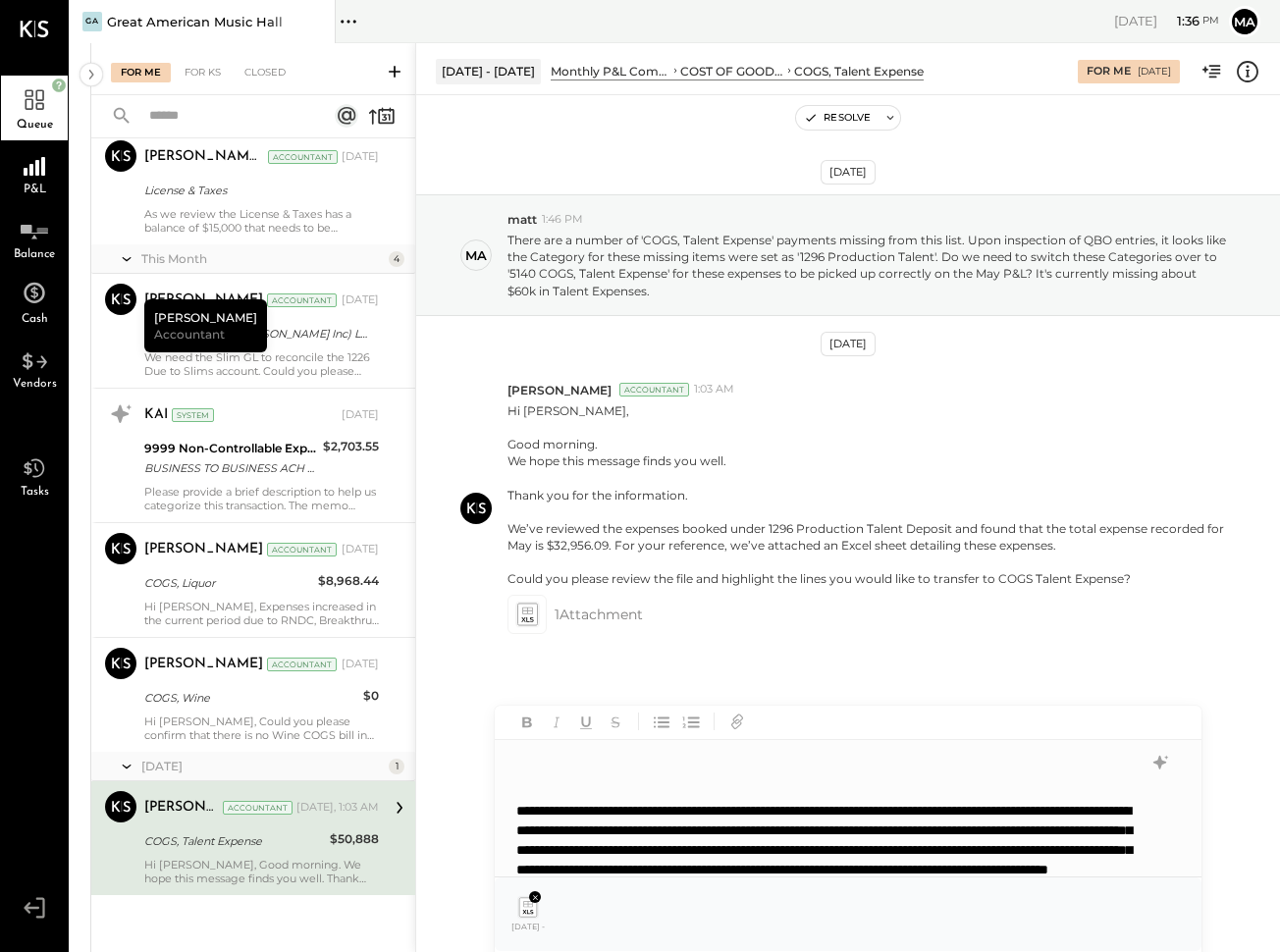 drag, startPoint x: 708, startPoint y: 808, endPoint x: 889, endPoint y: 781, distance: 183.00273 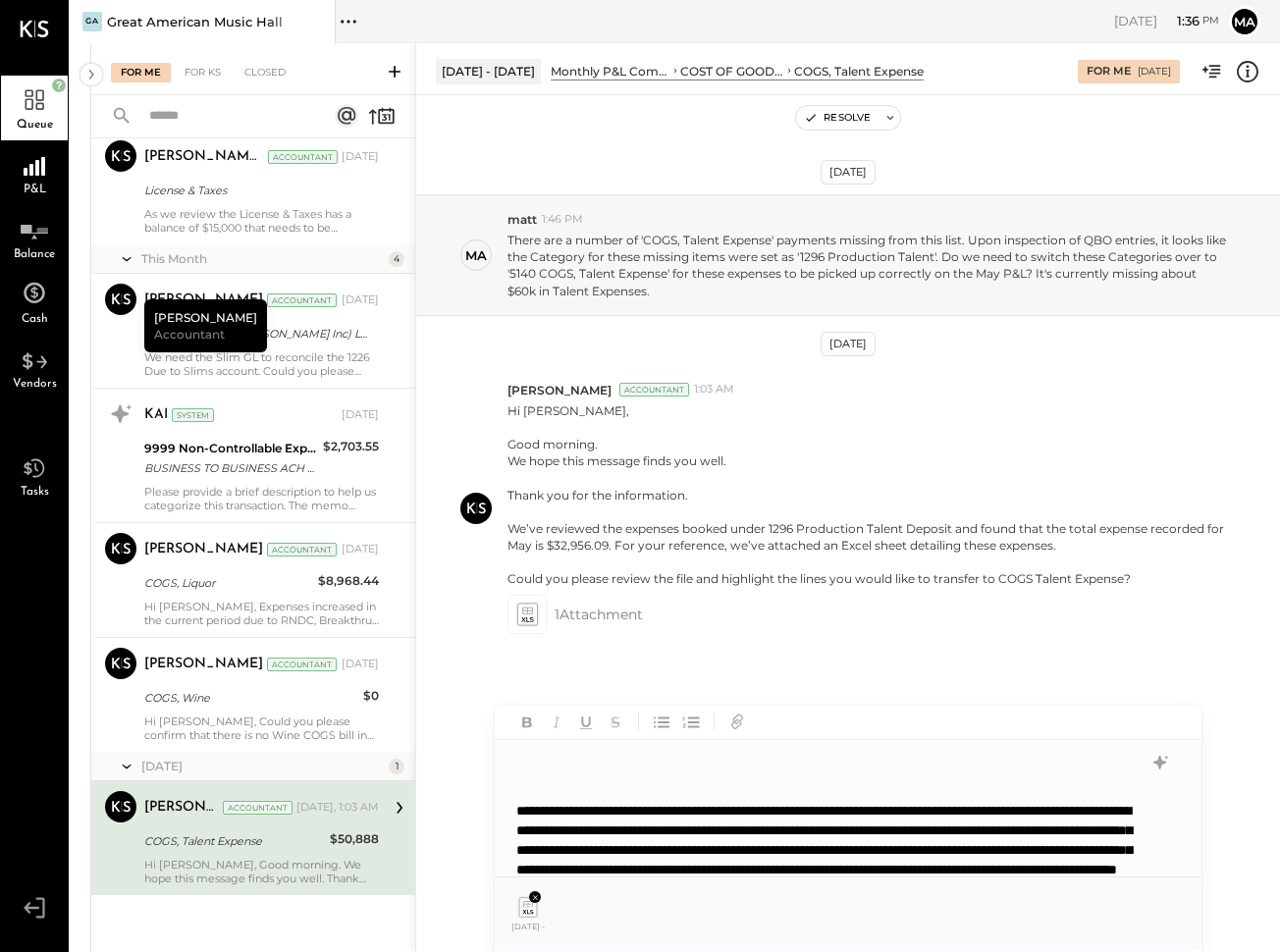 scroll, scrollTop: 157, scrollLeft: 0, axis: vertical 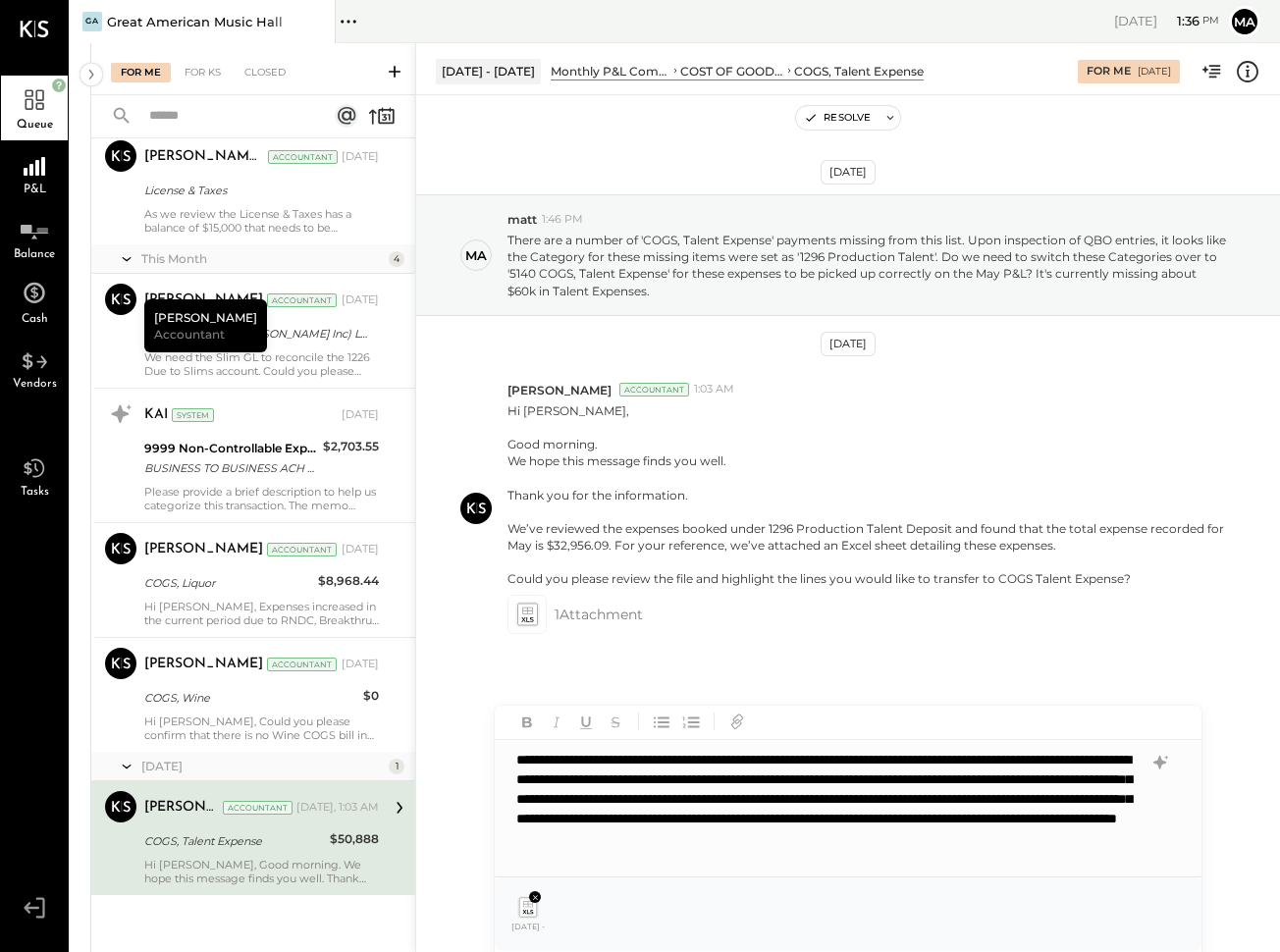 drag, startPoint x: 596, startPoint y: 837, endPoint x: 683, endPoint y: 829, distance: 87.367042 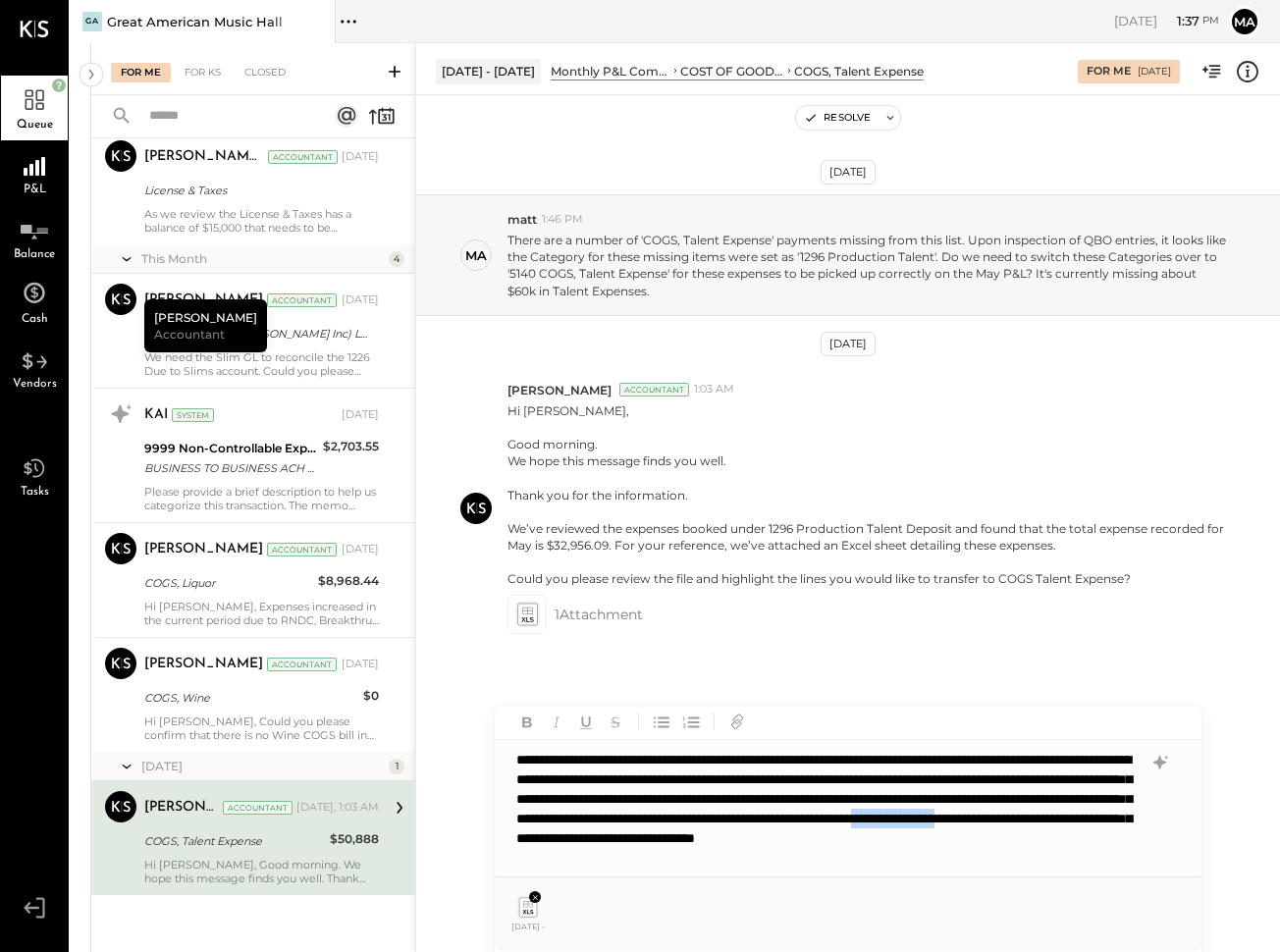 drag, startPoint x: 589, startPoint y: 852, endPoint x: 693, endPoint y: 850, distance: 104.01923 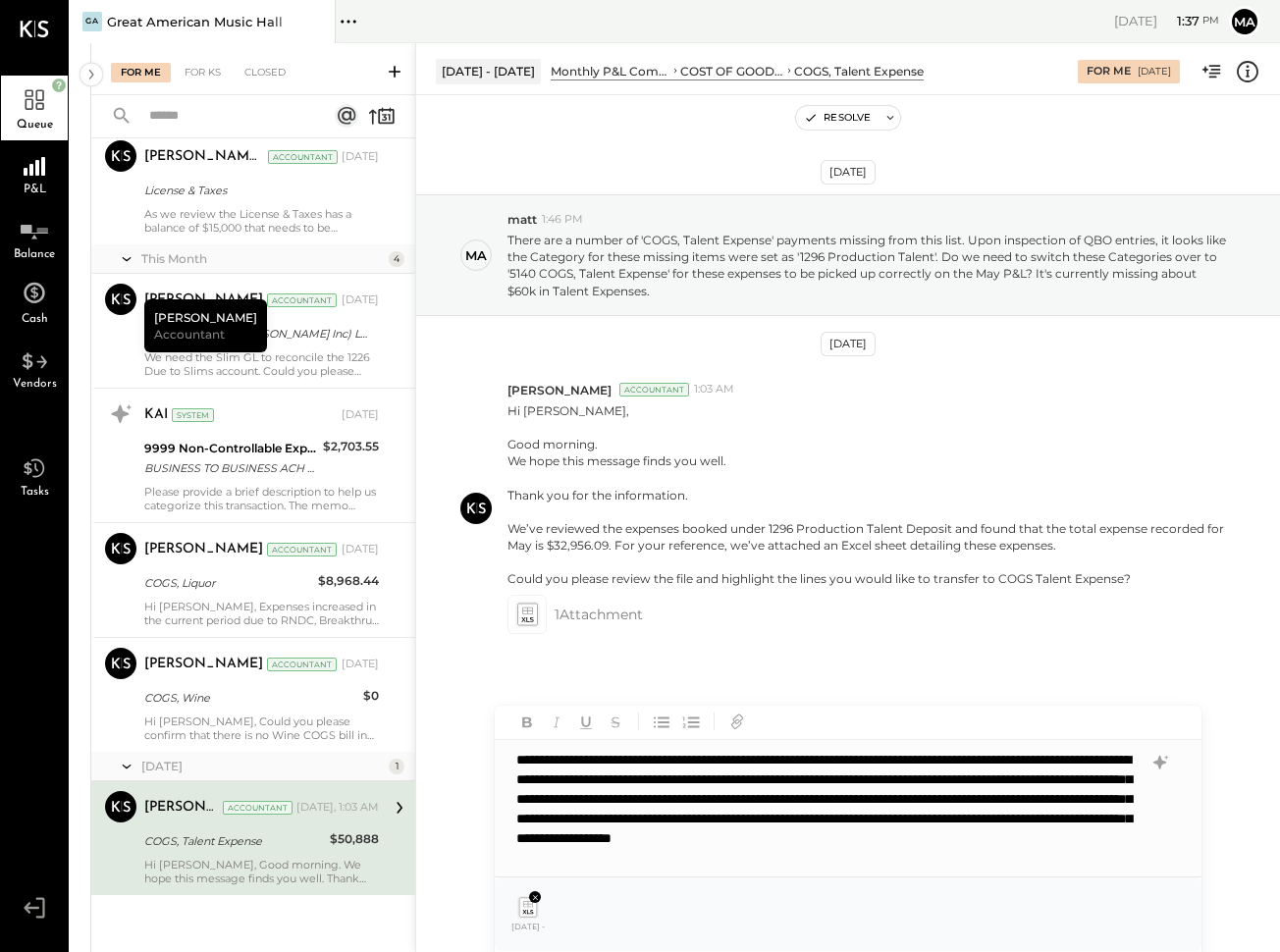 click on "**********" at bounding box center (822, 809) 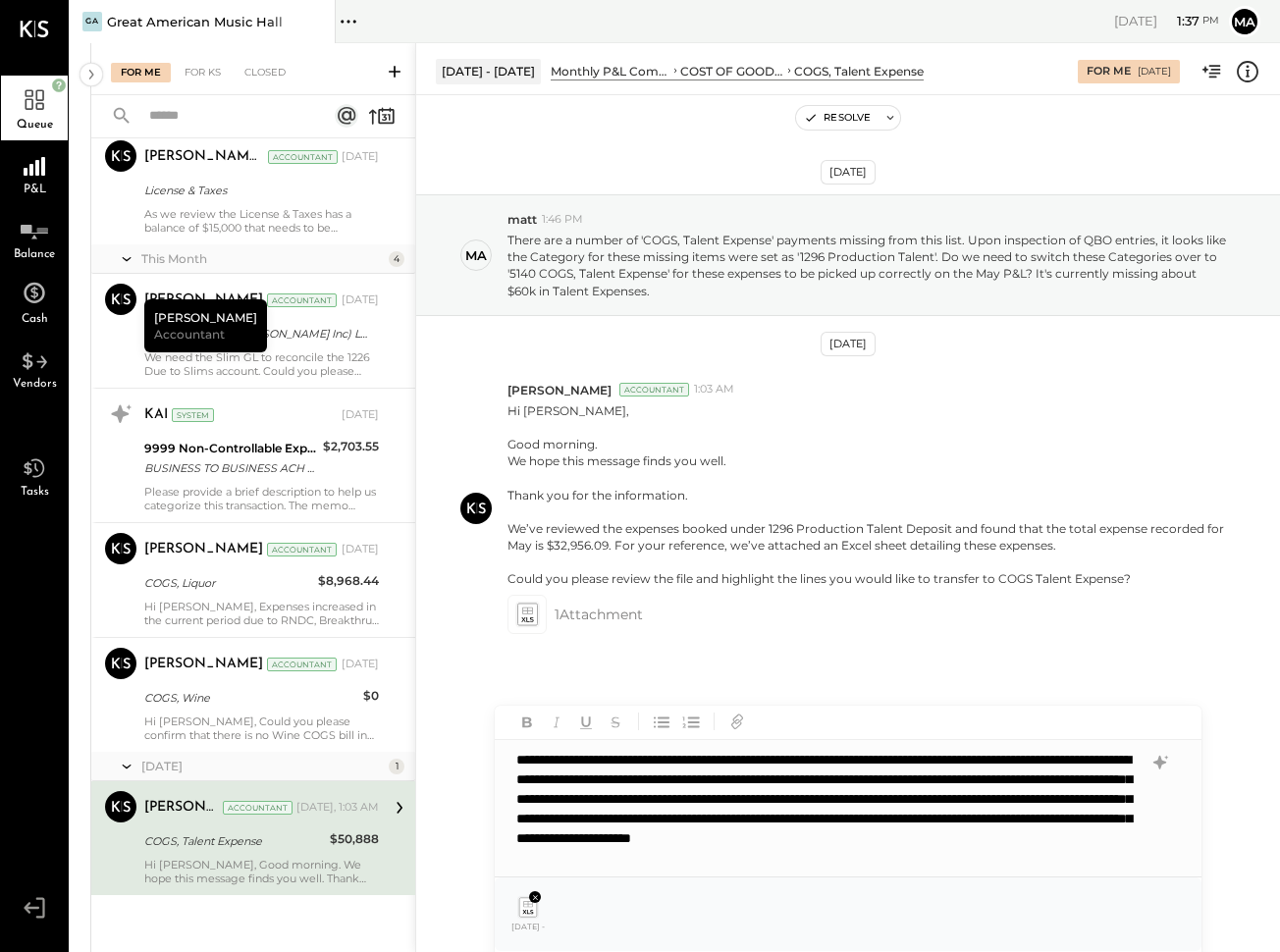 click on "**********" at bounding box center [822, 809] 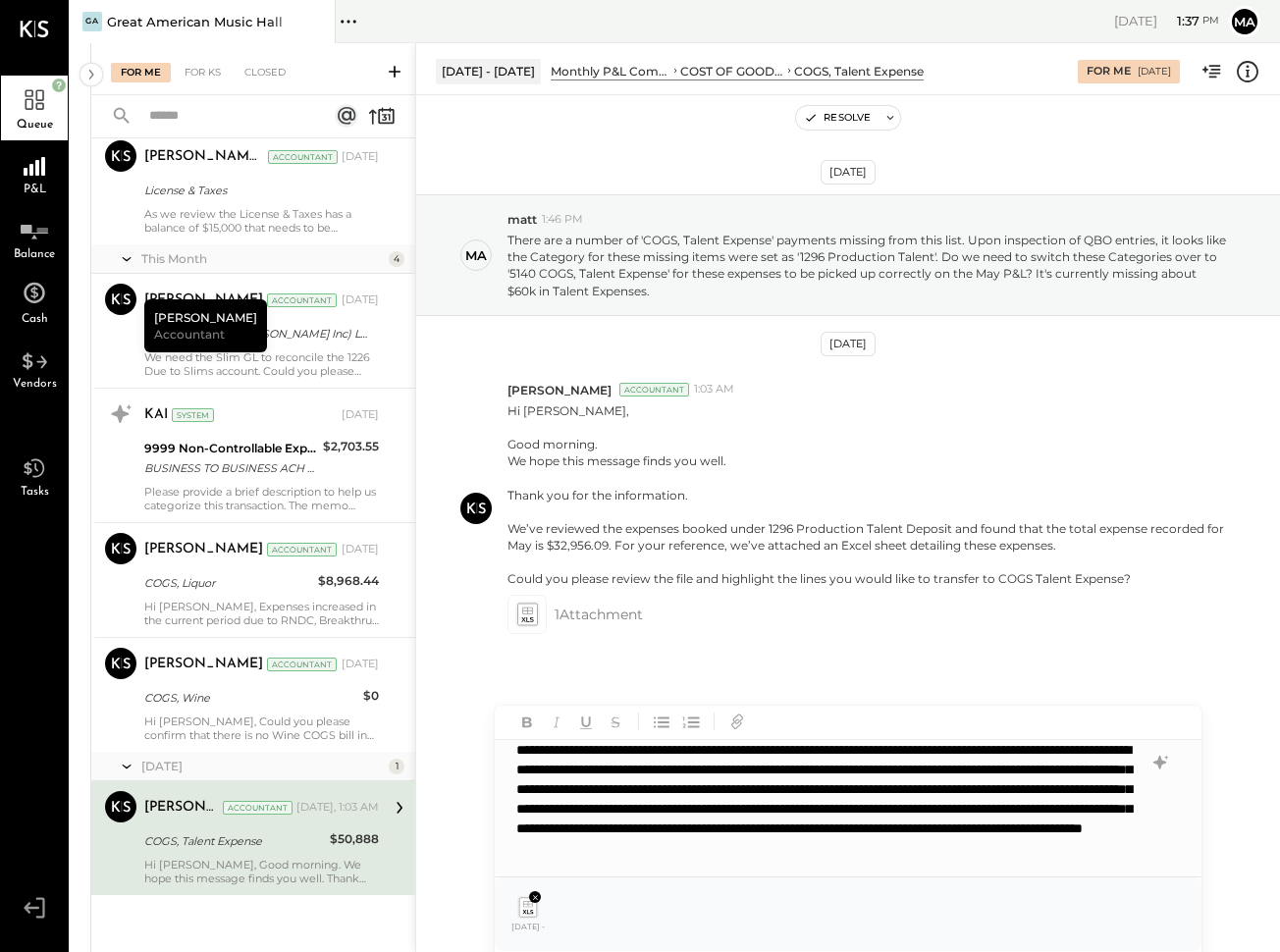 scroll, scrollTop: 186, scrollLeft: 0, axis: vertical 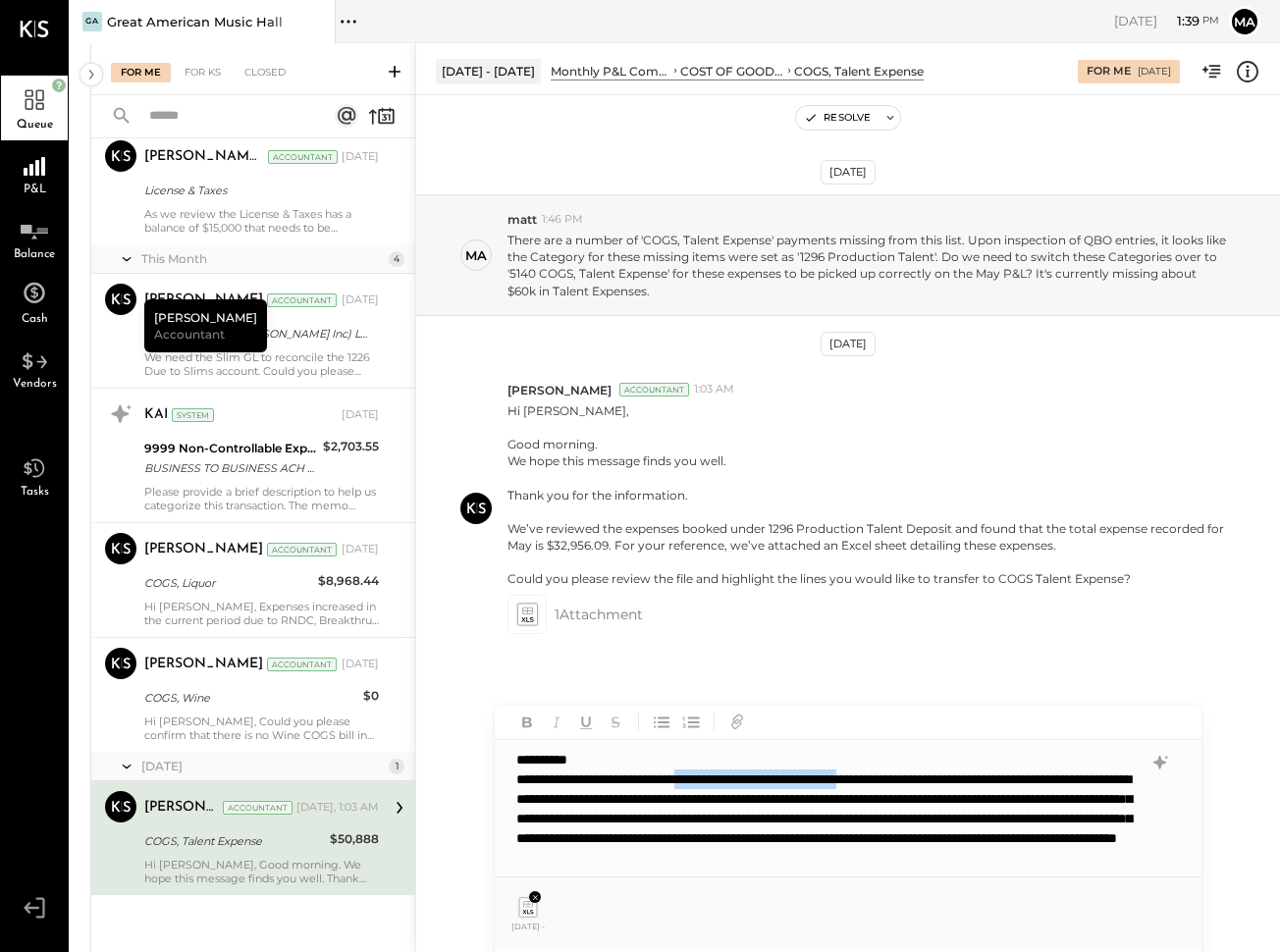 drag, startPoint x: 742, startPoint y: 776, endPoint x: 967, endPoint y: 770, distance: 225.07999 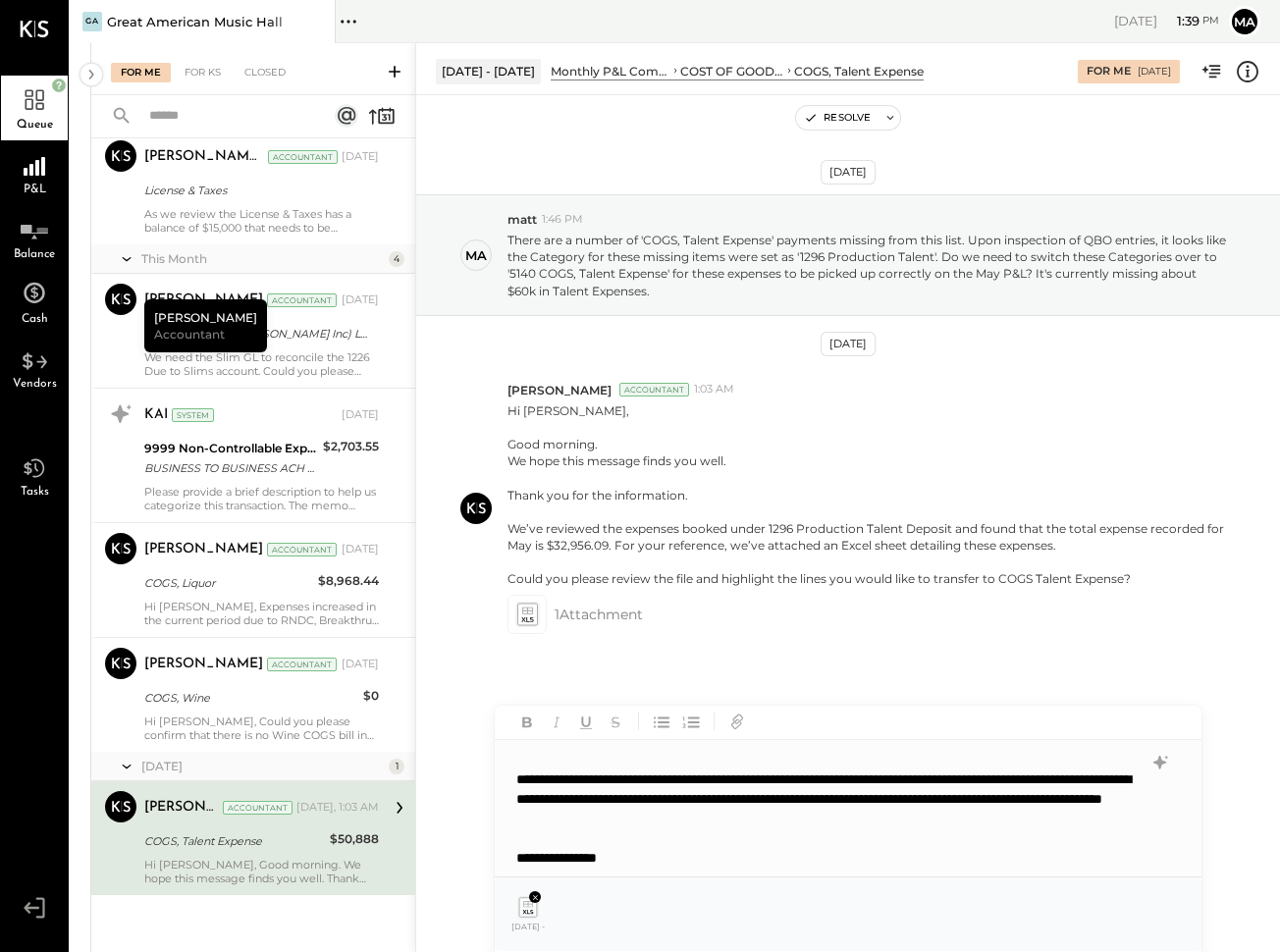 click on "**********" at bounding box center [822, 858] 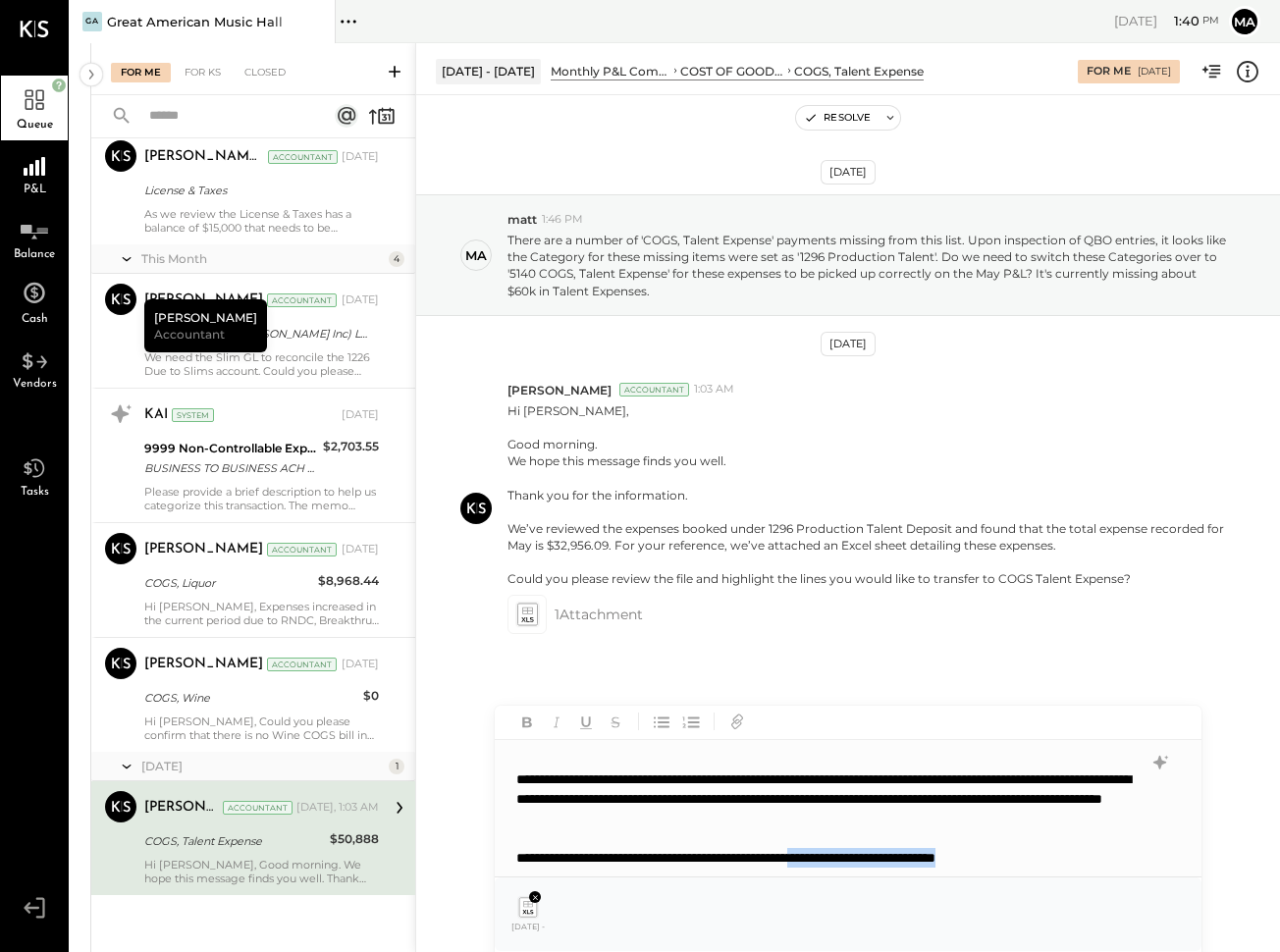 click on "**********" at bounding box center [822, 858] 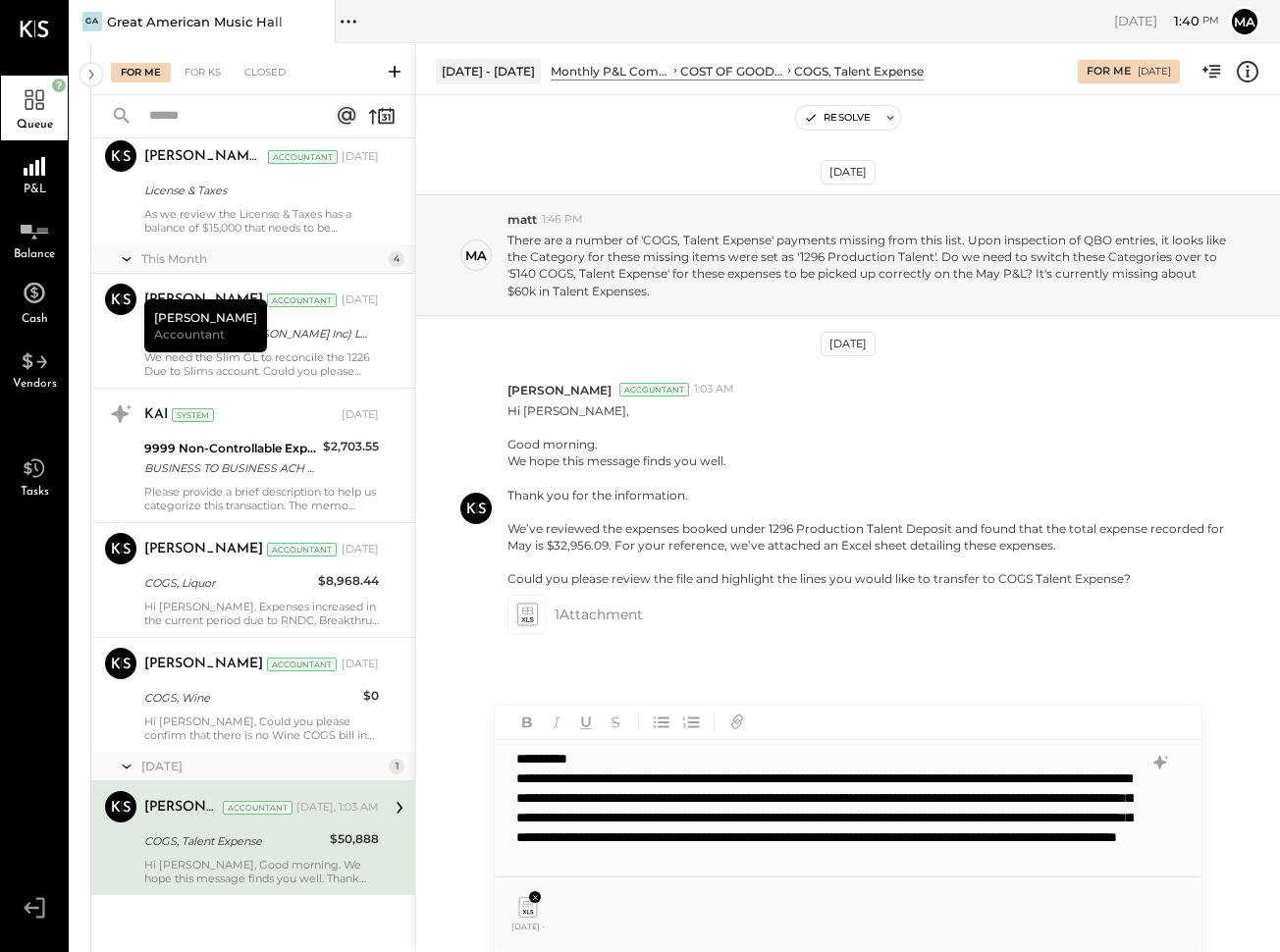 scroll, scrollTop: 0, scrollLeft: 0, axis: both 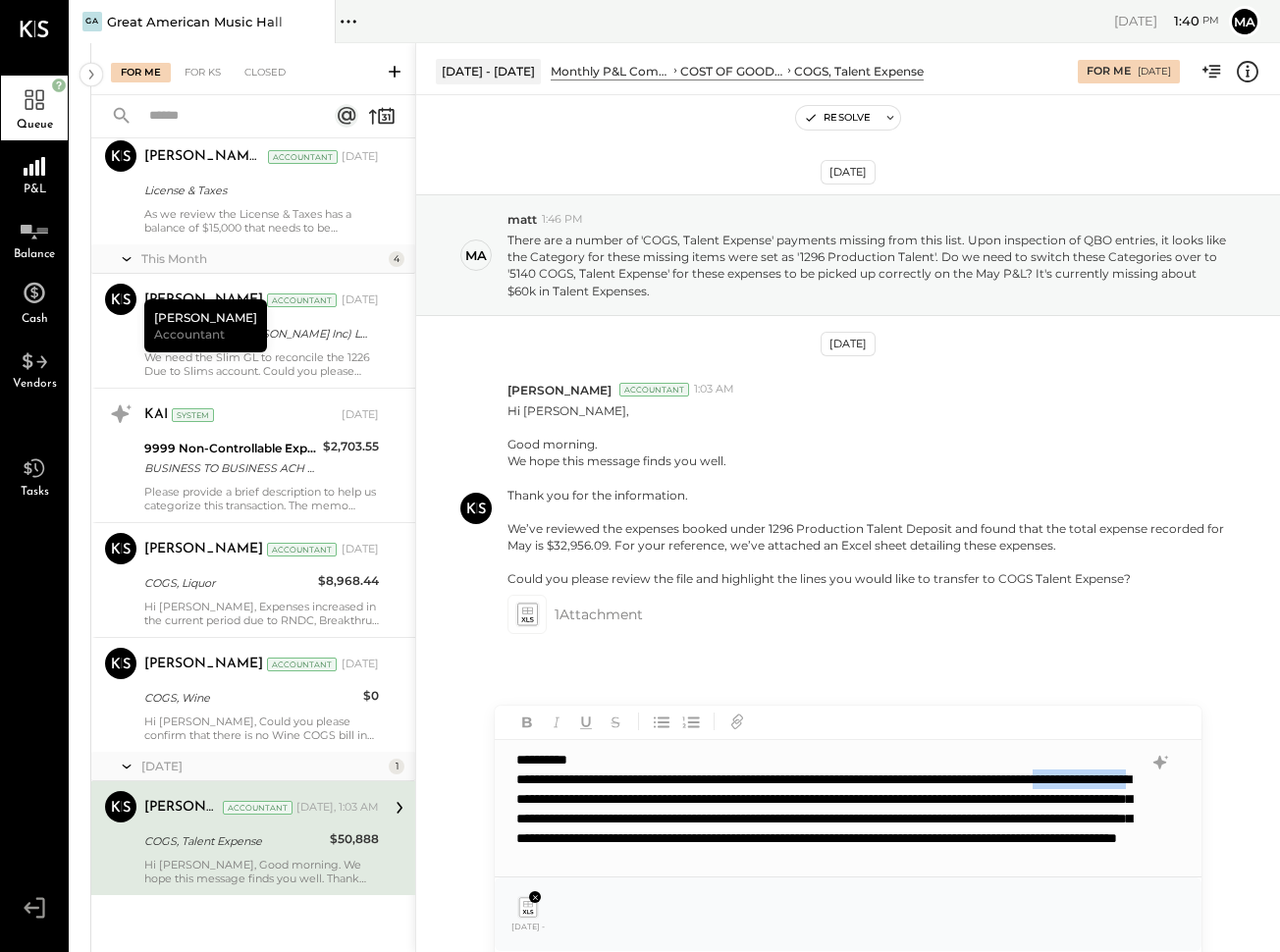 drag, startPoint x: 605, startPoint y: 800, endPoint x: 748, endPoint y: 796, distance: 143.05593 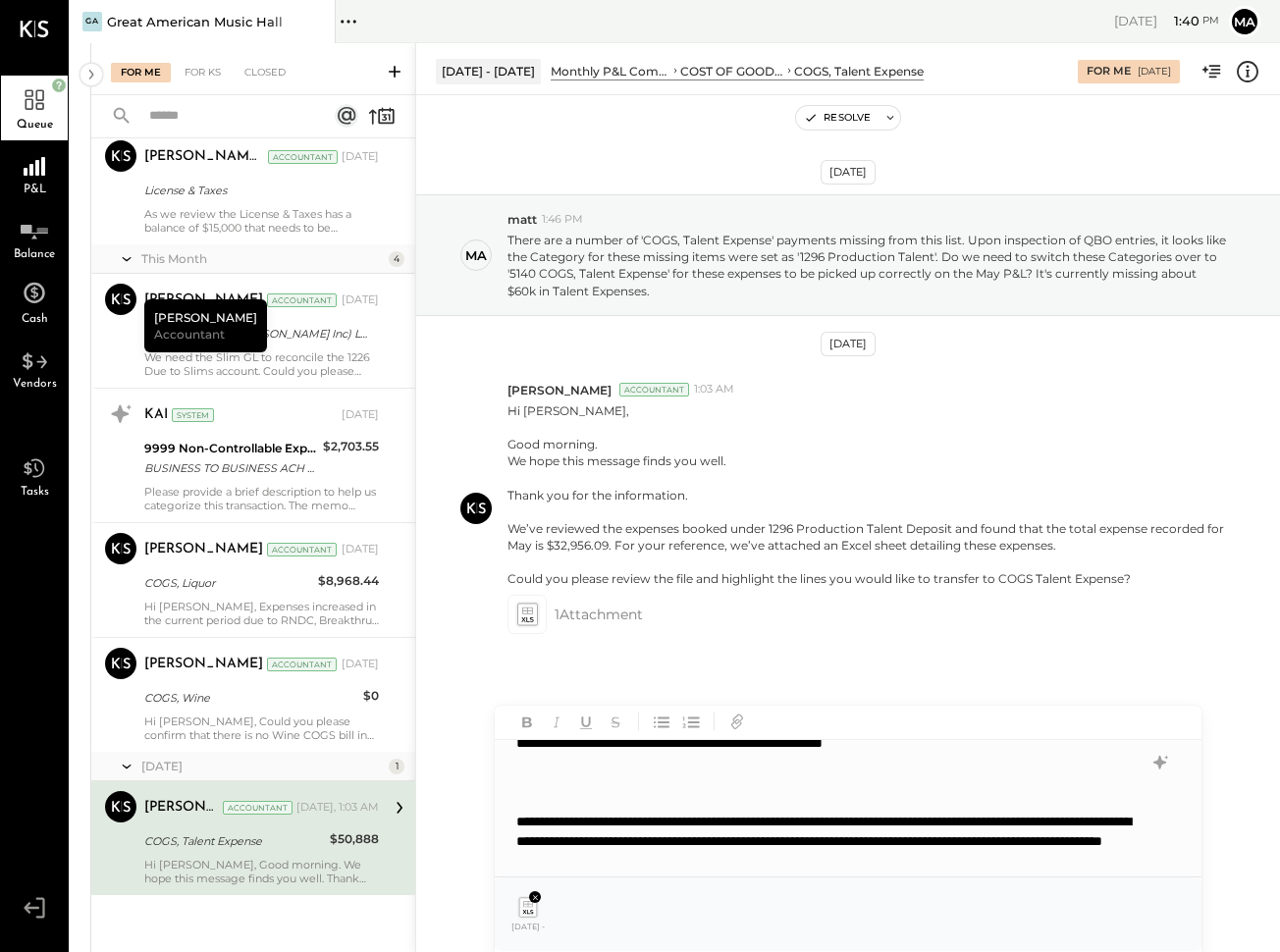 scroll, scrollTop: 334, scrollLeft: 0, axis: vertical 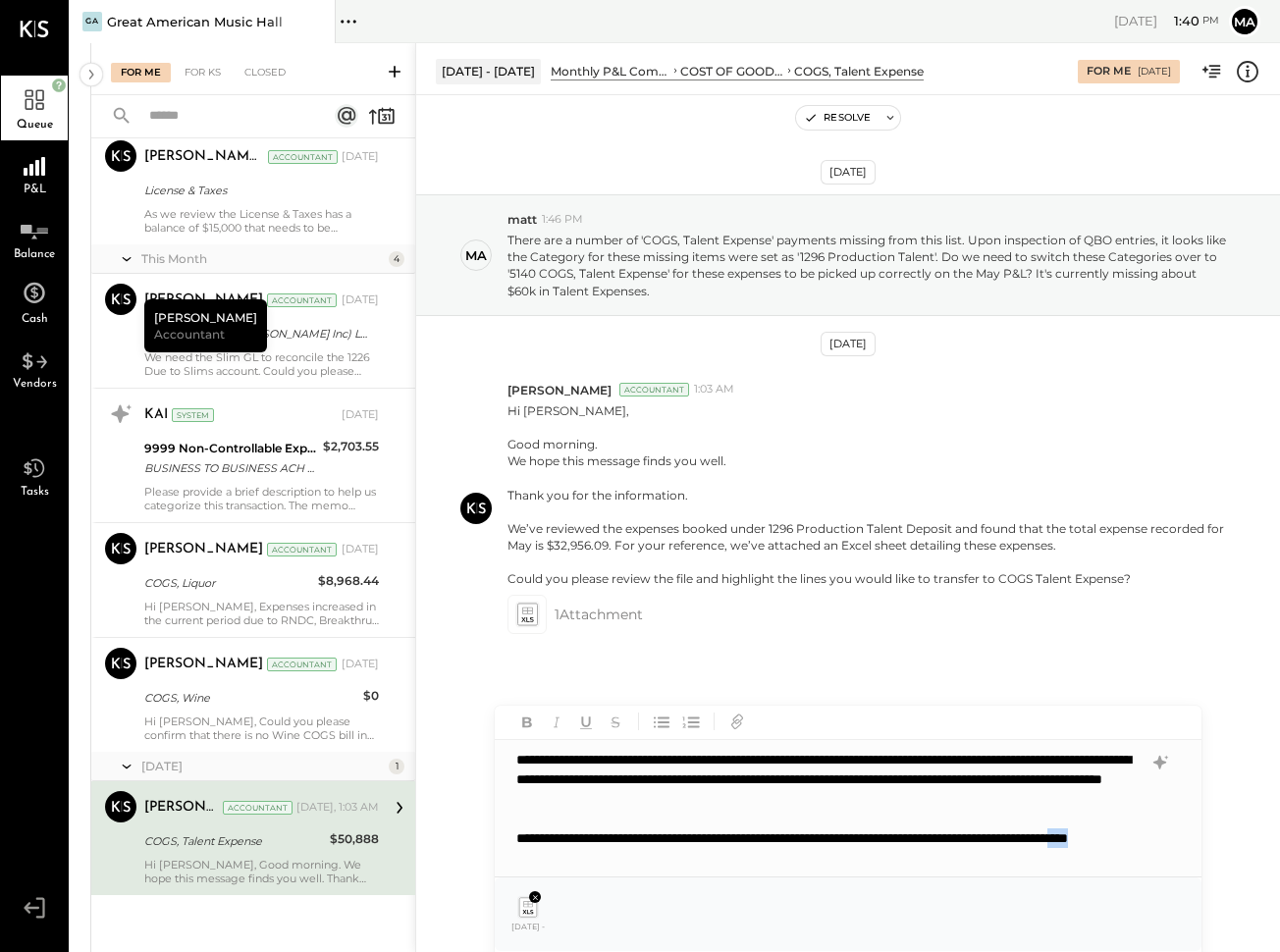 drag, startPoint x: 633, startPoint y: 857, endPoint x: 658, endPoint y: 855, distance: 25.079872 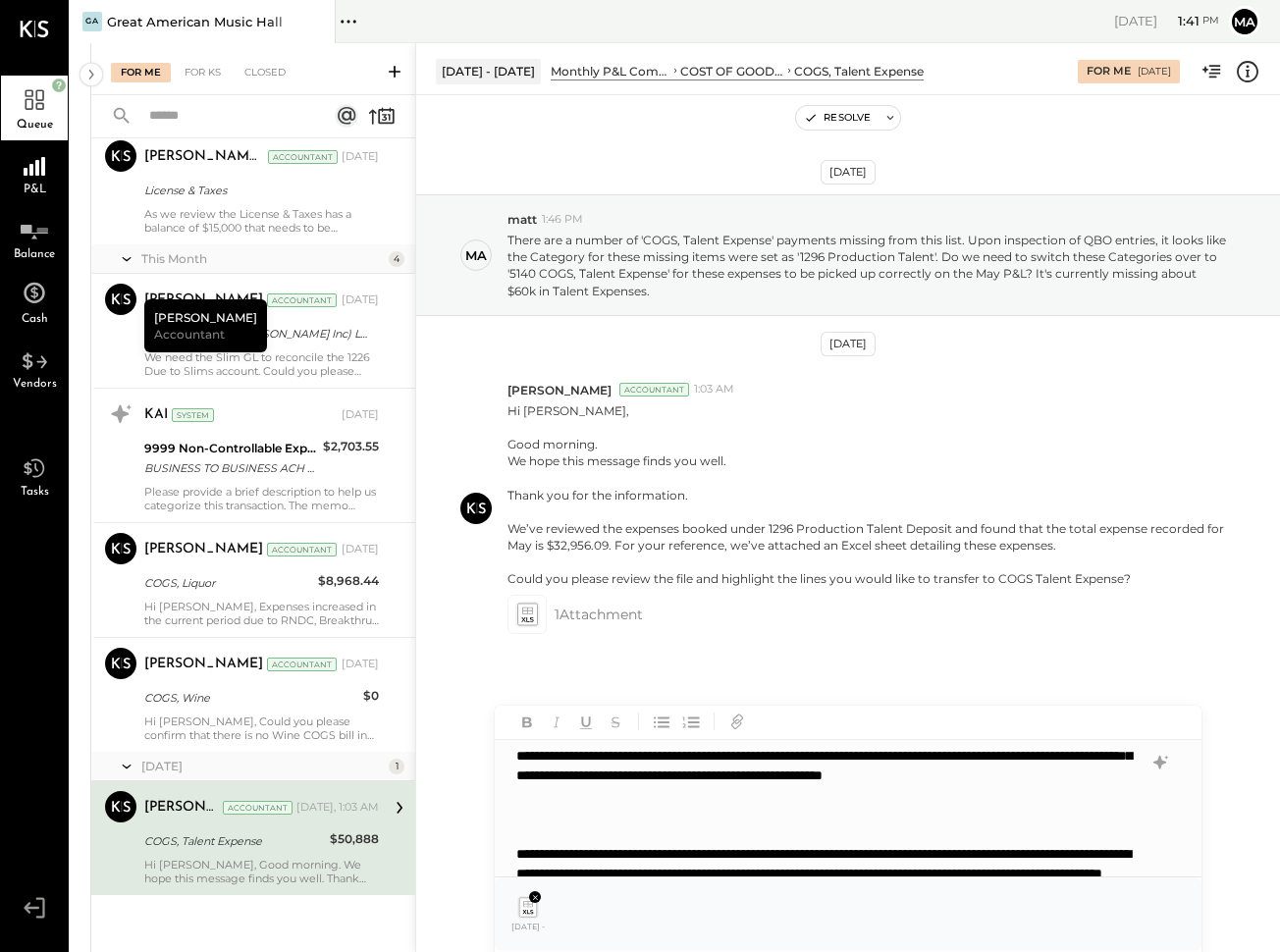 scroll, scrollTop: 238, scrollLeft: 0, axis: vertical 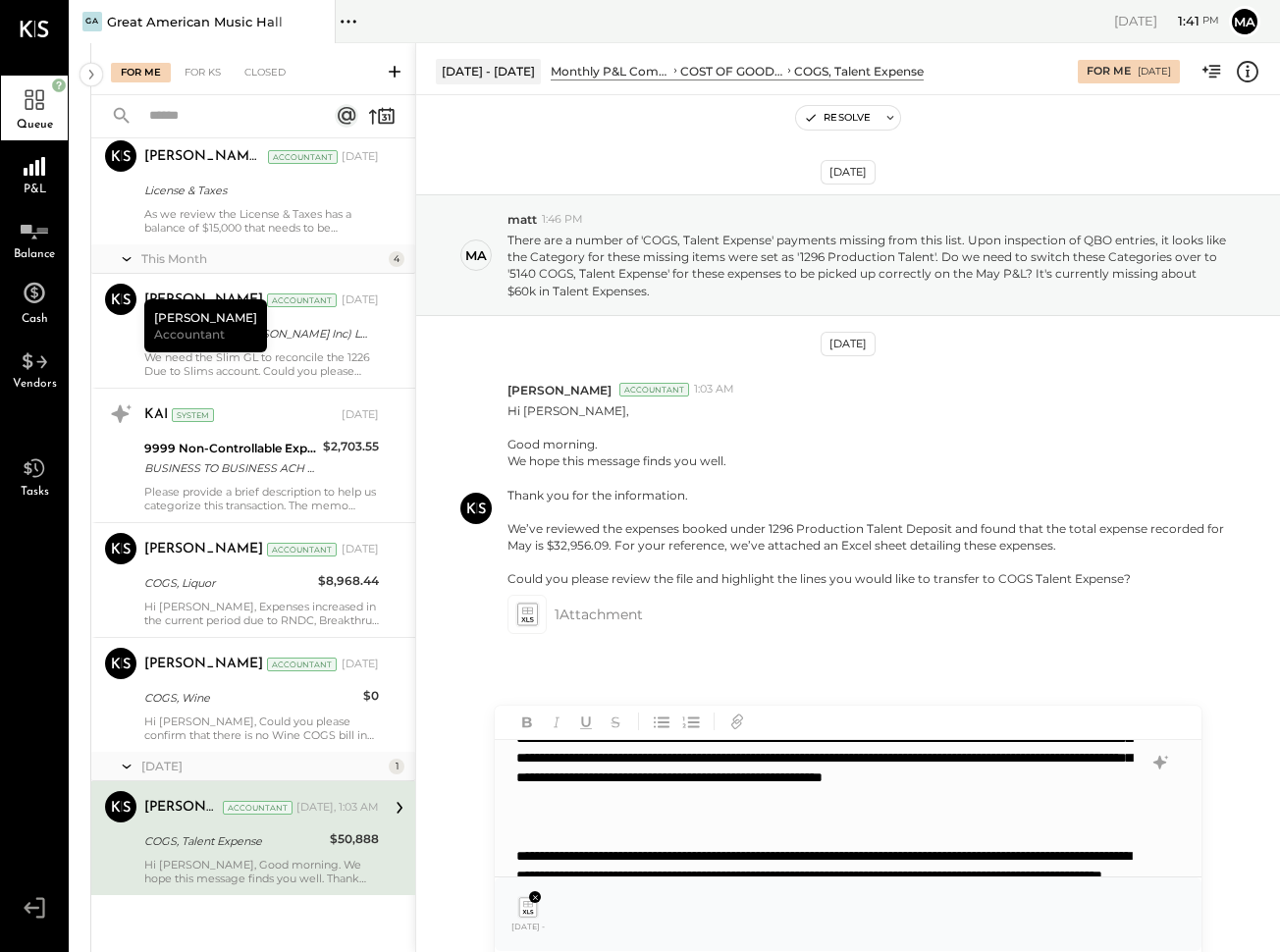 click on "**********" at bounding box center (822, 748) 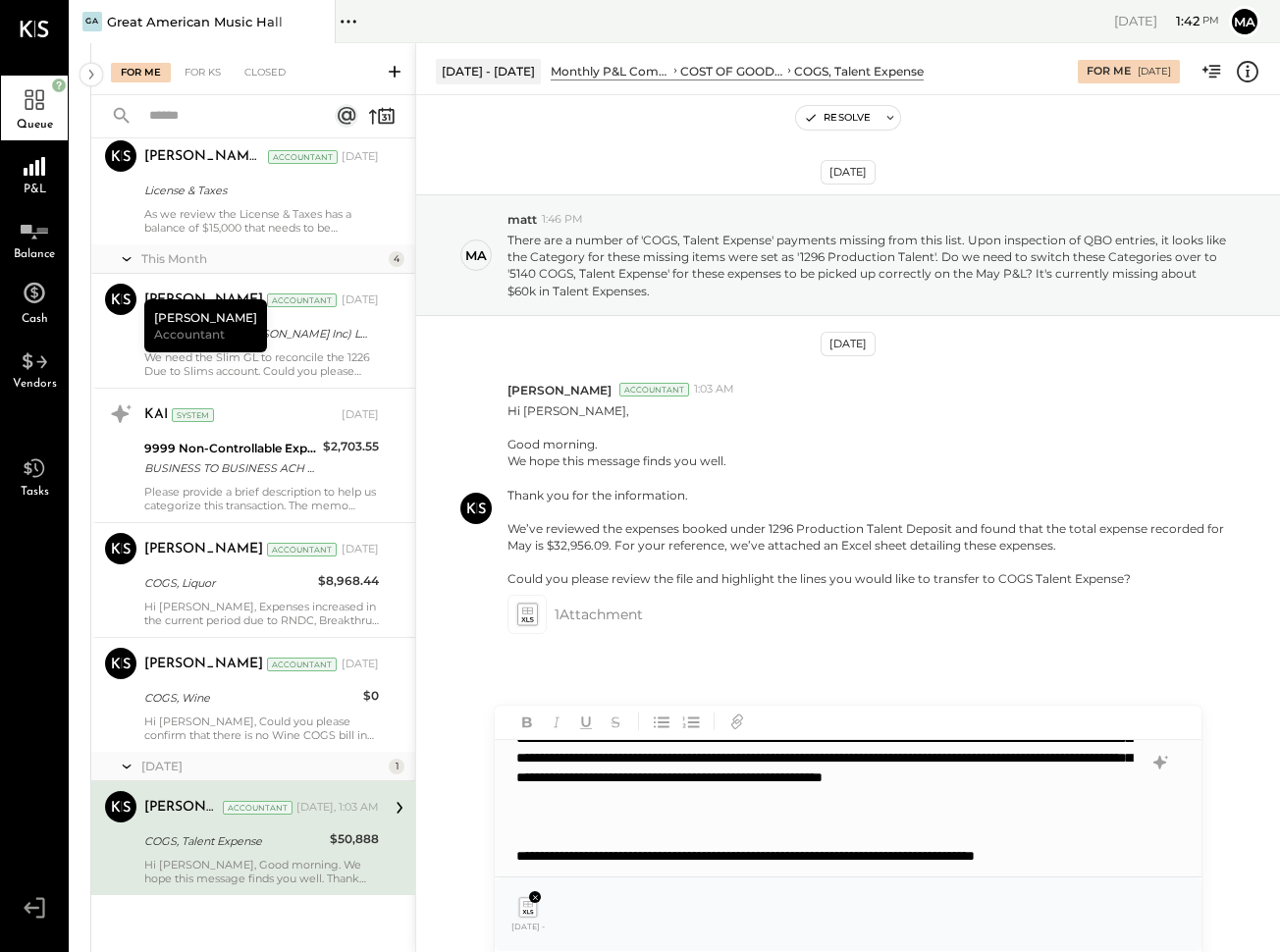 scroll, scrollTop: 245, scrollLeft: 0, axis: vertical 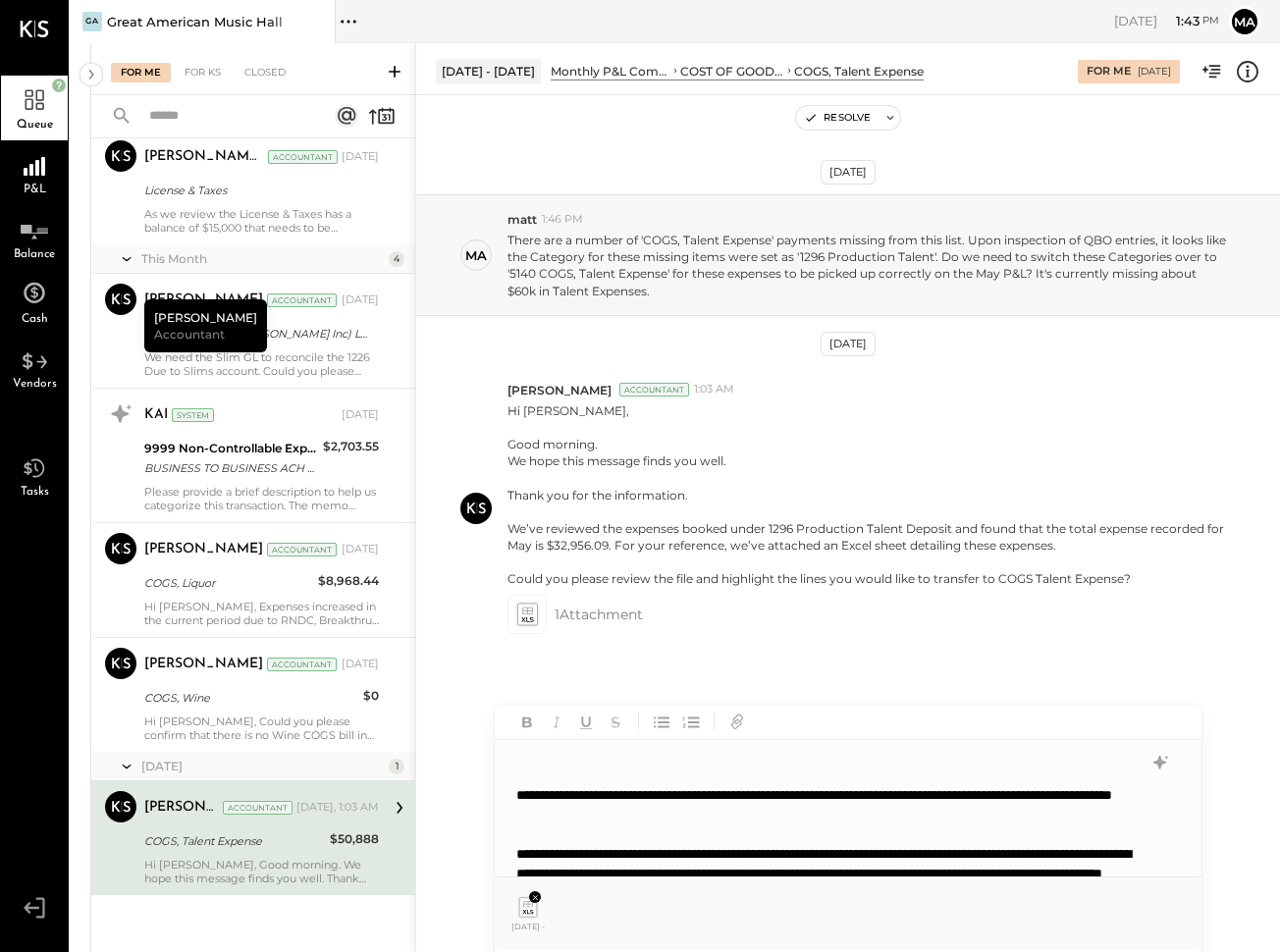 click on "**********" at bounding box center [822, 805] 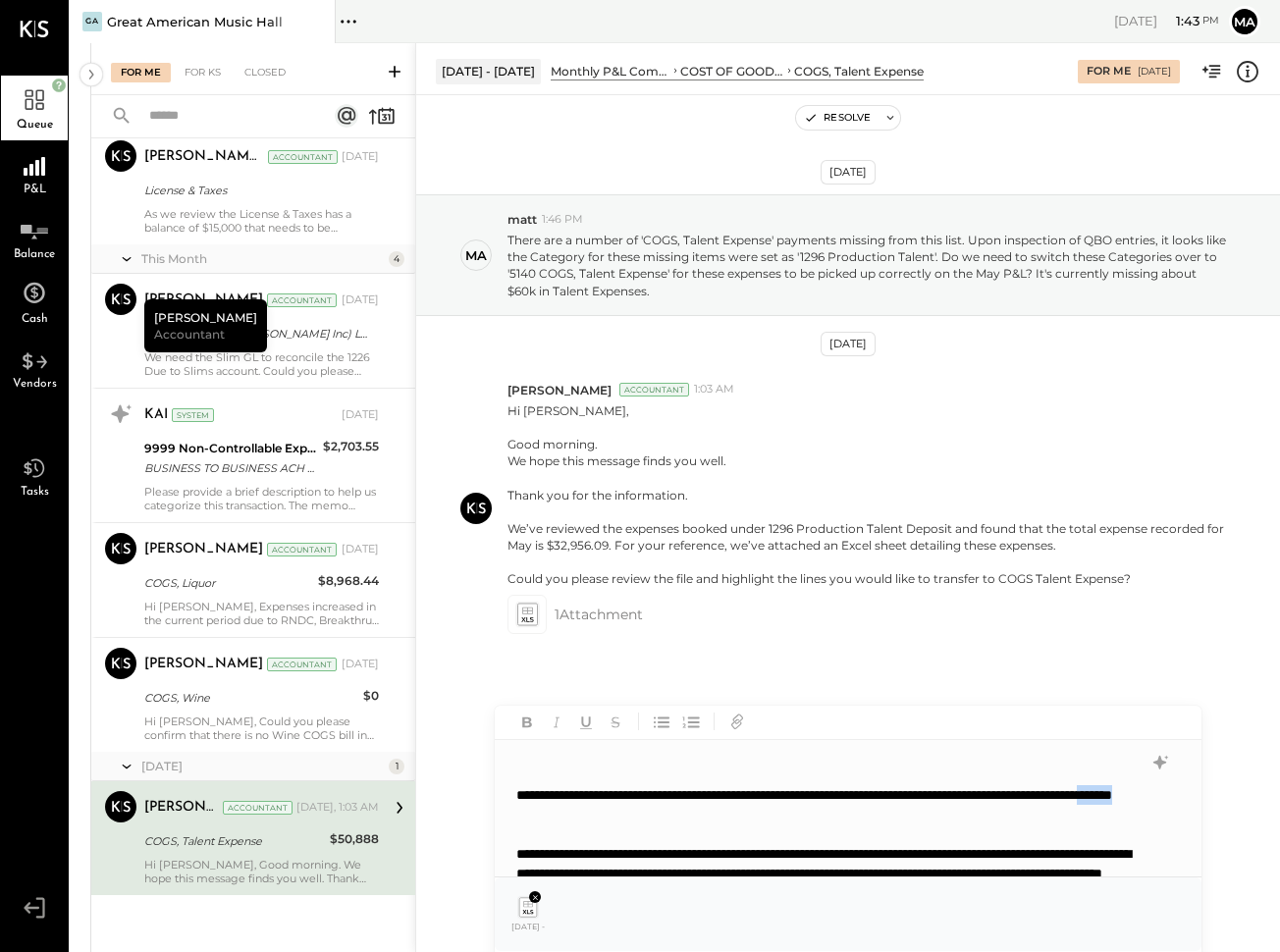 click on "**********" at bounding box center (822, 805) 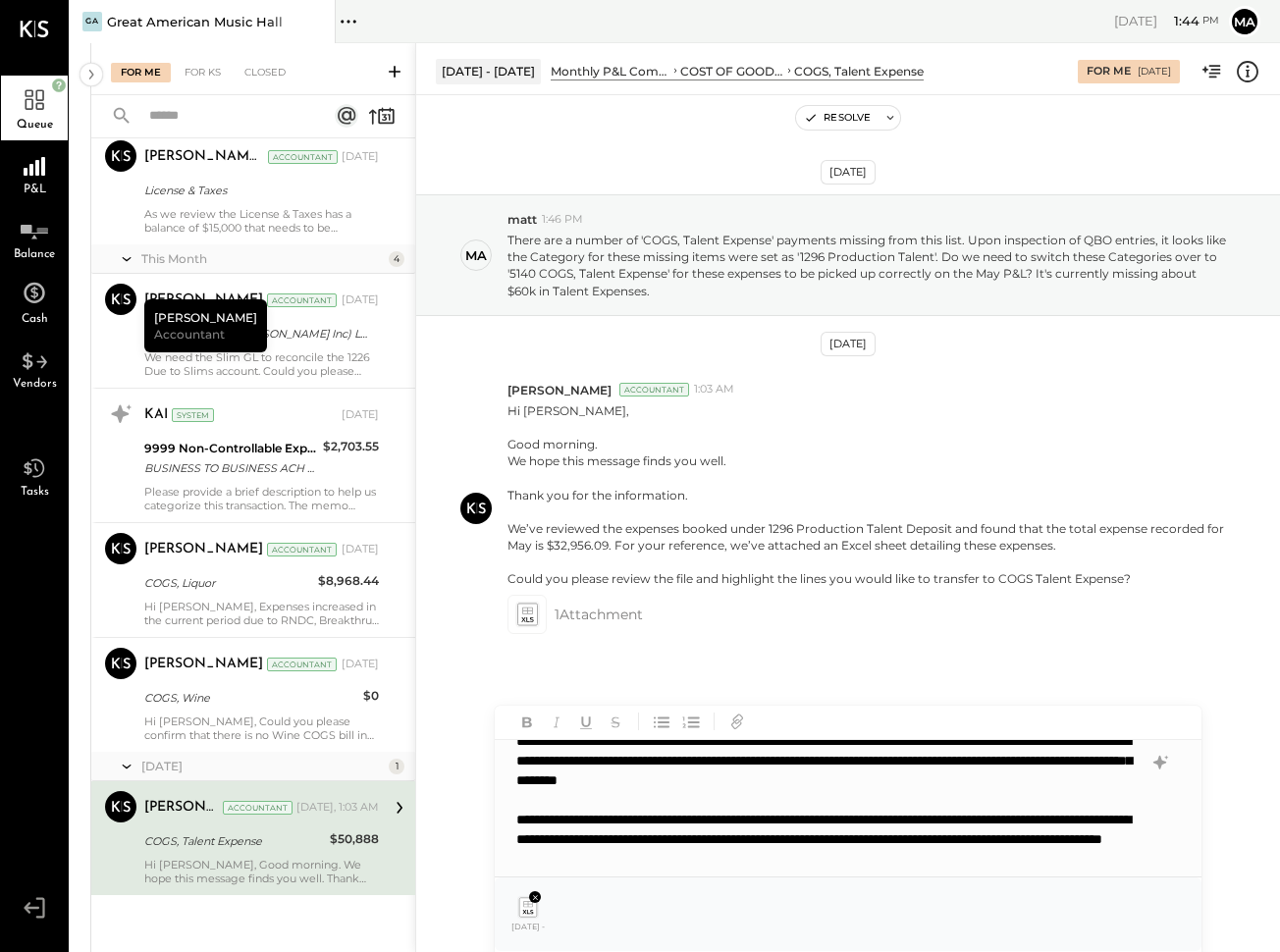 scroll, scrollTop: 351, scrollLeft: 0, axis: vertical 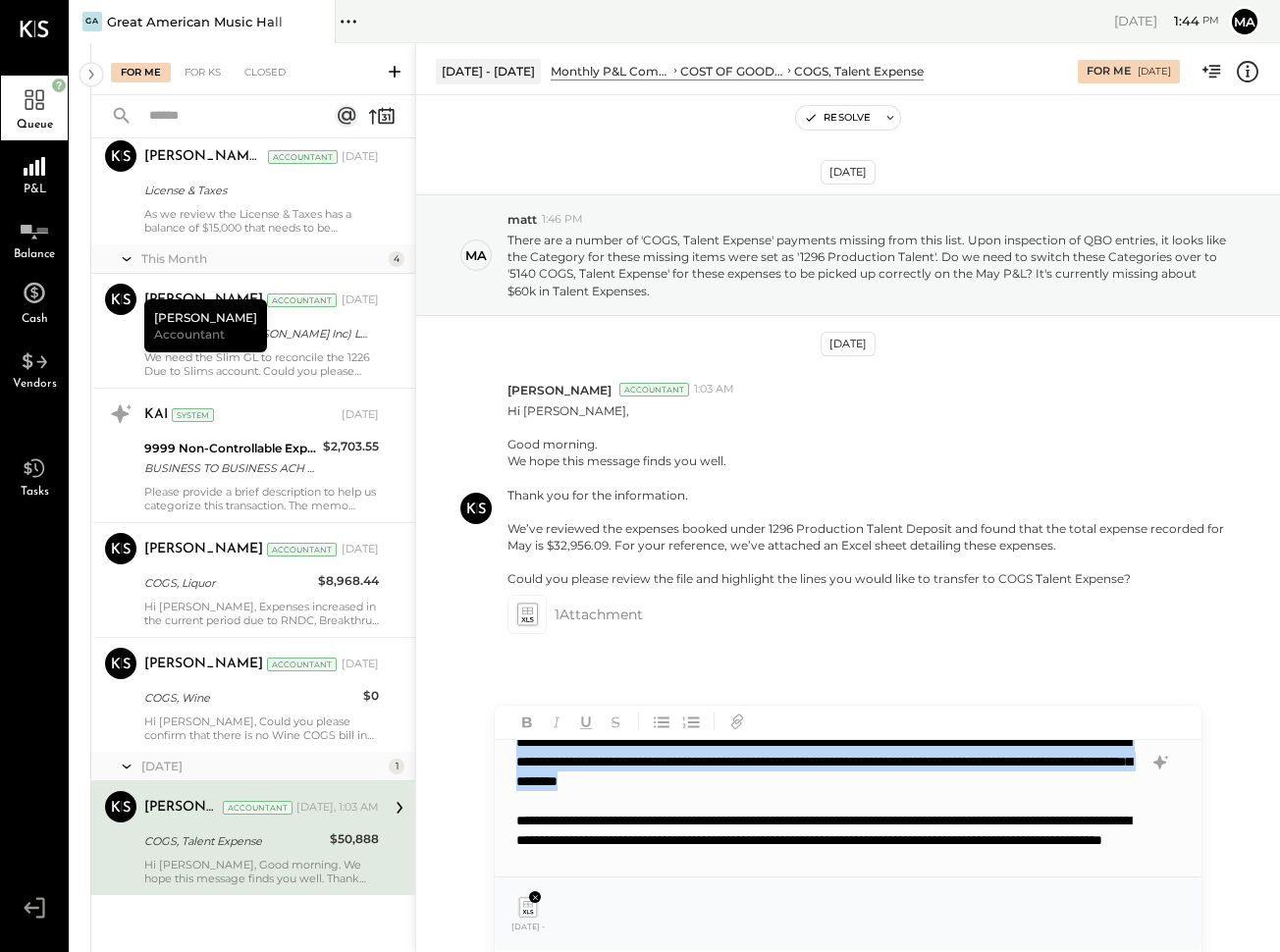 drag, startPoint x: 1054, startPoint y: 780, endPoint x: 514, endPoint y: 751, distance: 540.77814 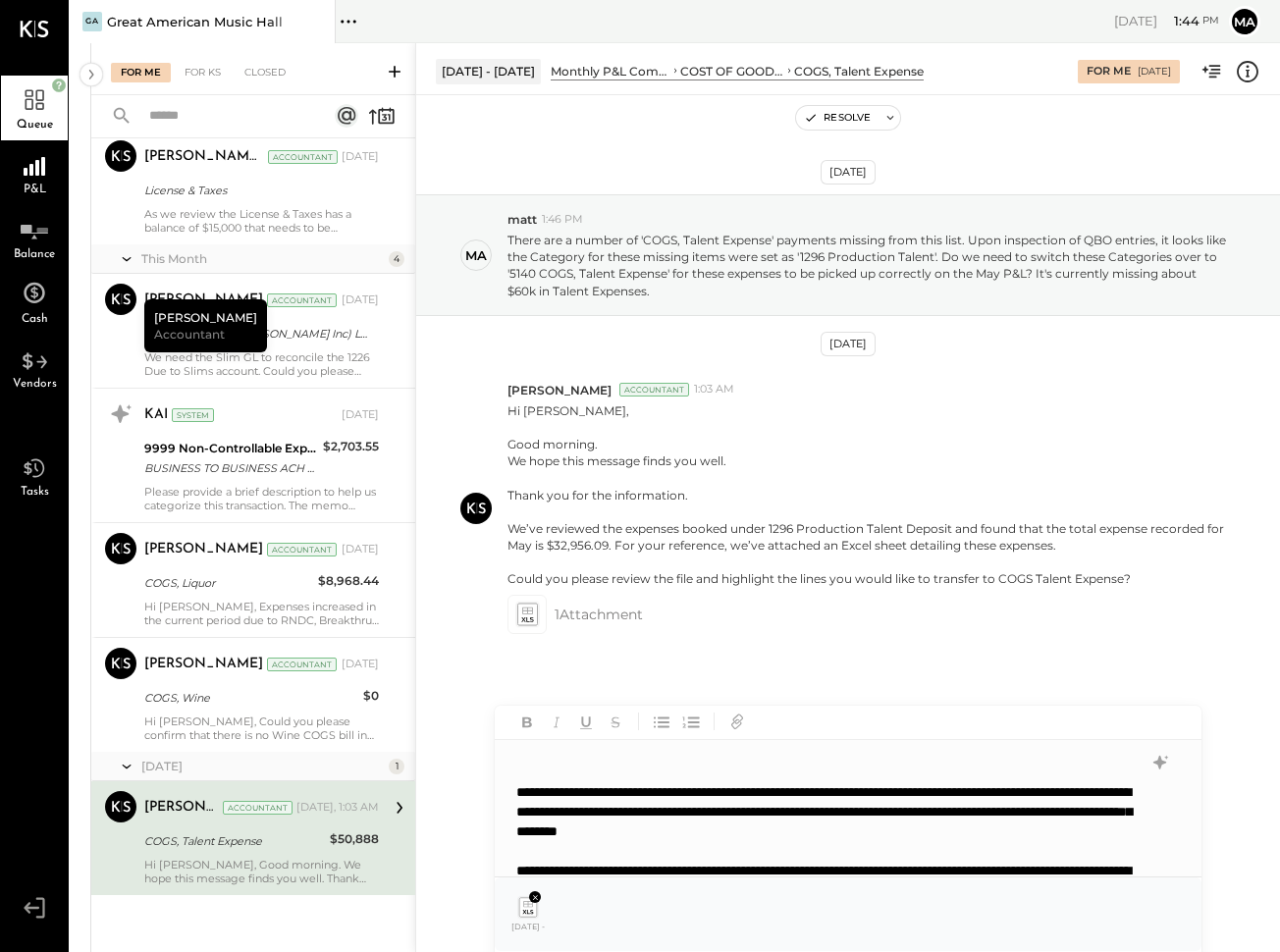 scroll, scrollTop: 298, scrollLeft: 0, axis: vertical 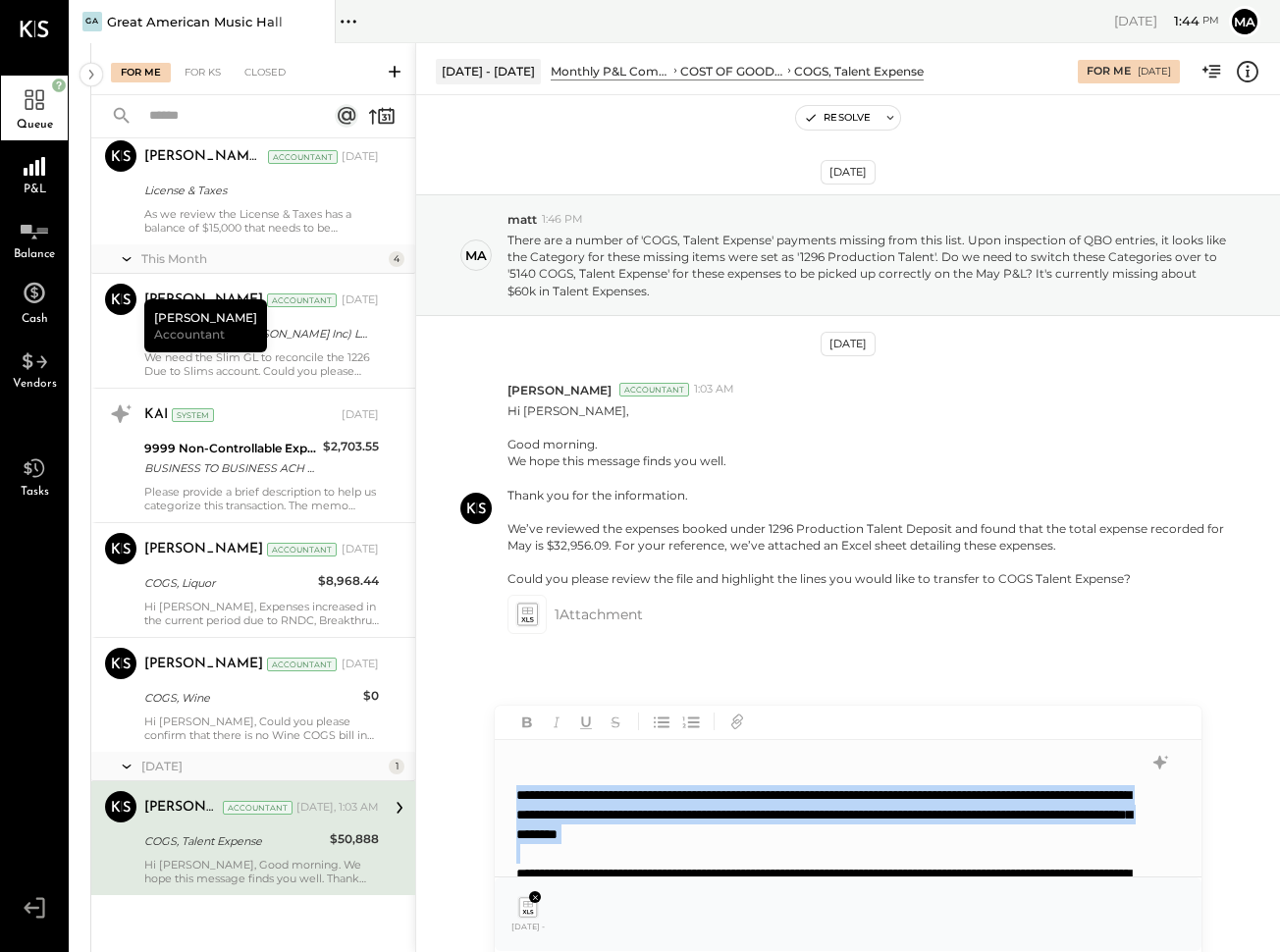 drag, startPoint x: 516, startPoint y: 788, endPoint x: 1095, endPoint y: 849, distance: 582.20443 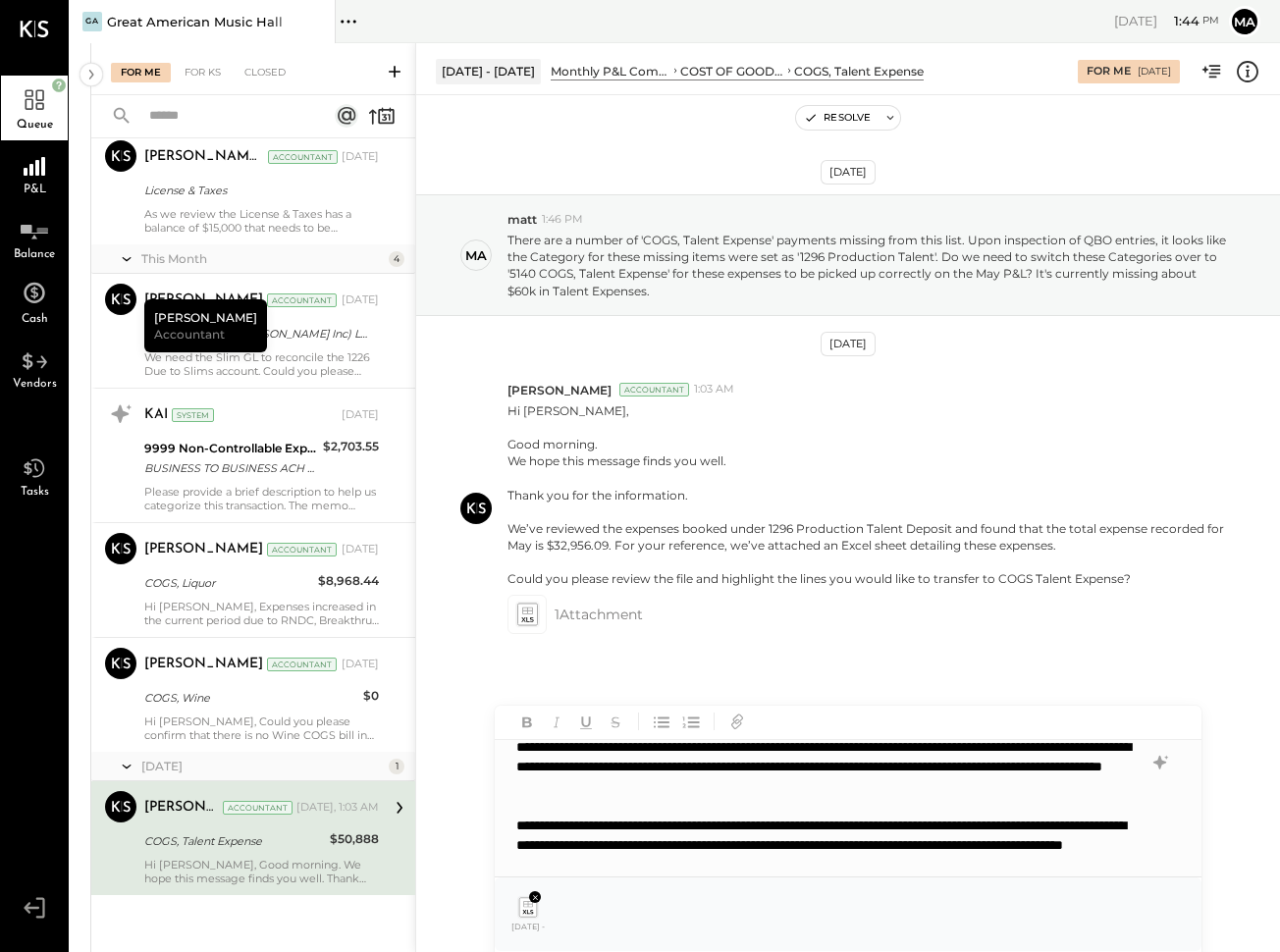 scroll, scrollTop: 432, scrollLeft: 0, axis: vertical 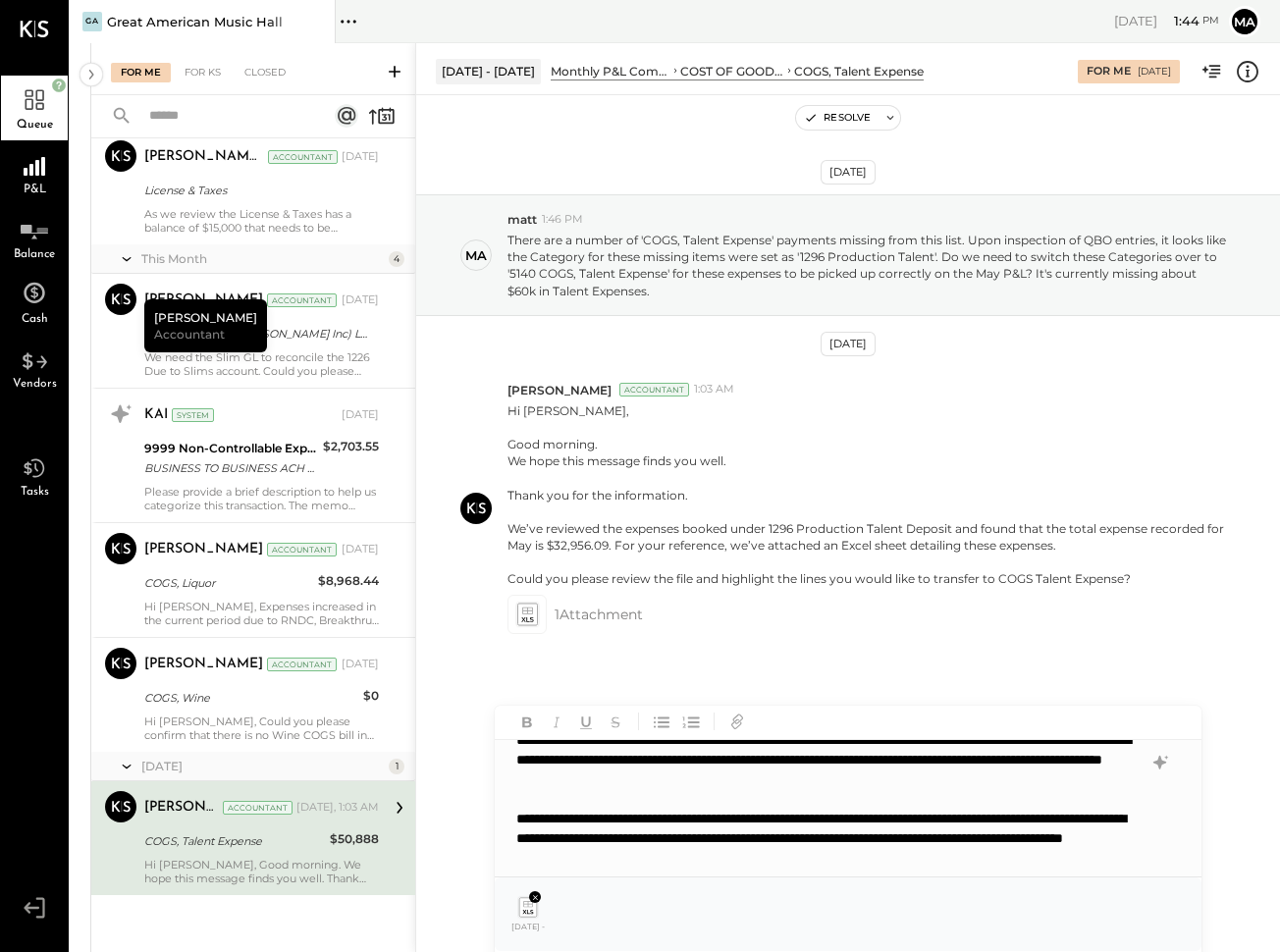click on "**********" at bounding box center (822, 760) 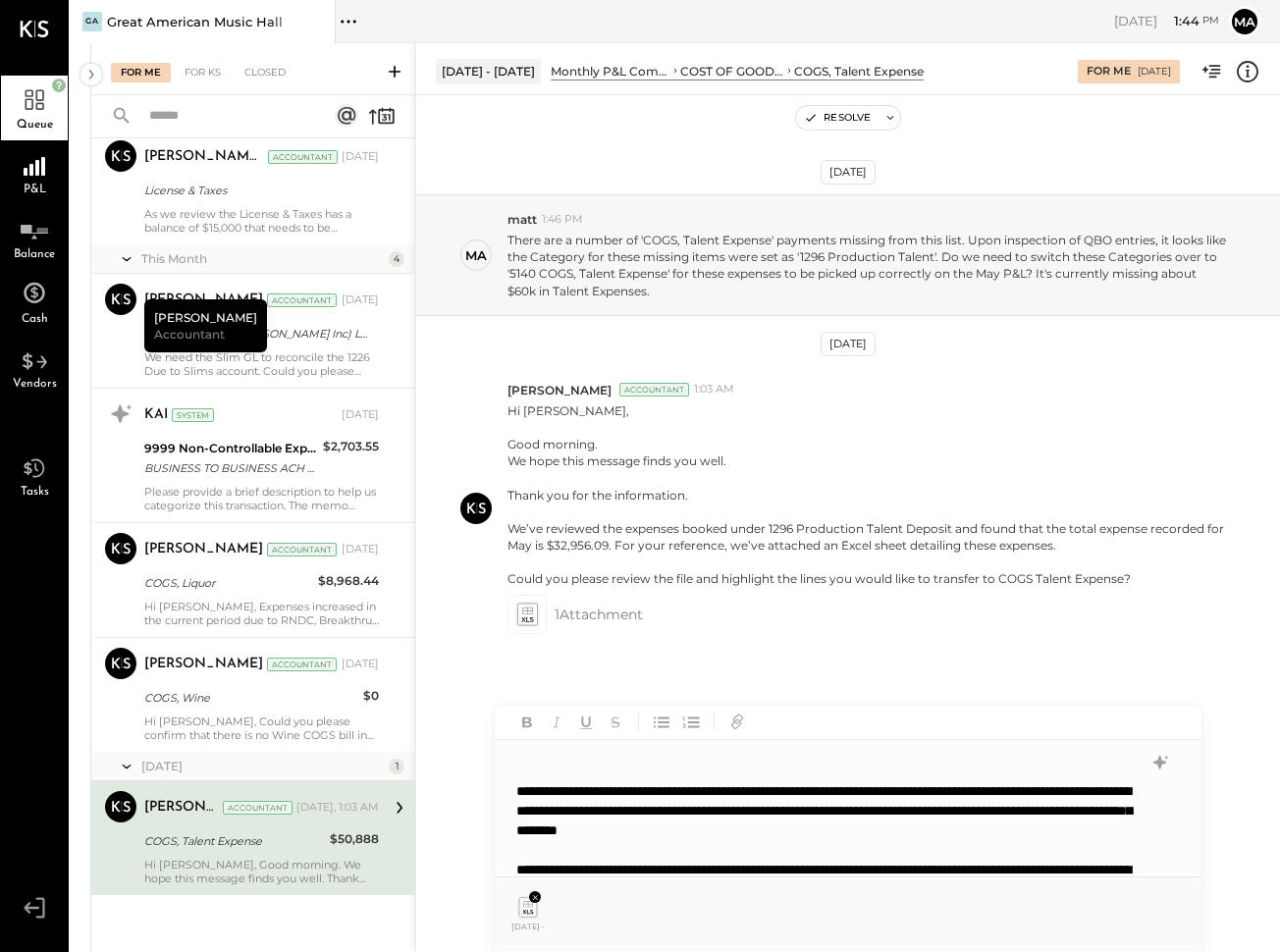 scroll, scrollTop: 303, scrollLeft: 0, axis: vertical 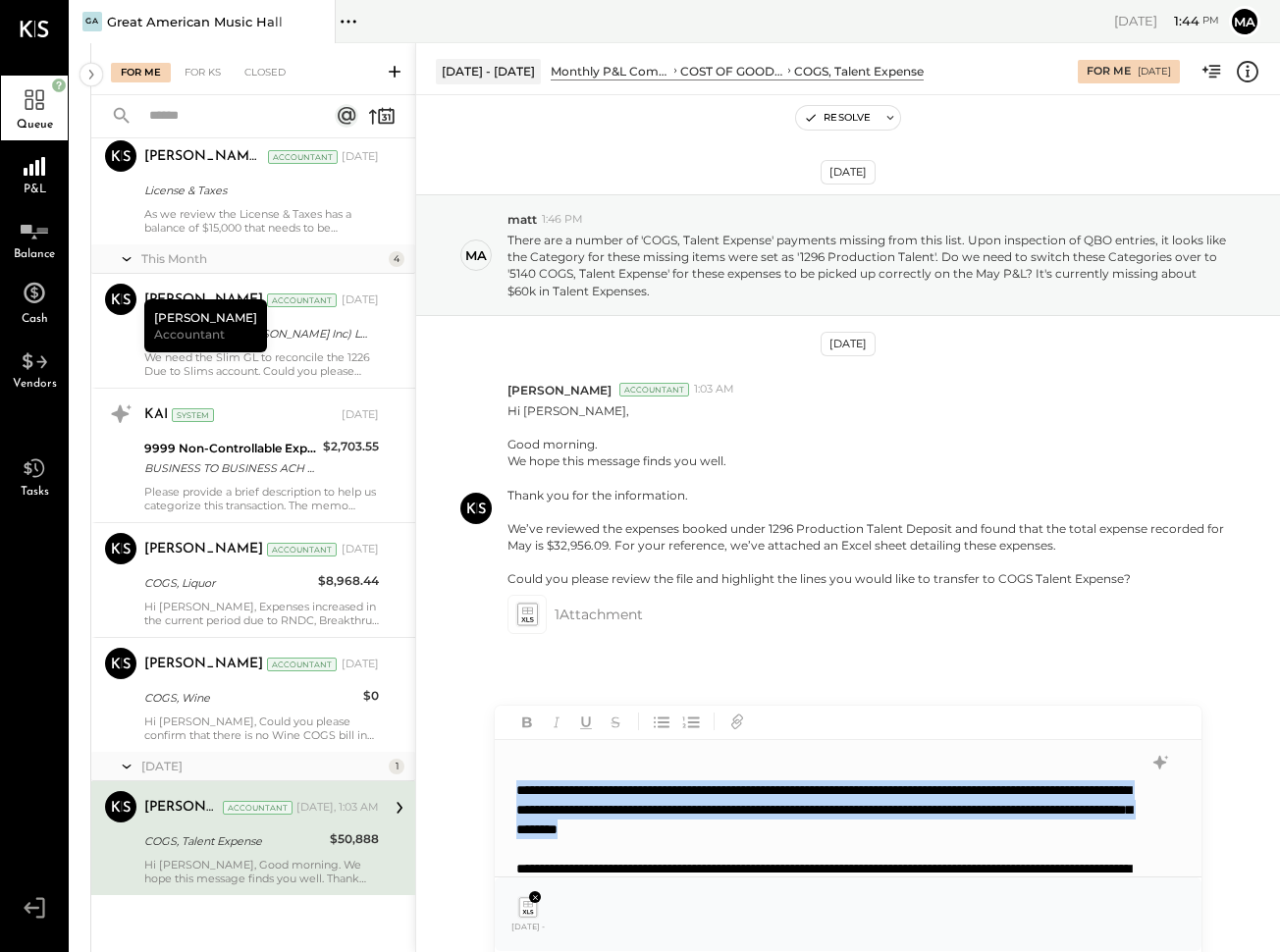 drag, startPoint x: 1069, startPoint y: 830, endPoint x: 489, endPoint y: 780, distance: 582.1512 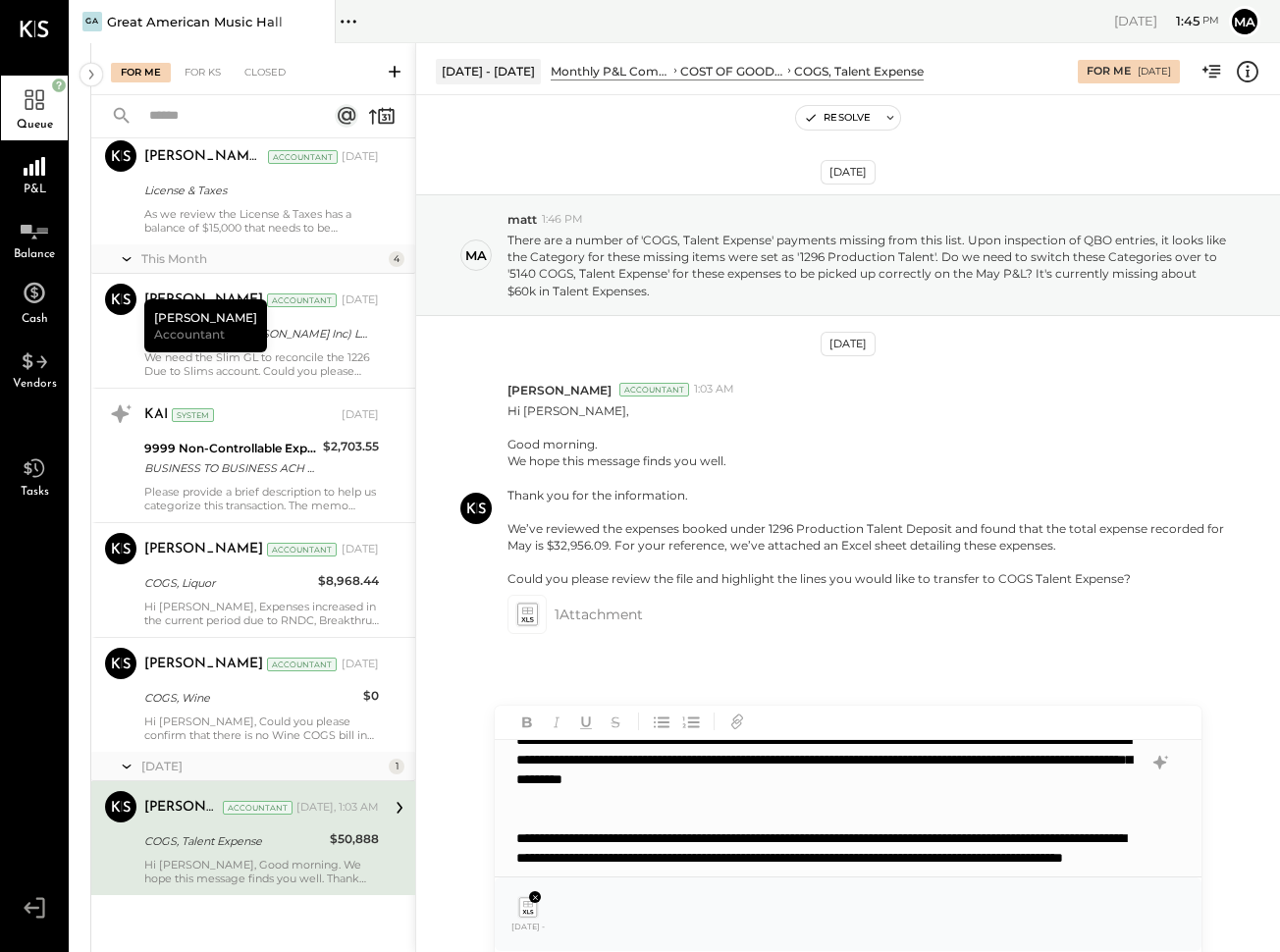 scroll, scrollTop: 451, scrollLeft: 0, axis: vertical 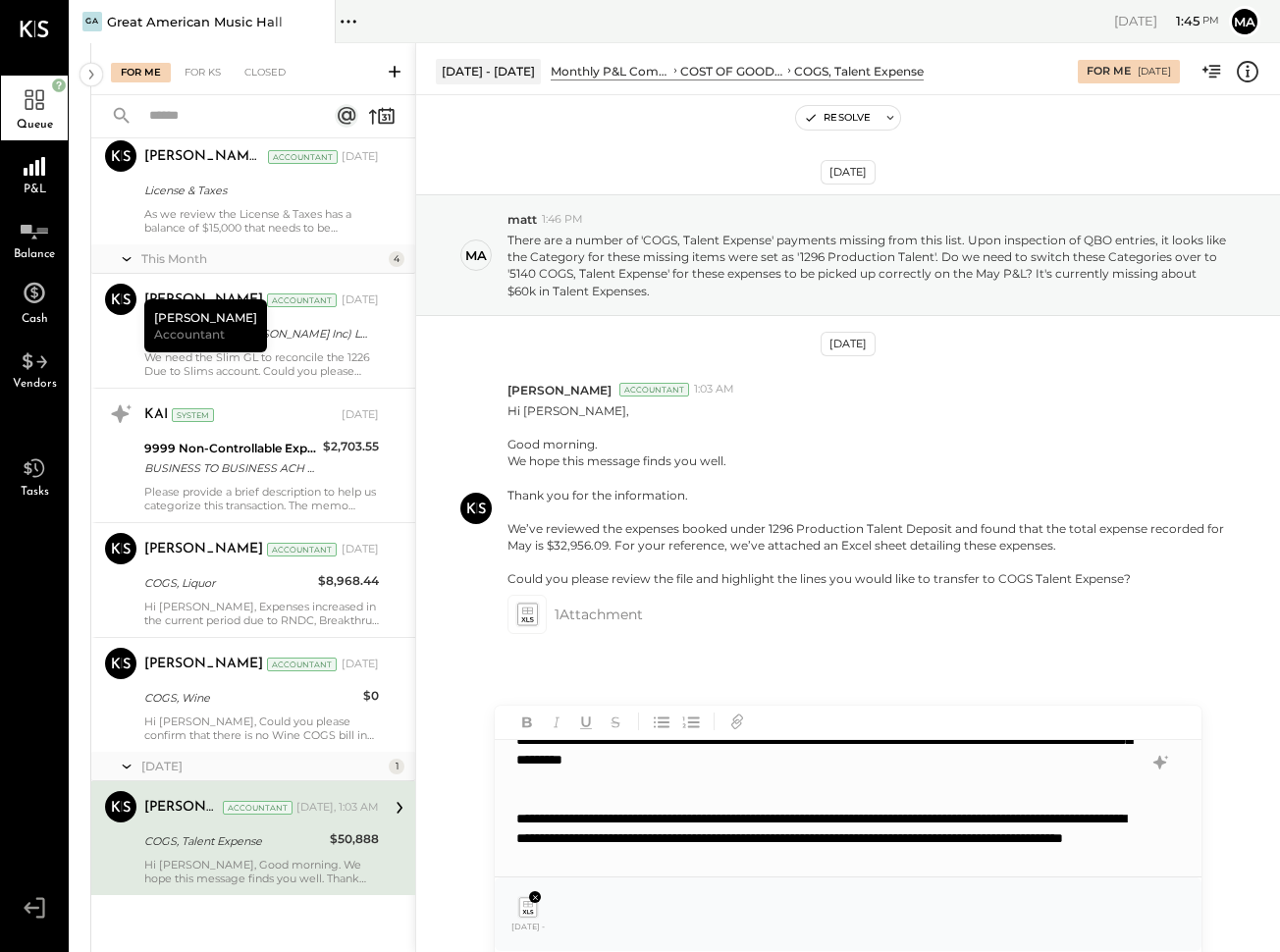 click at bounding box center [829, 799] 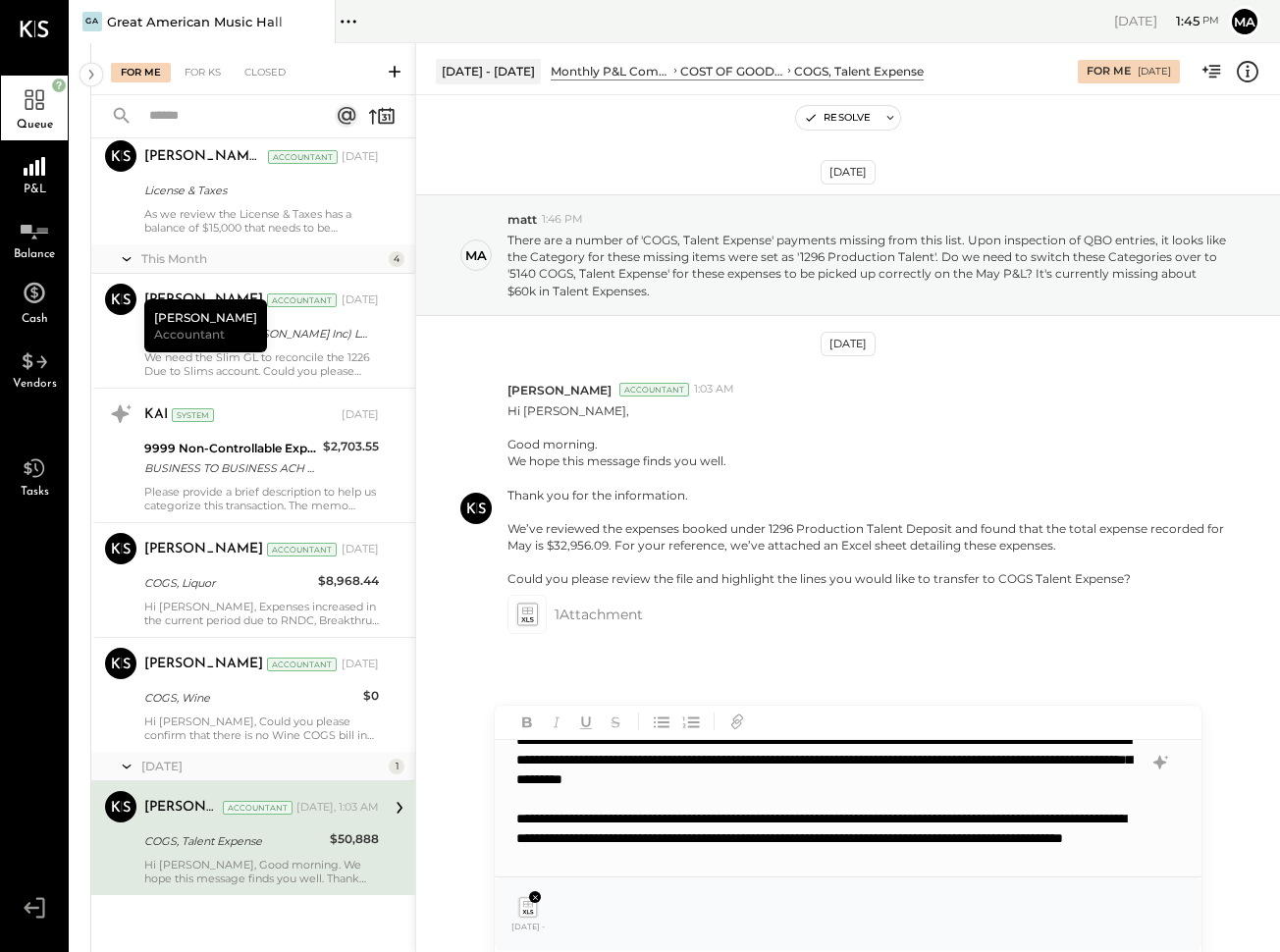 scroll, scrollTop: 432, scrollLeft: 0, axis: vertical 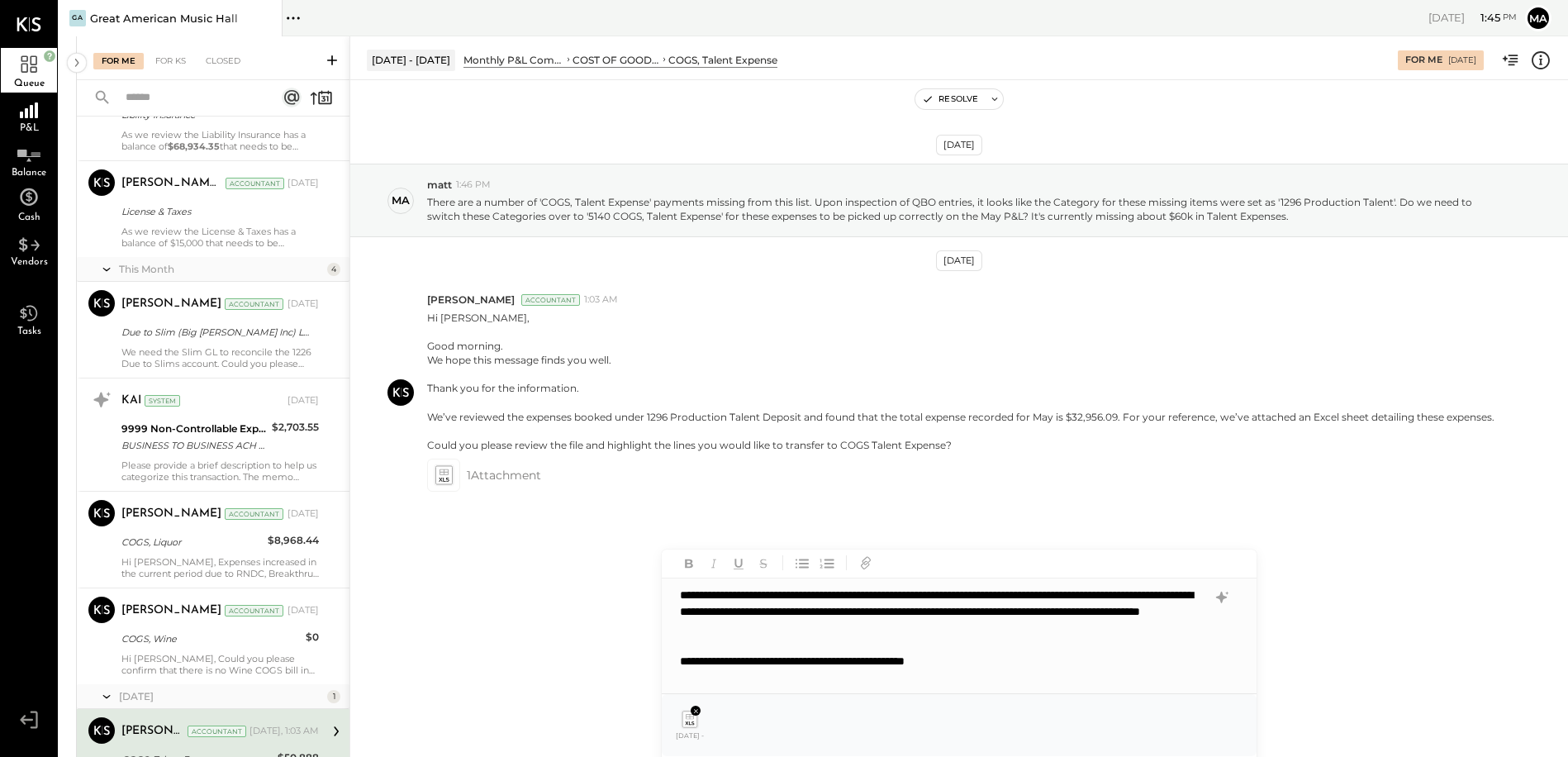 click at bounding box center (943, 678) 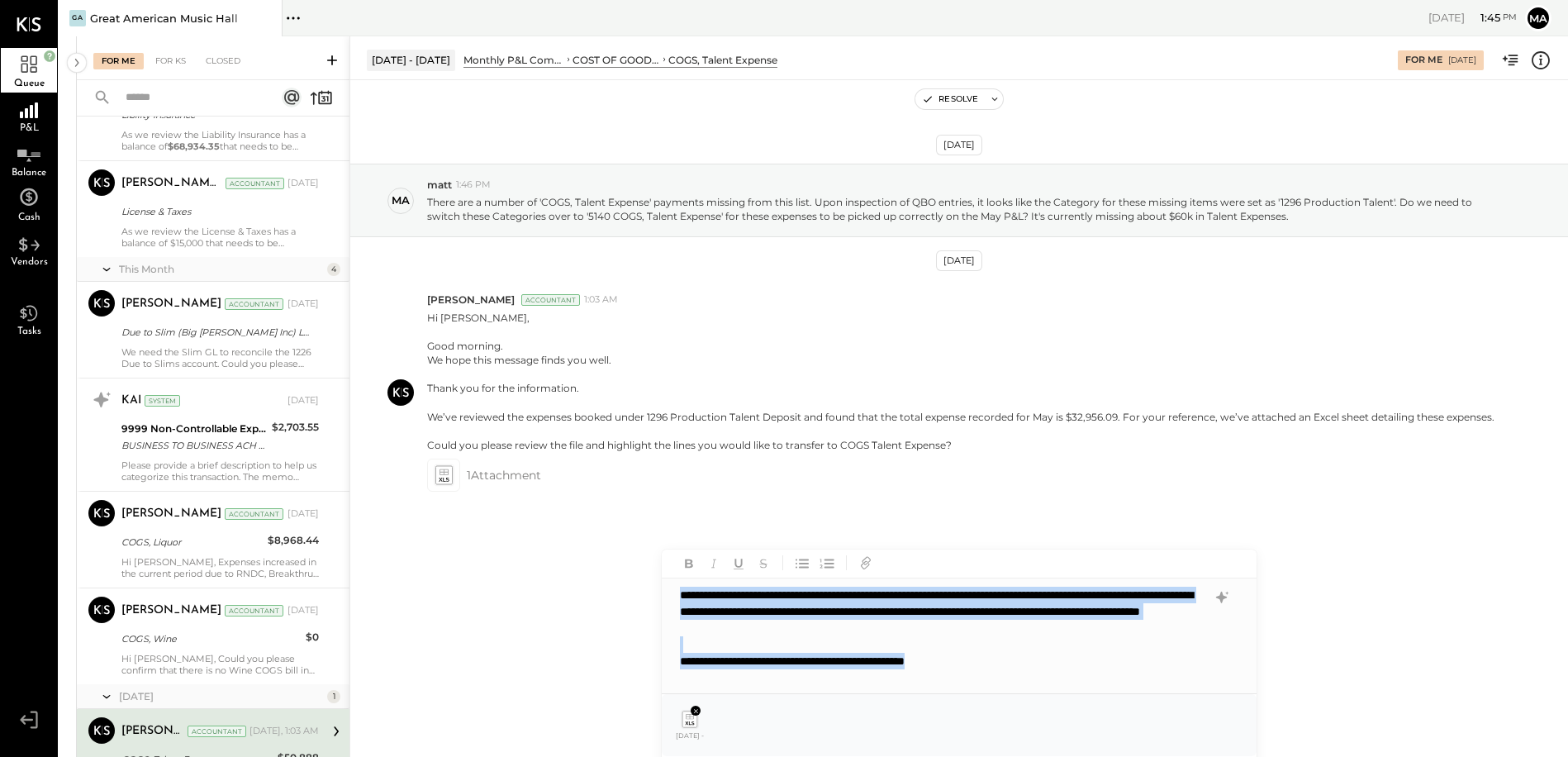 scroll, scrollTop: 0, scrollLeft: 0, axis: both 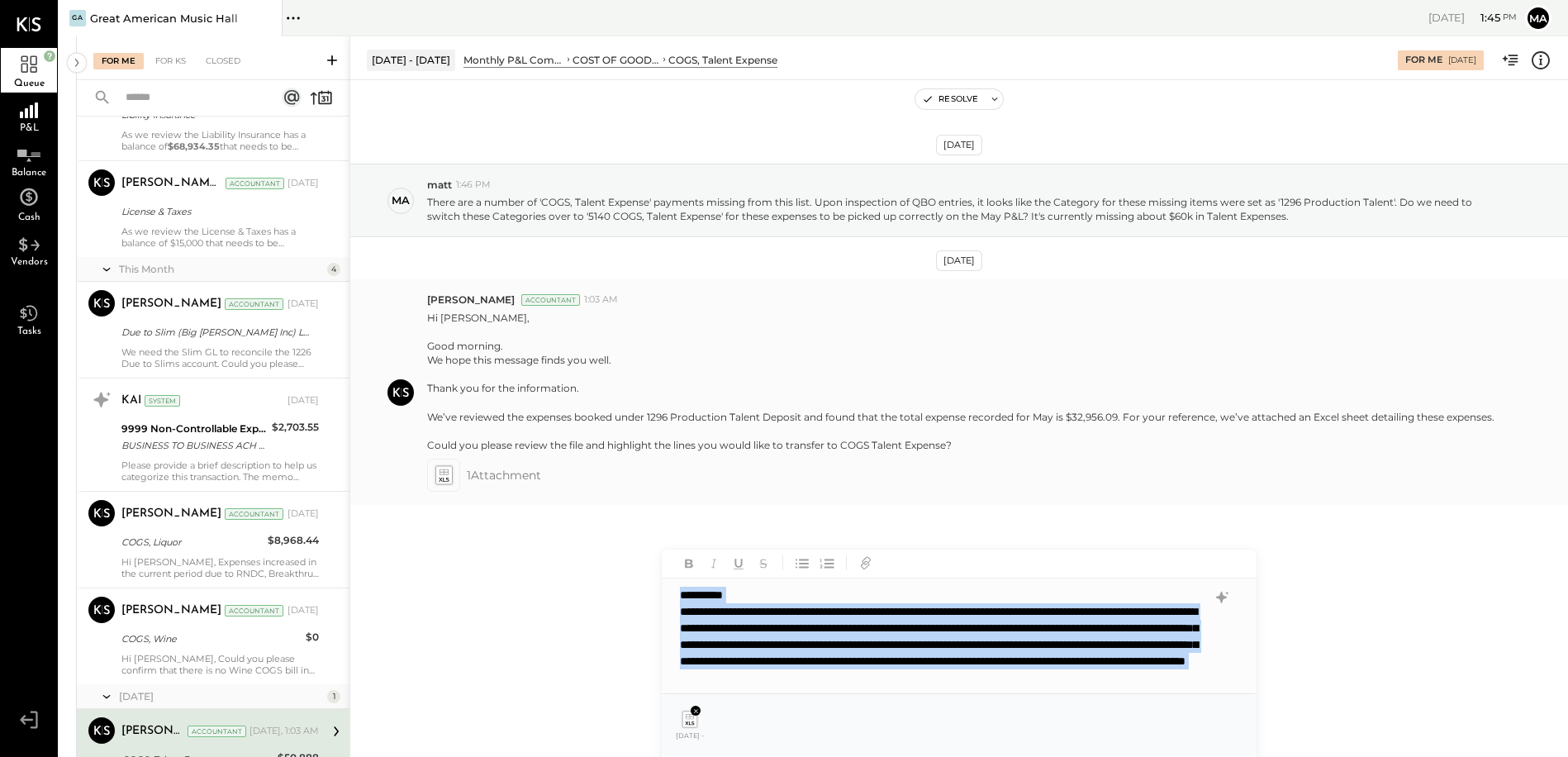 drag, startPoint x: 1024, startPoint y: 659, endPoint x: 531, endPoint y: 477, distance: 525.52165 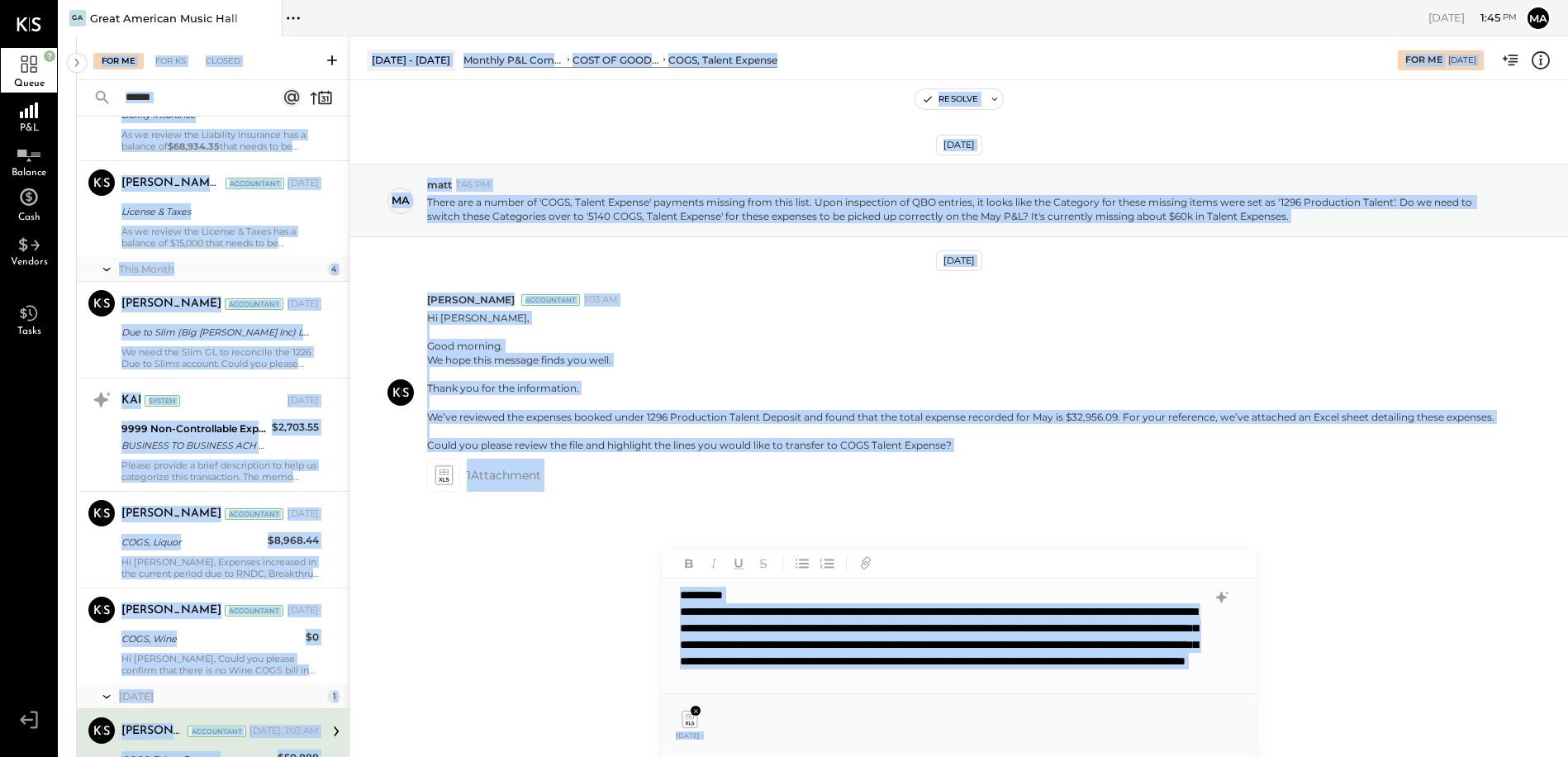 click on "[DATE] ma matt 1:46 PM There are a number of 'COGS, Talent Expense' payments missing from this list. Upon inspection of QBO entries, it looks like the Category for these missing items were set as '1296 Production Talent'. Do we need to switch these Categories over to '5140 COGS, Talent Expense' for these expenses to be picked up correctly on the May P&L? It's currently missing about $60k in Talent Expenses.  [DATE] [PERSON_NAME] Accountant 1:03 AM Hi [PERSON_NAME],
Good morning.
We hope this message finds you well.
Thank you for the information.
We’ve reviewed the expenses booked under 1296 Production Talent Deposit and found that the total expense recorded for May is $32,956.09. For your reference, we’ve attached an Excel sheet detailing these expenses.
Could you please review the file and highlight the lines you would like to transfer to COGS Talent Expense? 1  Attachment" at bounding box center (959, 375) 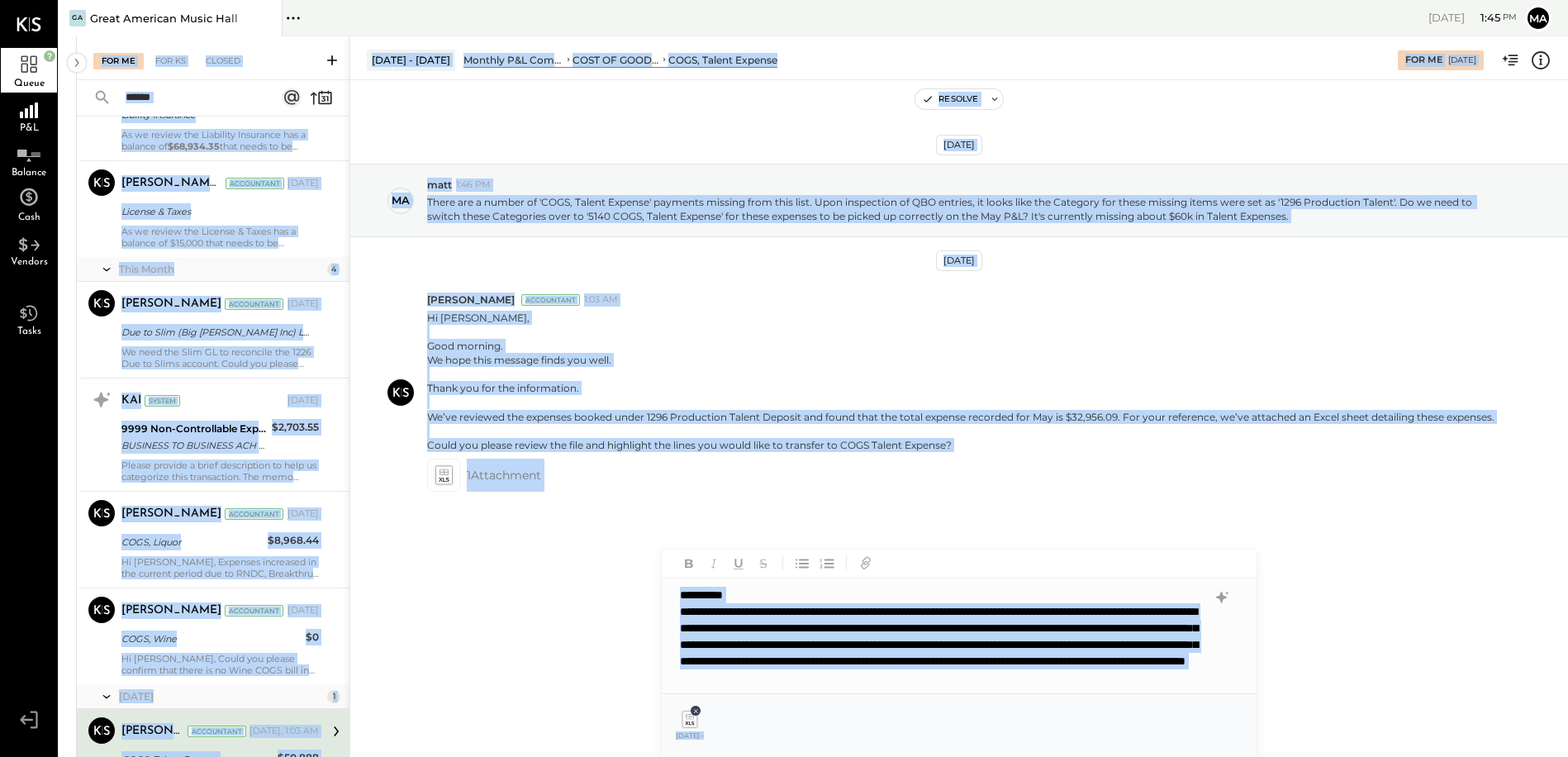 click 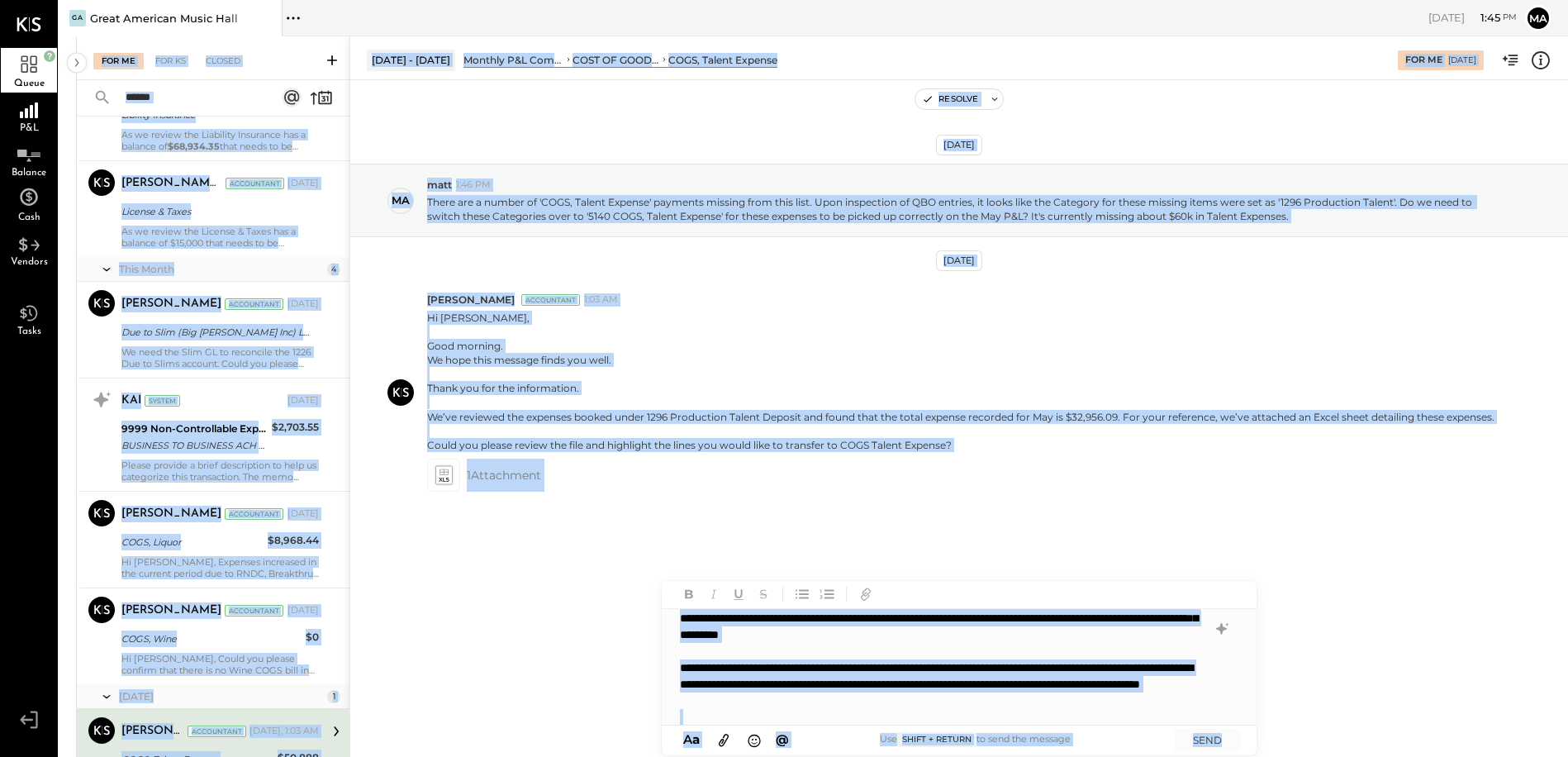scroll, scrollTop: 413, scrollLeft: 0, axis: vertical 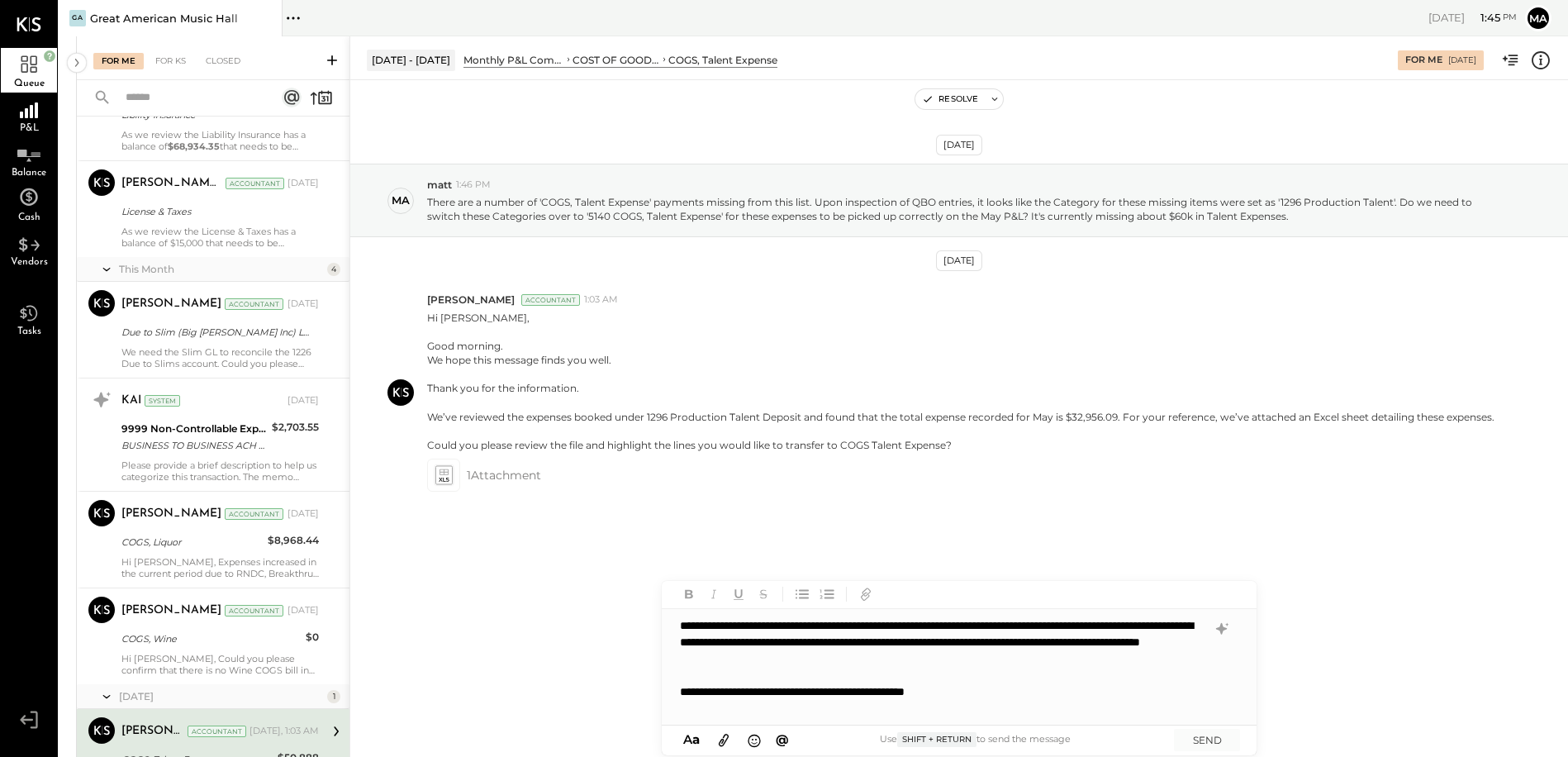 click at bounding box center (943, 675) 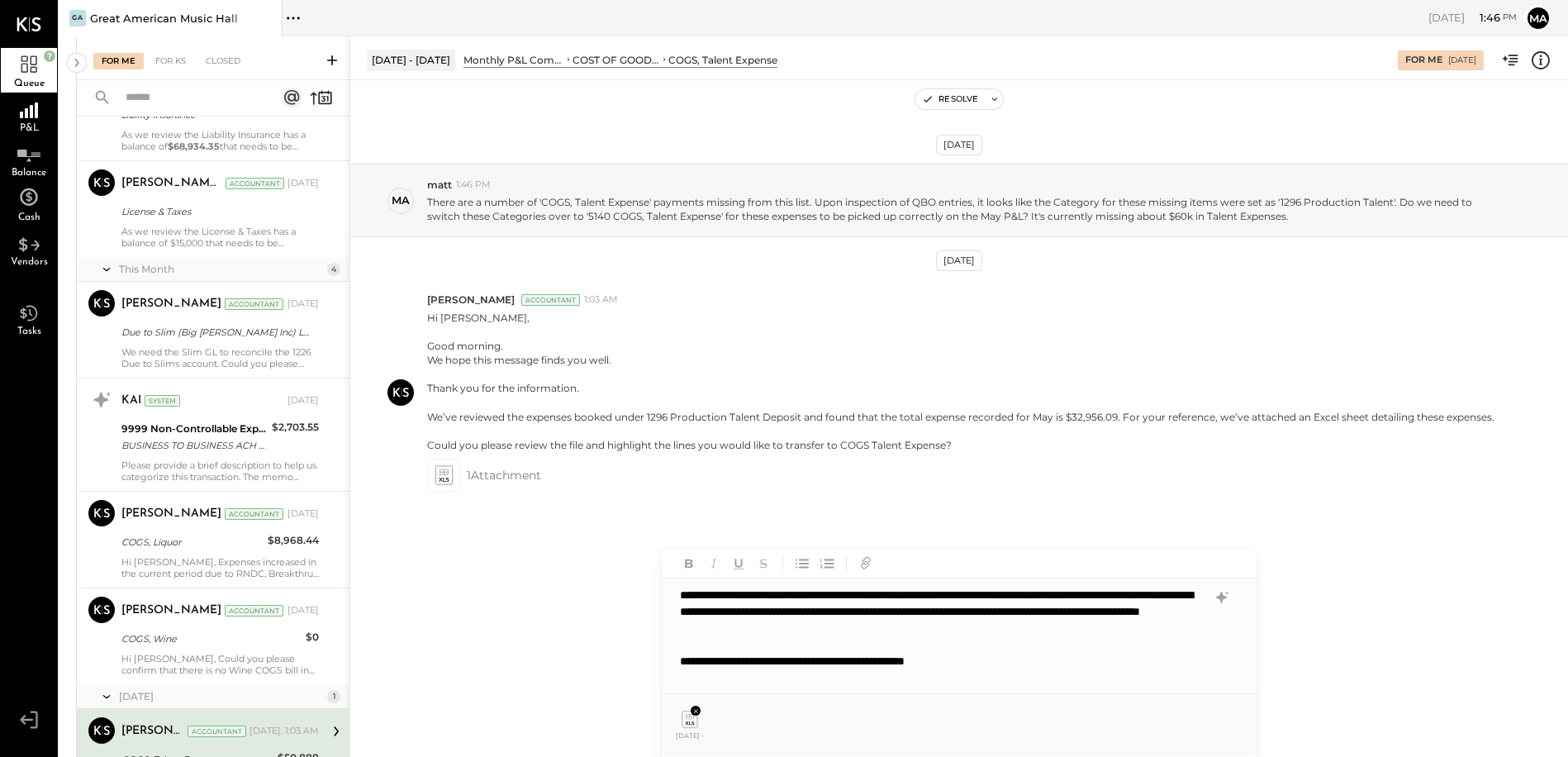 click 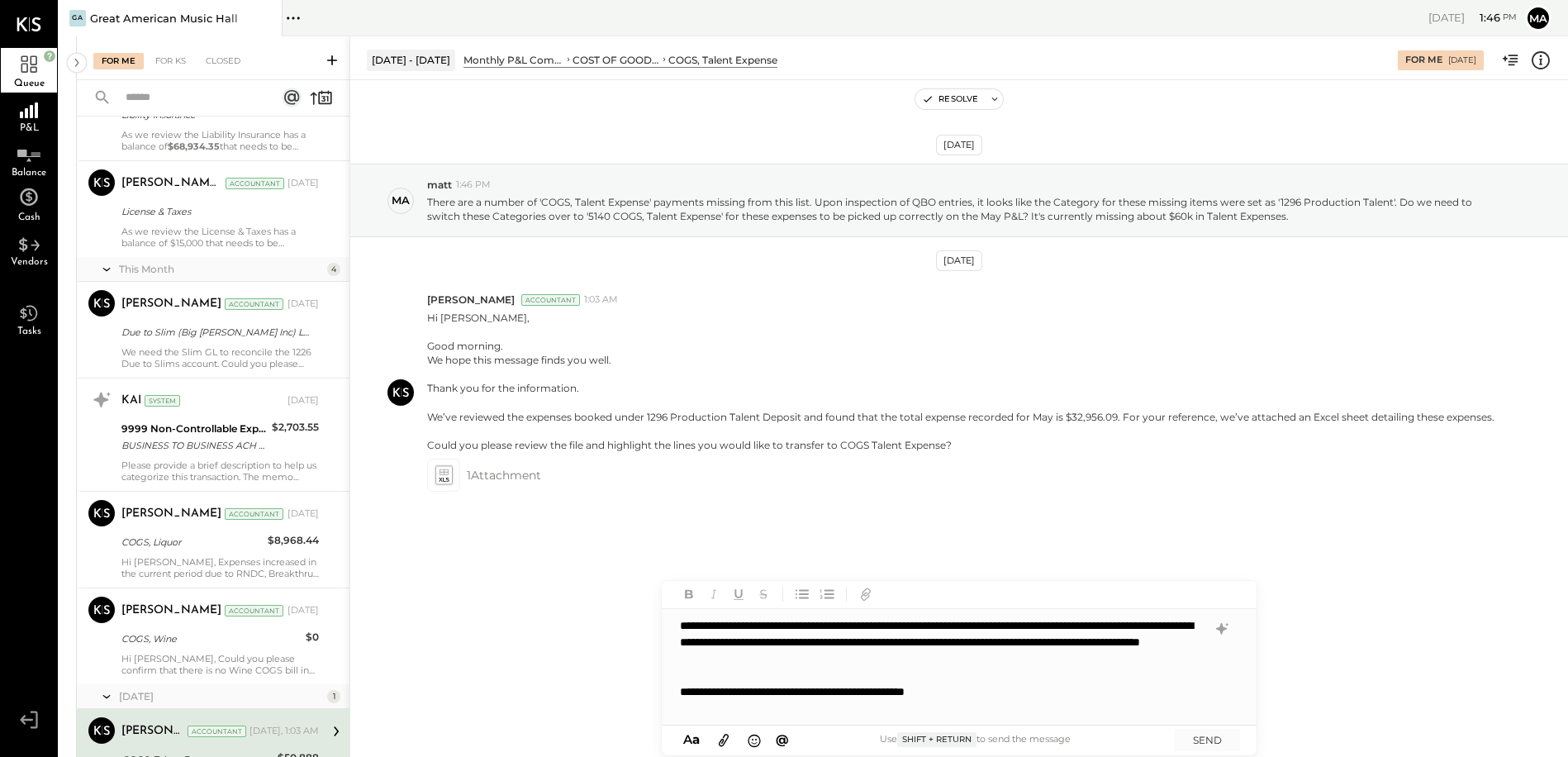 click 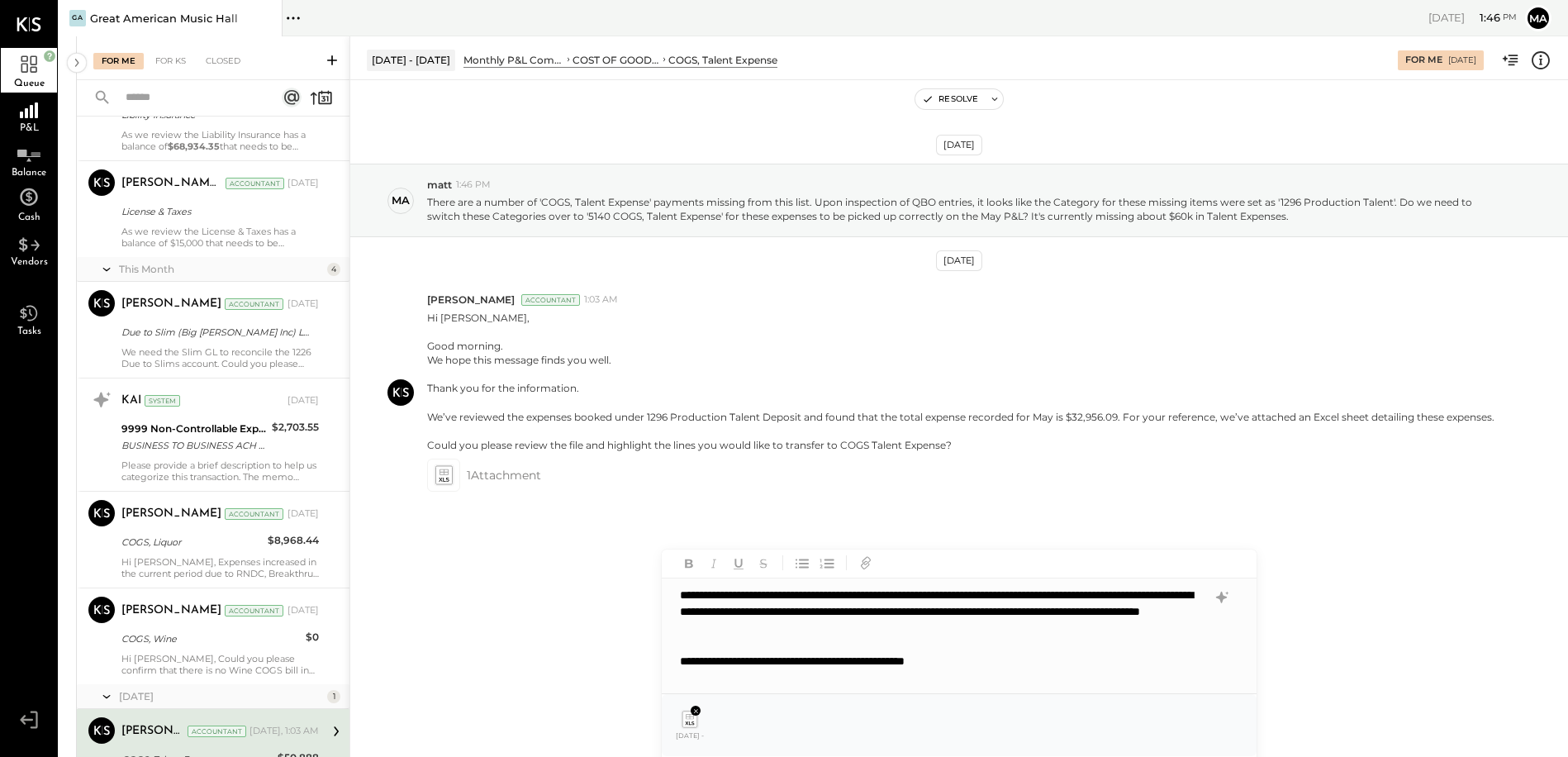 type 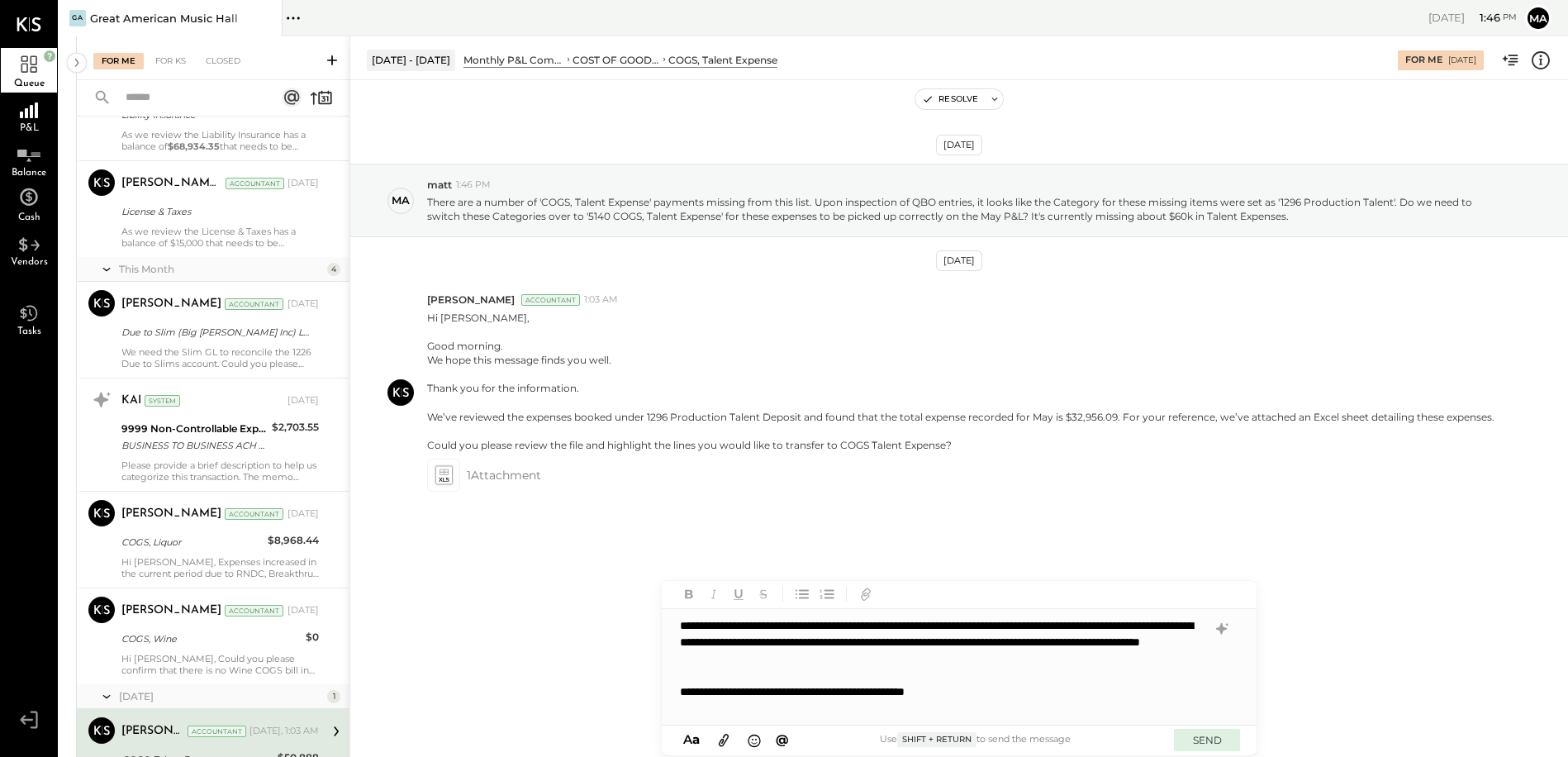 click on "SEND" at bounding box center (1207, 740) 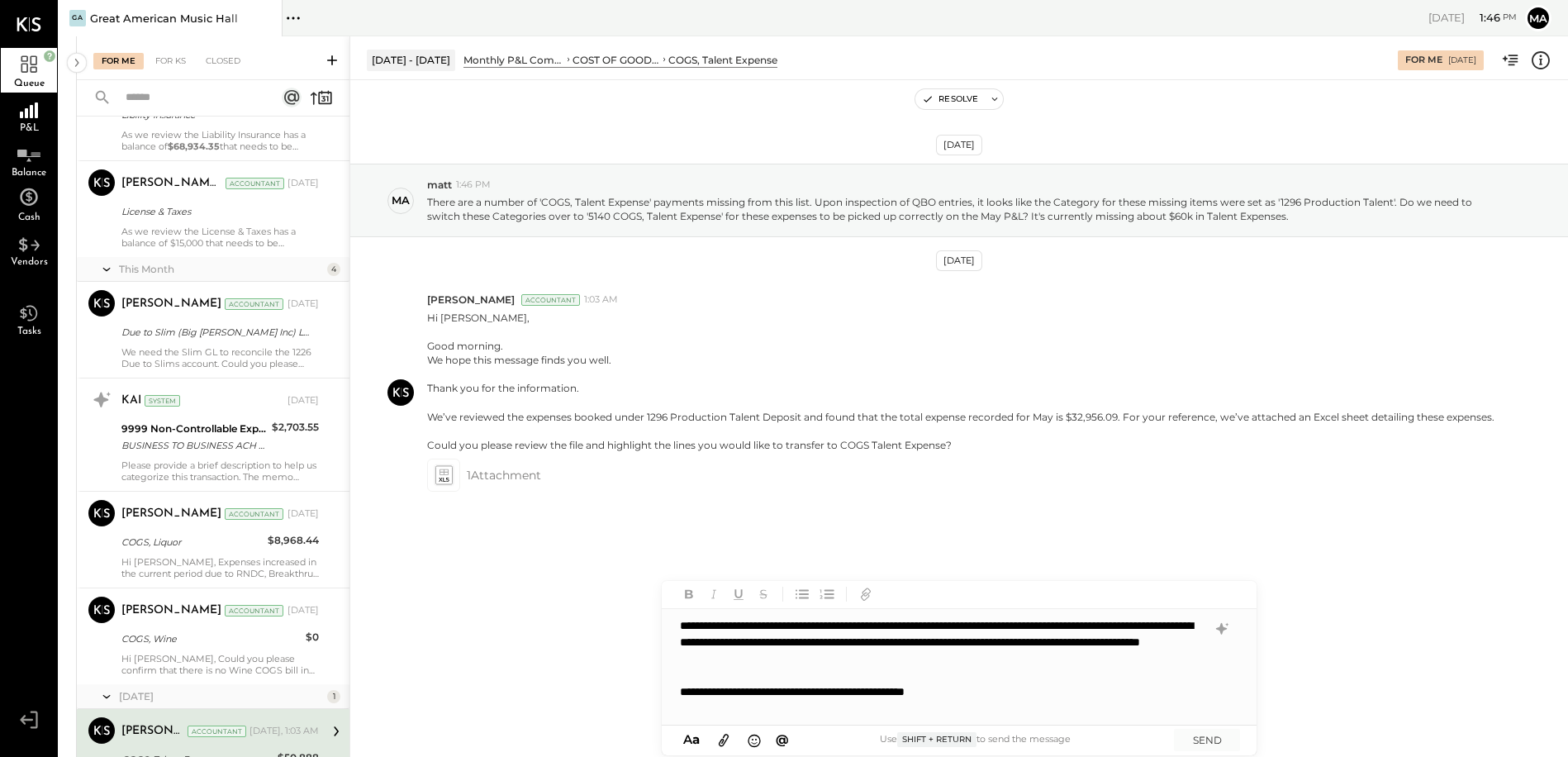 scroll, scrollTop: 0, scrollLeft: 0, axis: both 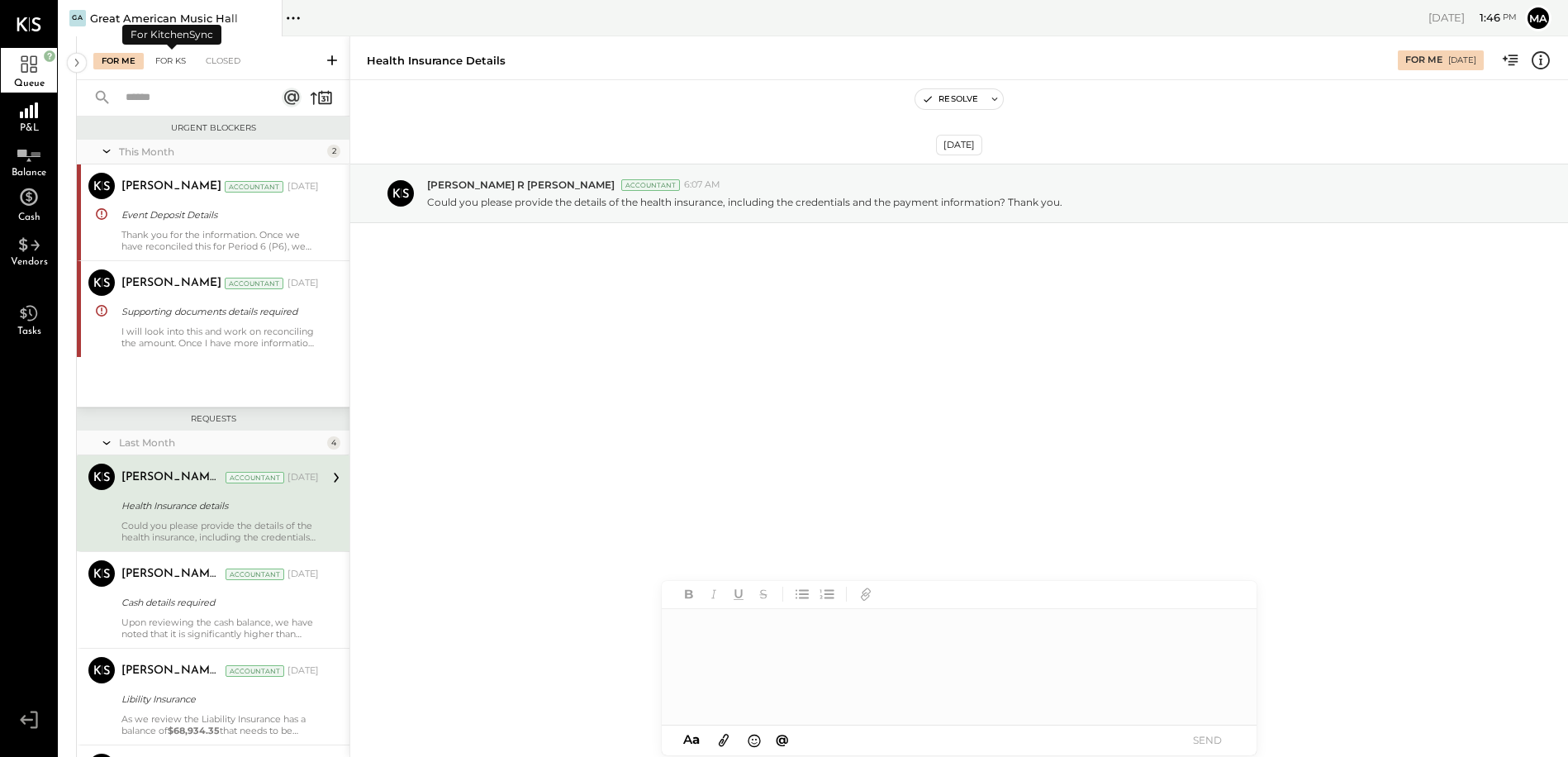click on "For KS" at bounding box center [170, 61] 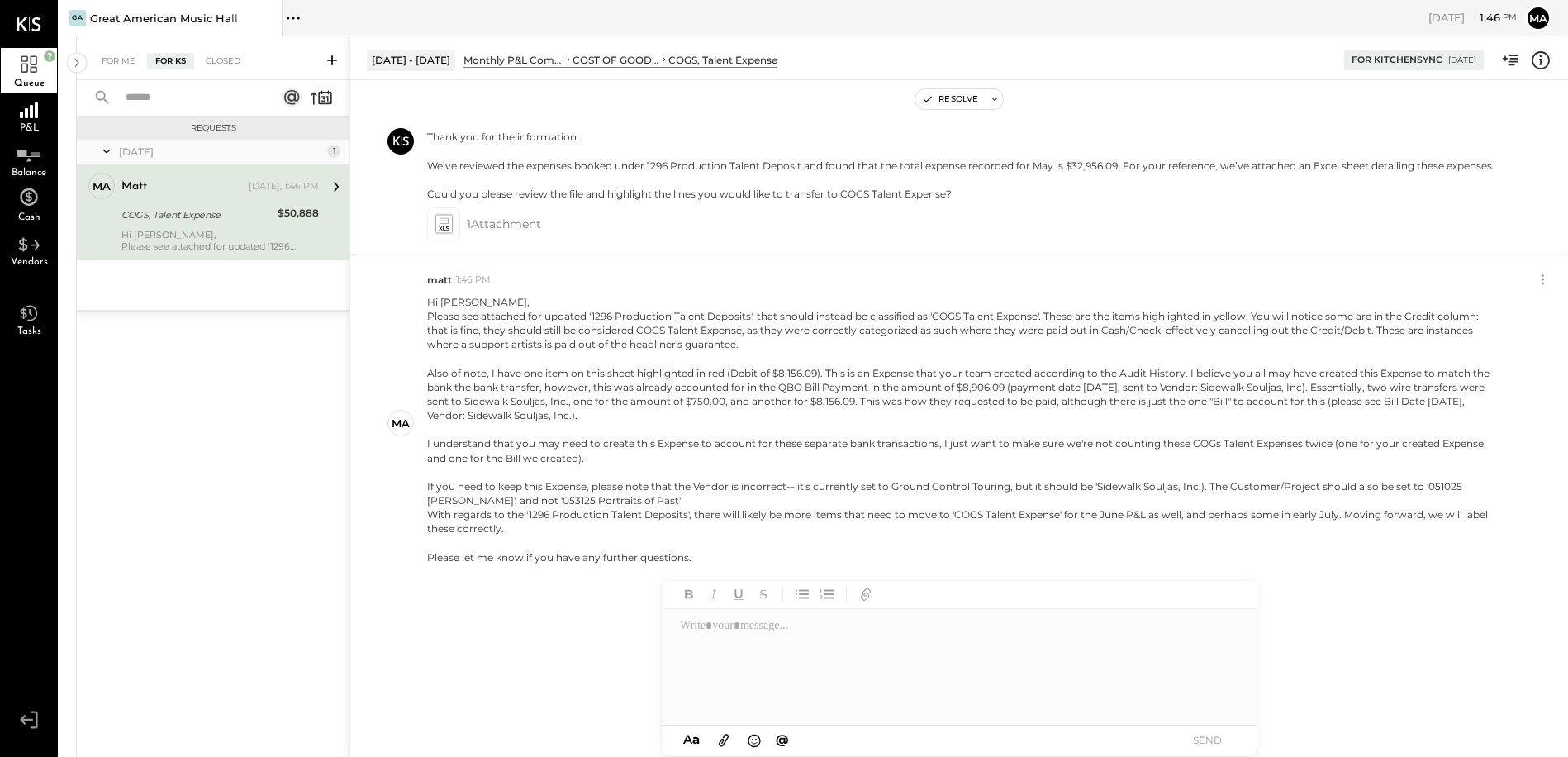click 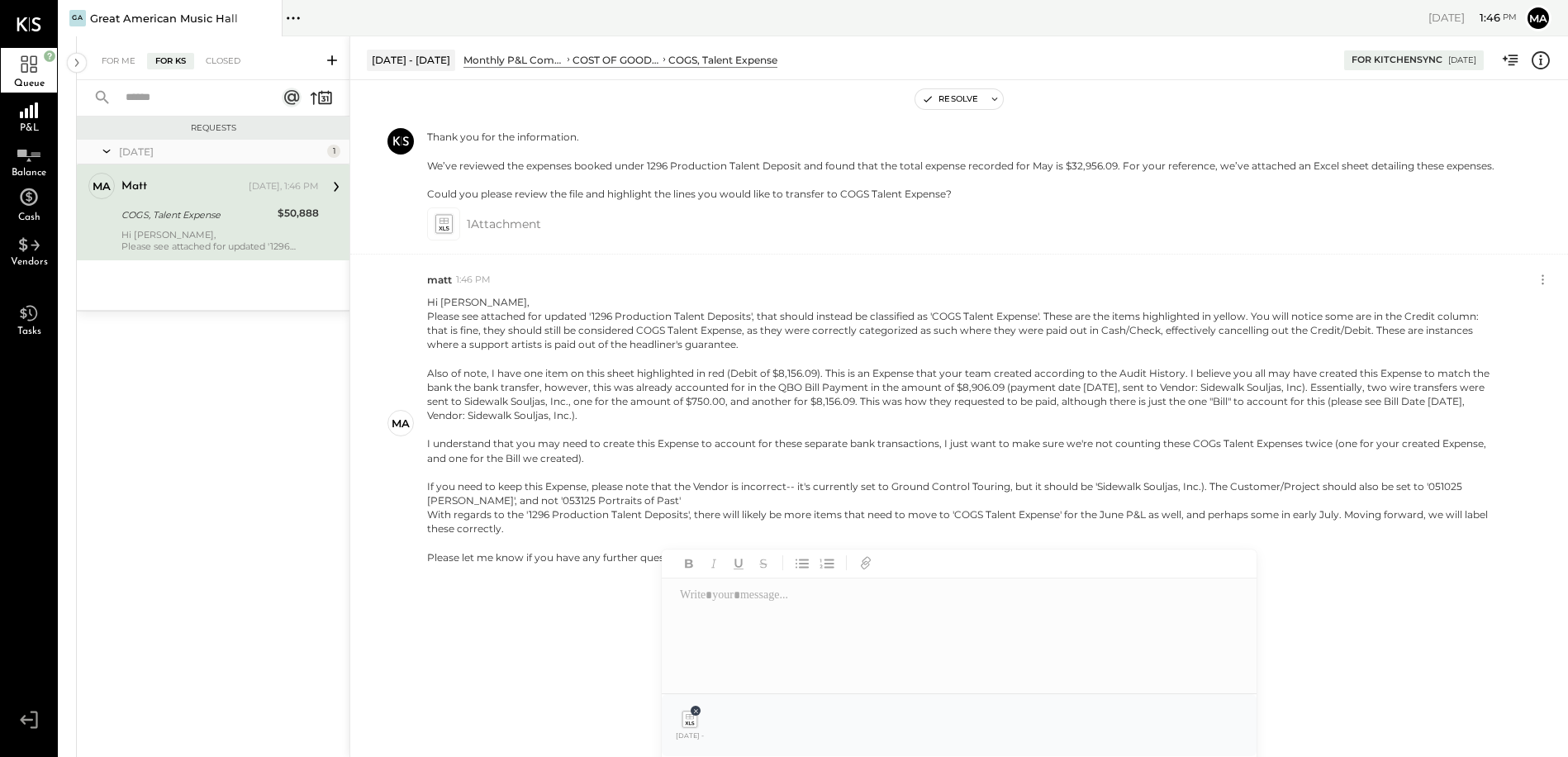 click 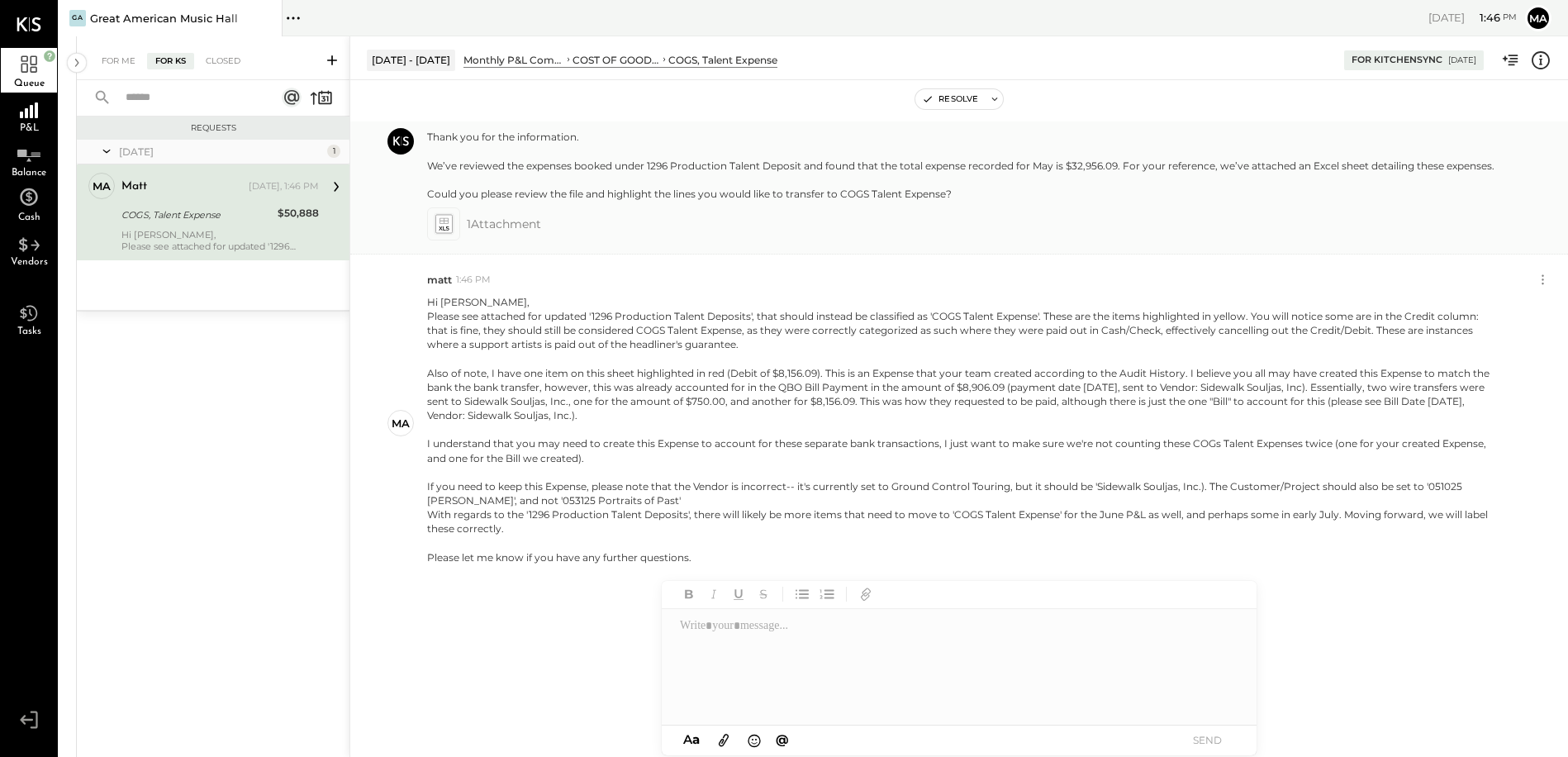 click 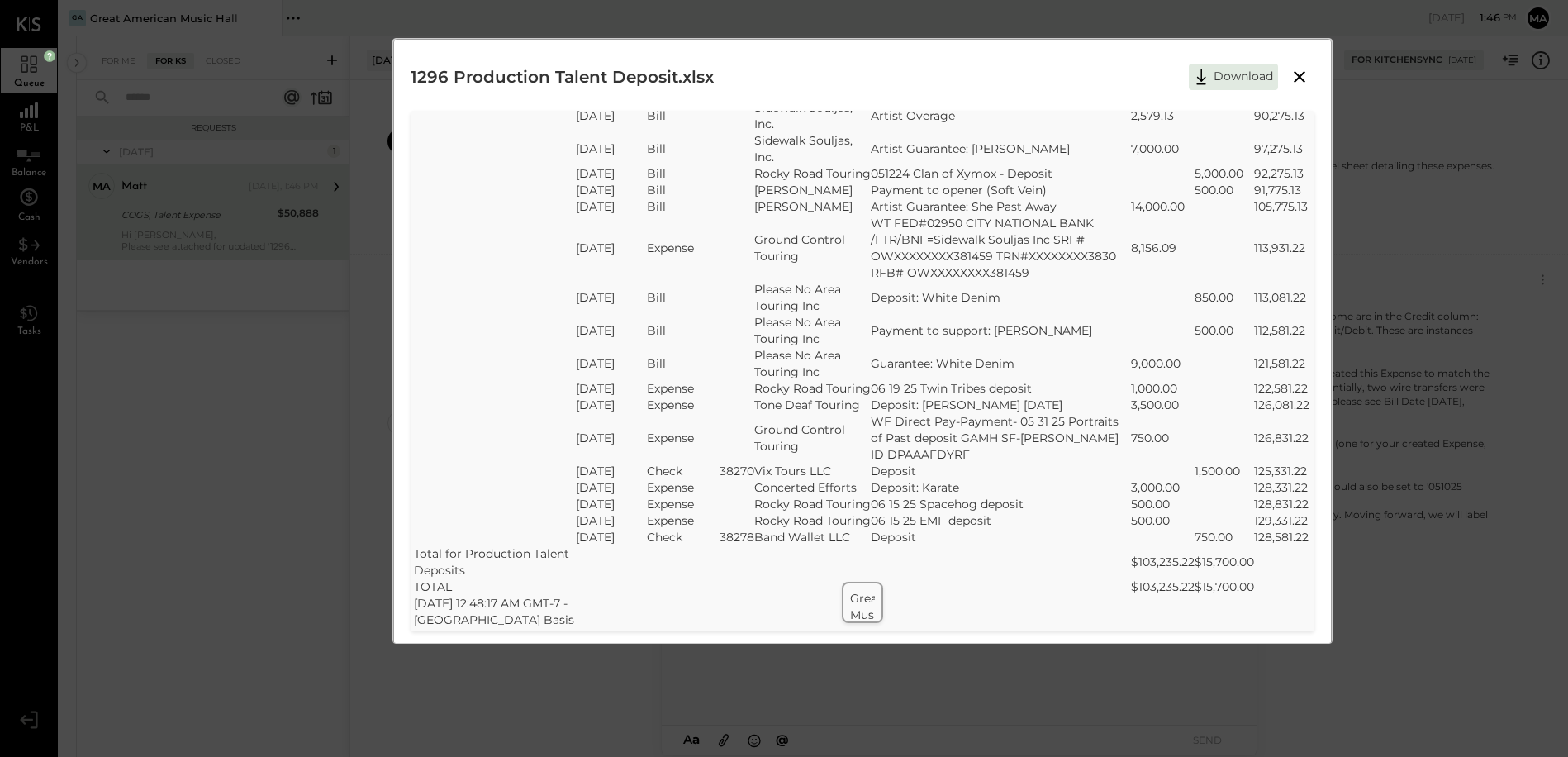 scroll, scrollTop: 0, scrollLeft: 0, axis: both 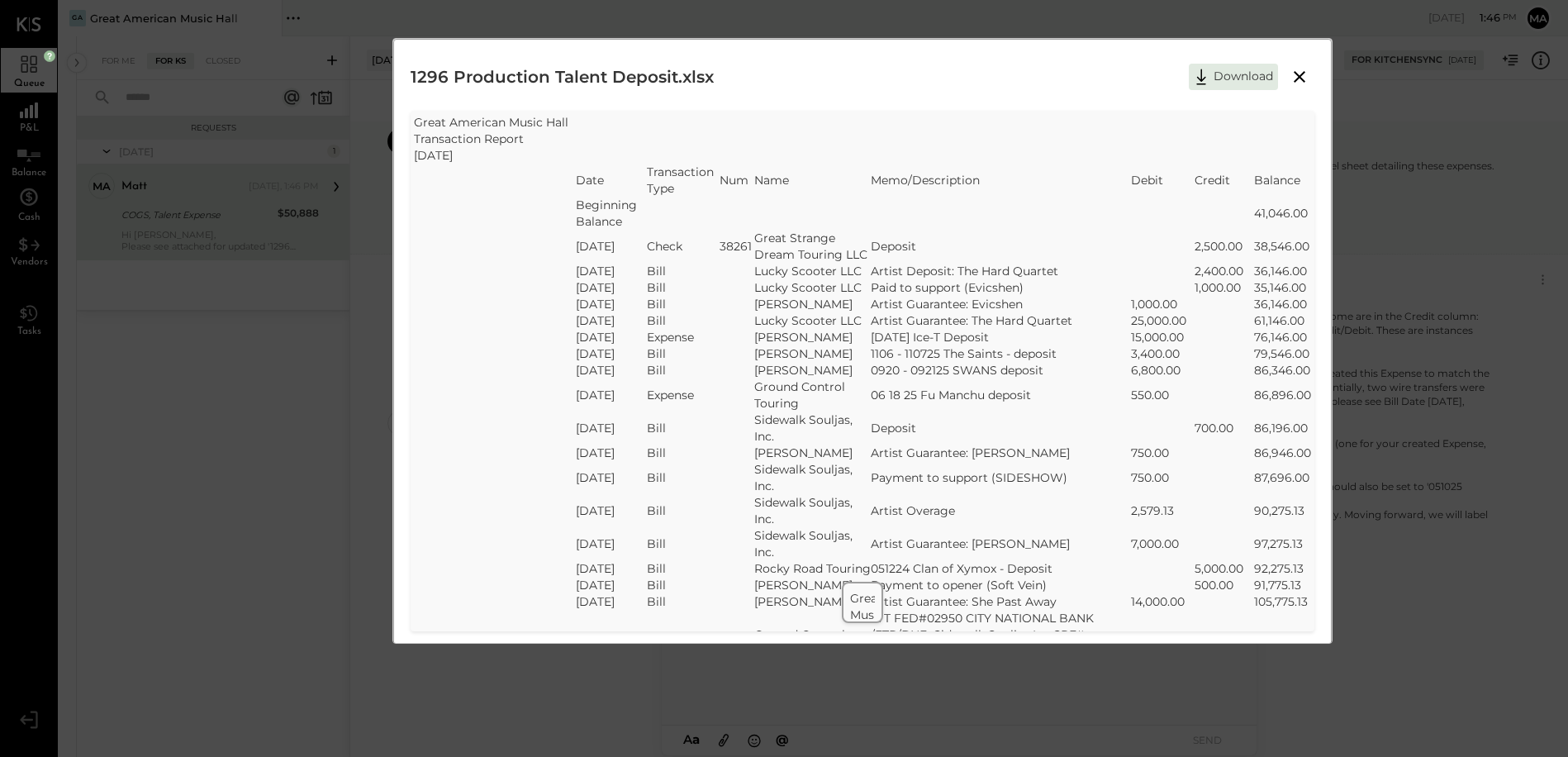 drag, startPoint x: 1287, startPoint y: 74, endPoint x: 1257, endPoint y: 121, distance: 55.75841 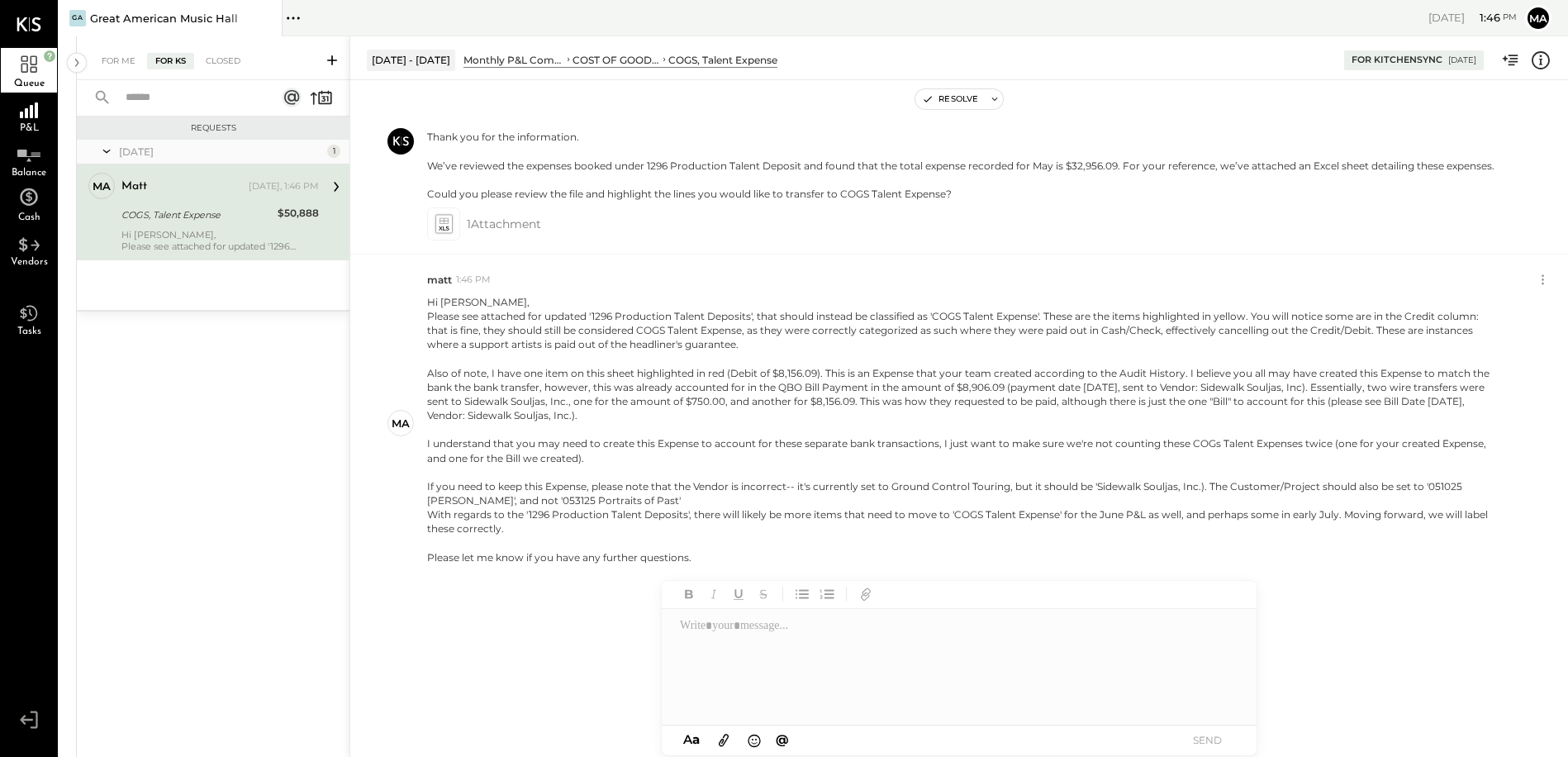 click 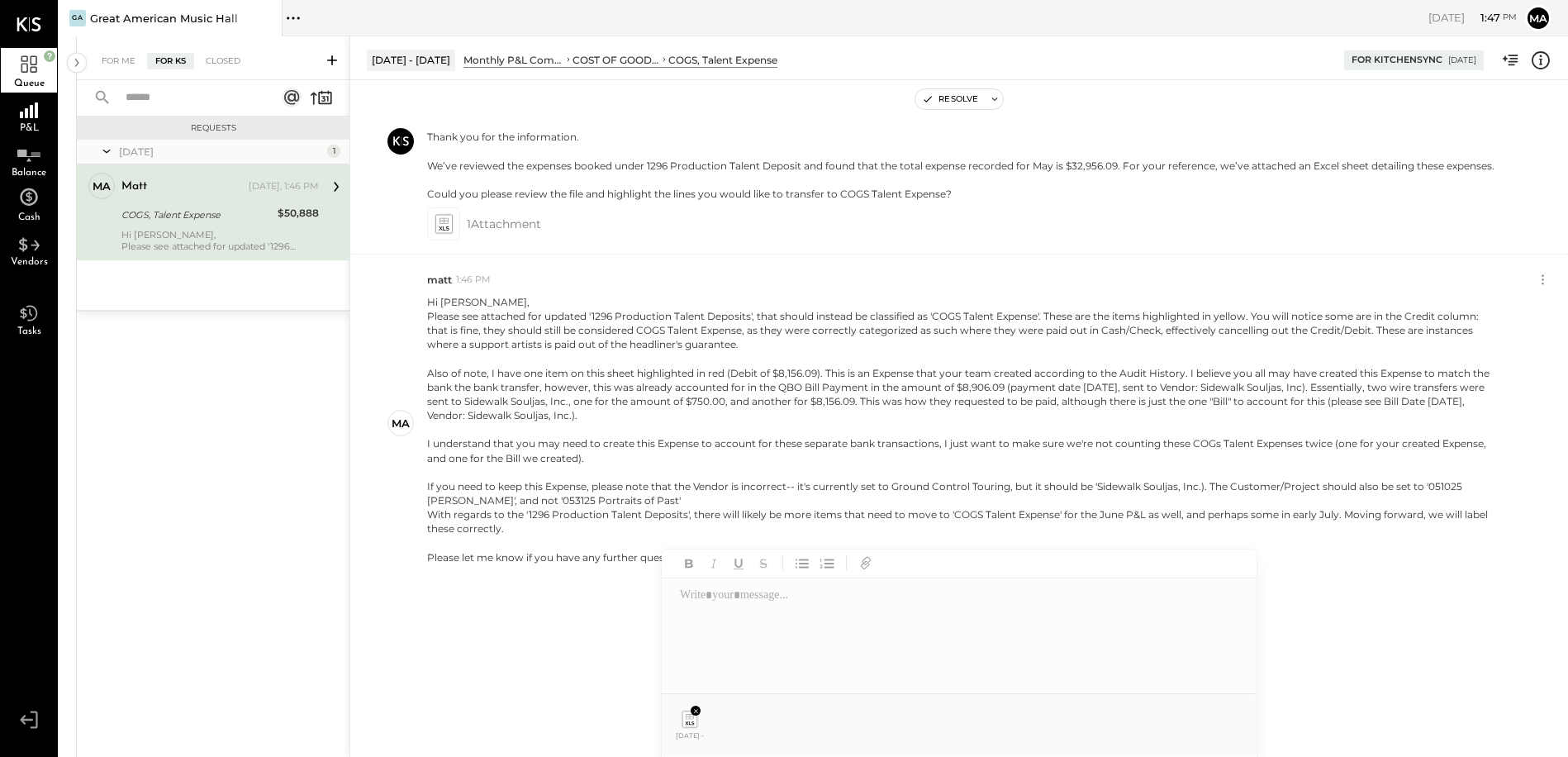 click at bounding box center (959, 636) 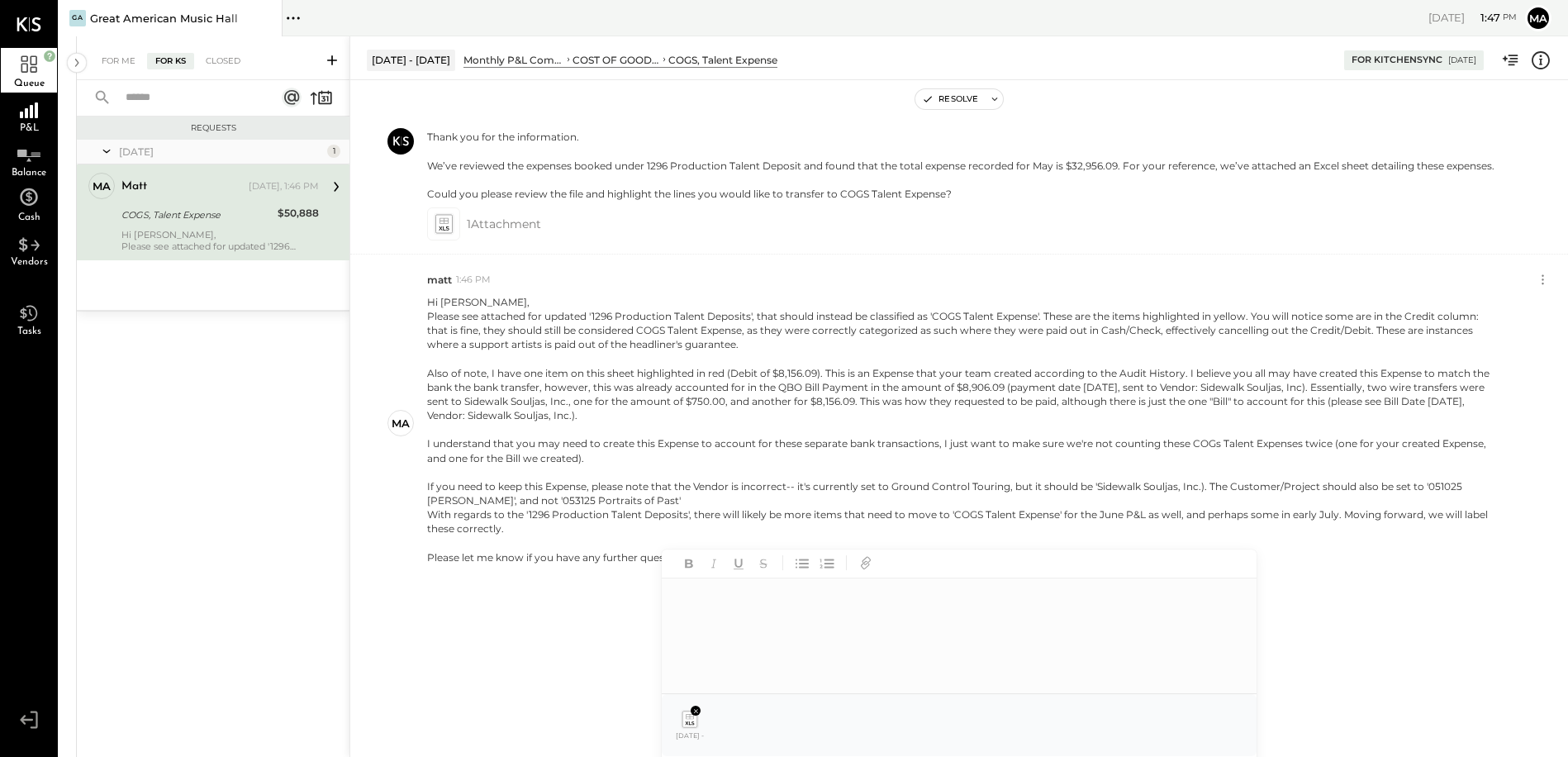 scroll, scrollTop: 0, scrollLeft: 0, axis: both 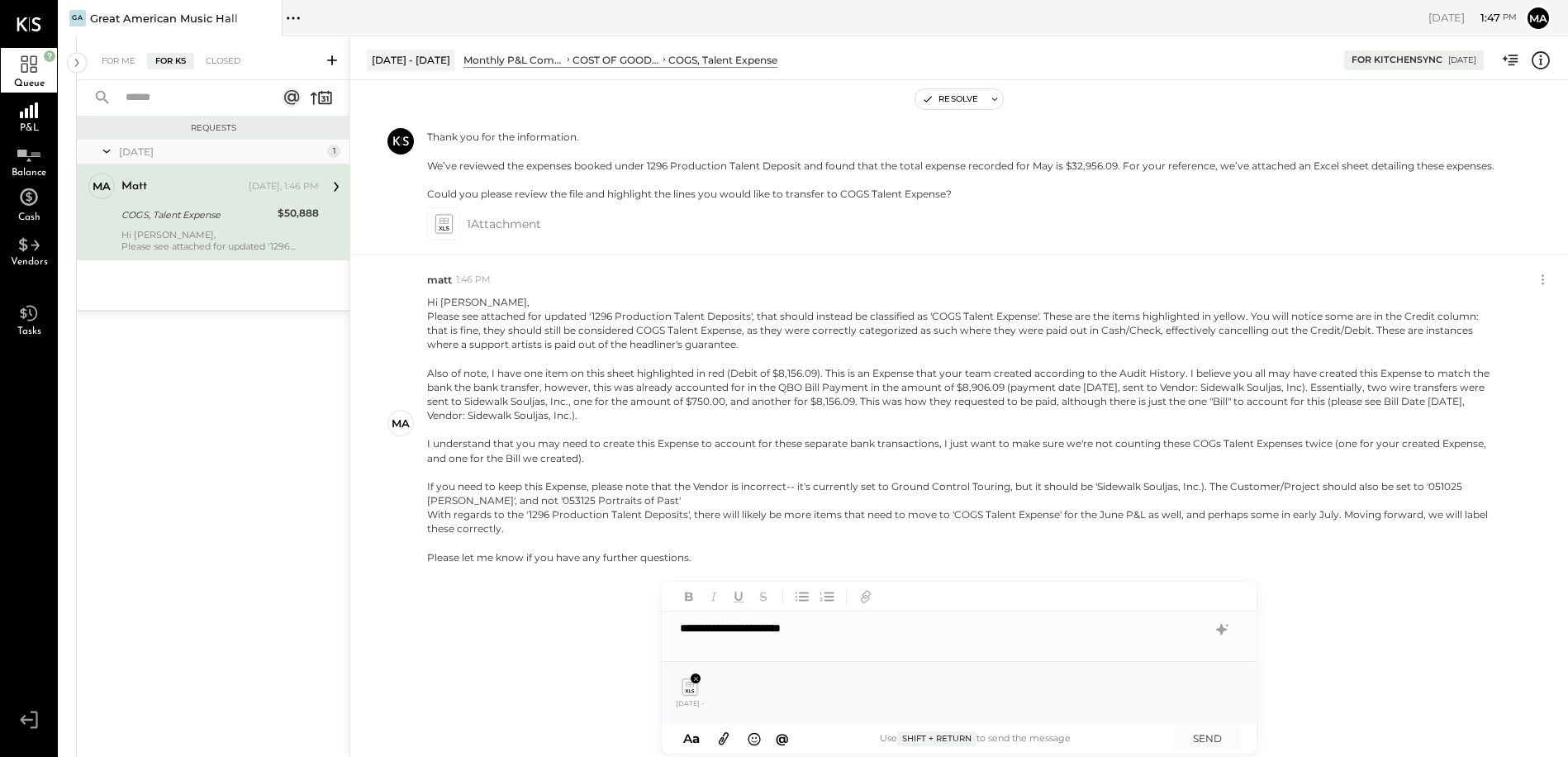 click on "SEND" at bounding box center [1207, 738] 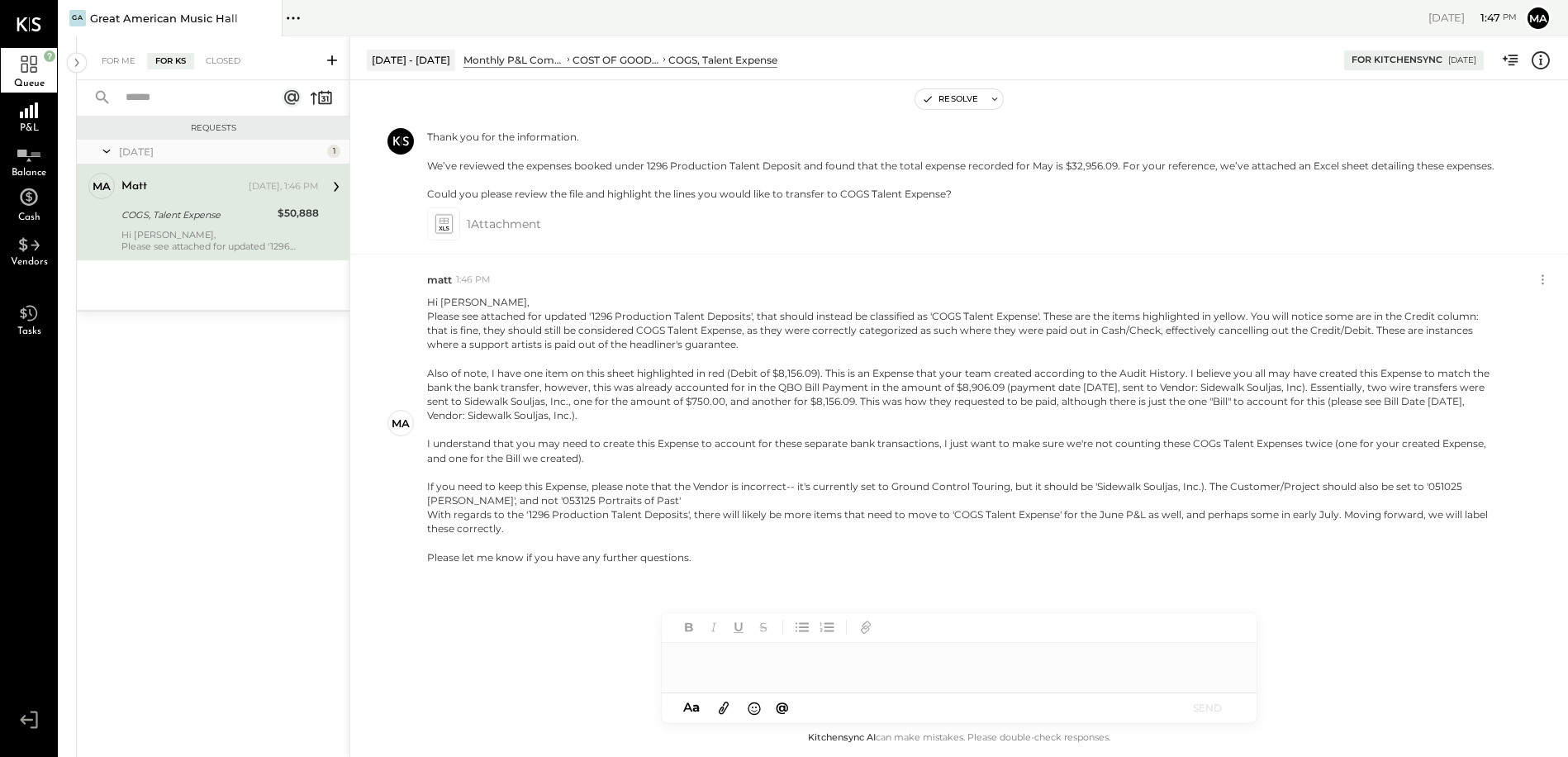 scroll, scrollTop: 388, scrollLeft: 0, axis: vertical 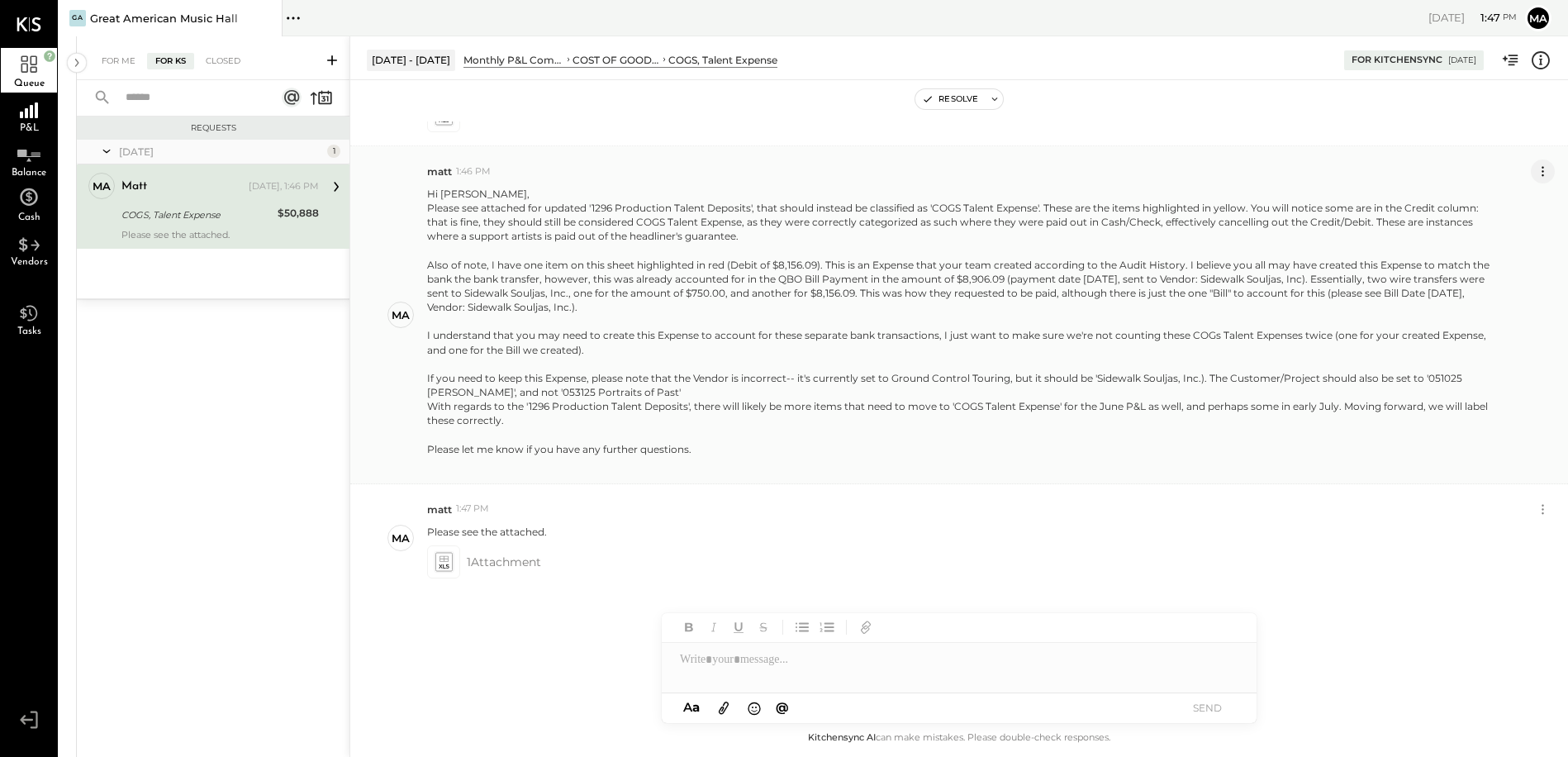 click 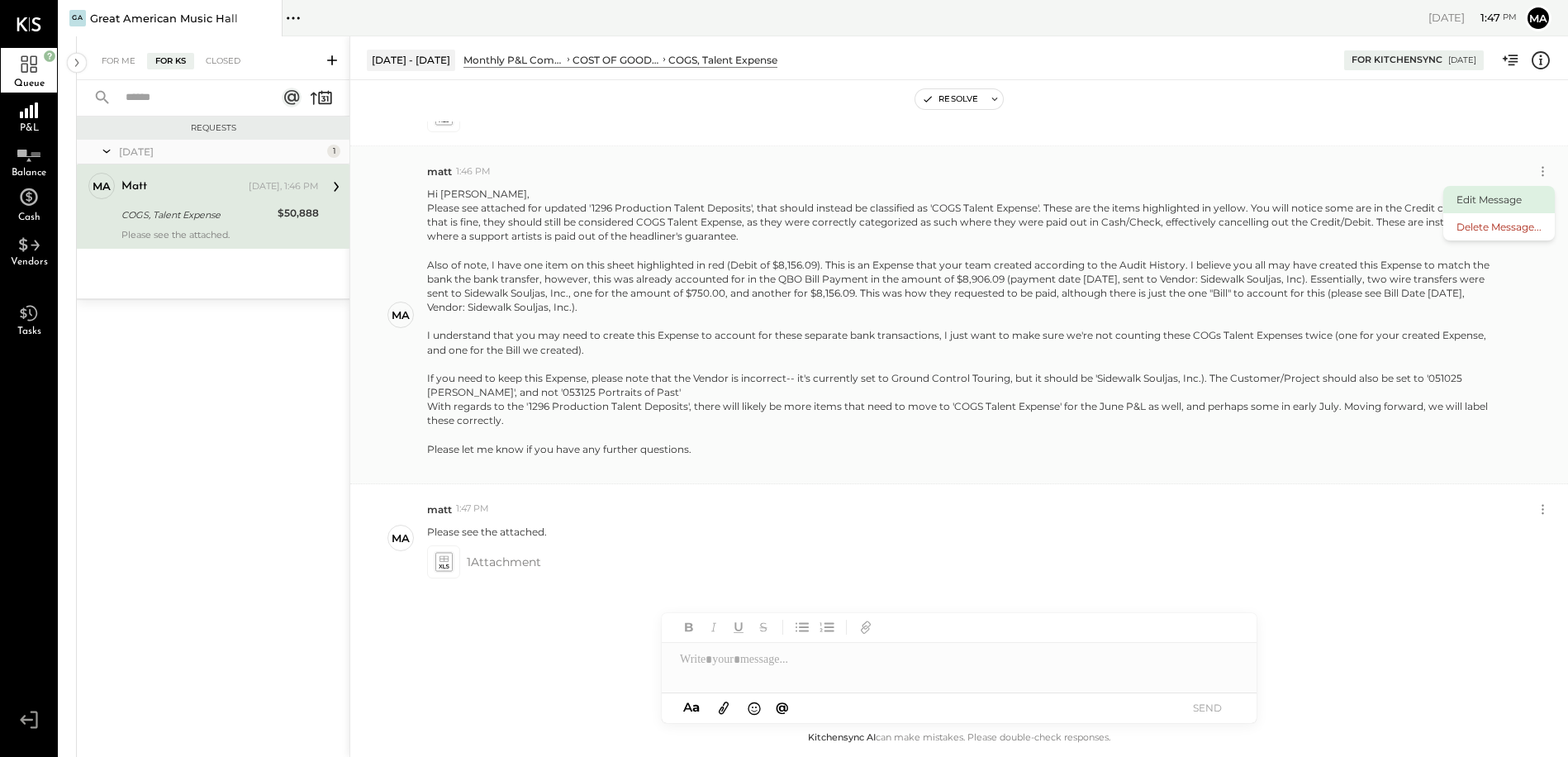 click on "Edit Message" at bounding box center [1499, 199] 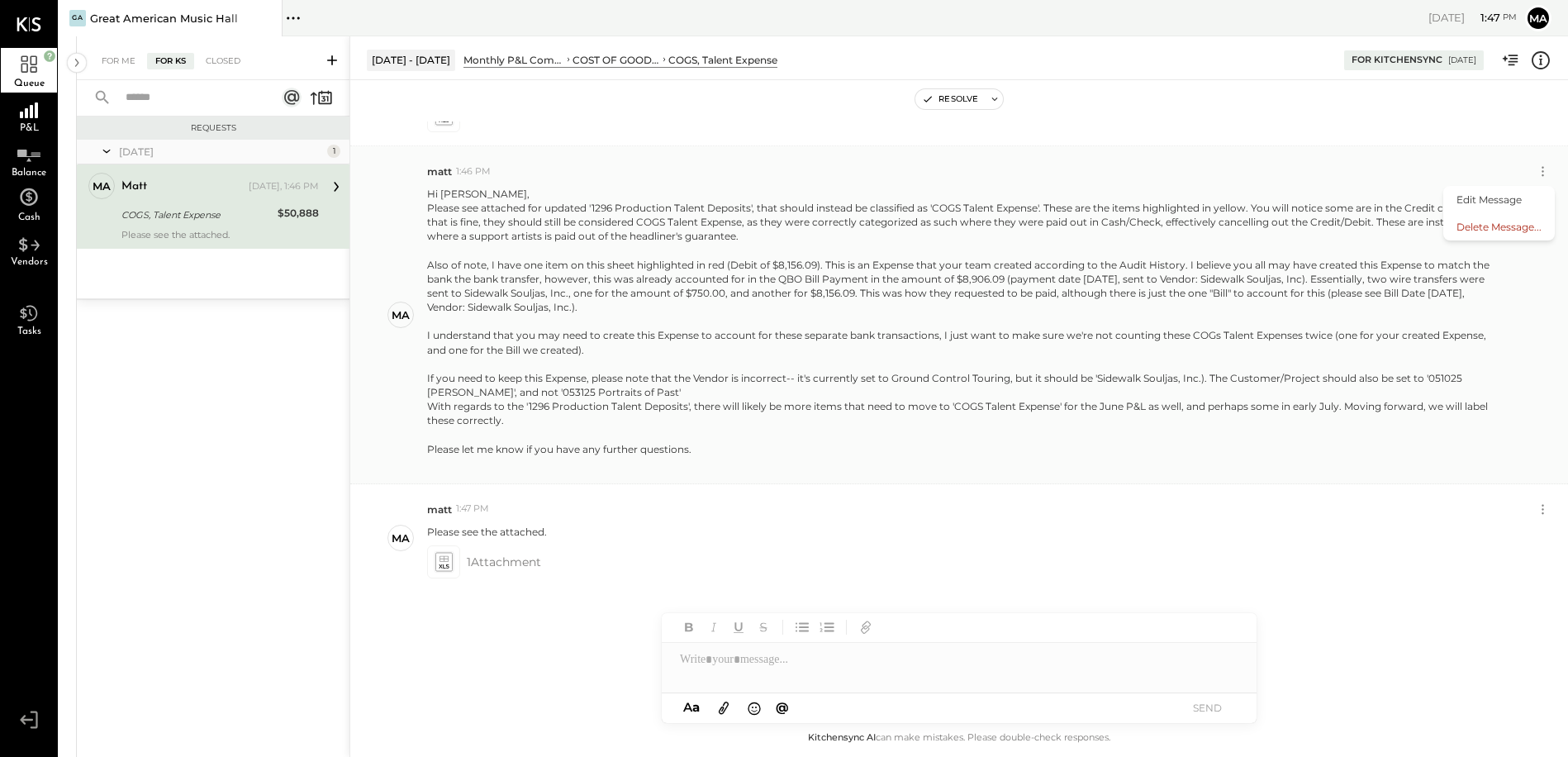 scroll, scrollTop: 237, scrollLeft: 0, axis: vertical 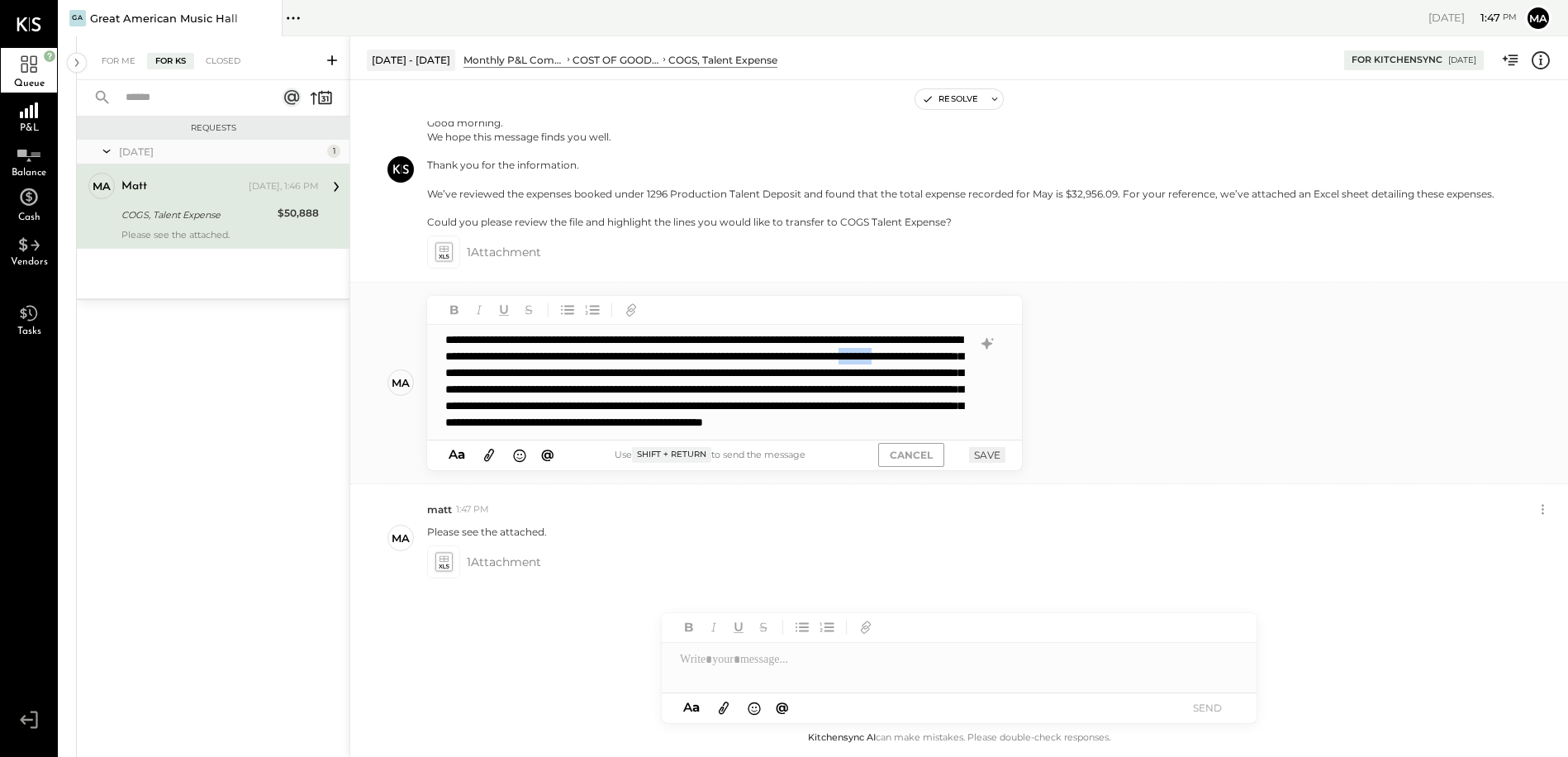 drag, startPoint x: 677, startPoint y: 371, endPoint x: 730, endPoint y: 371, distance: 53 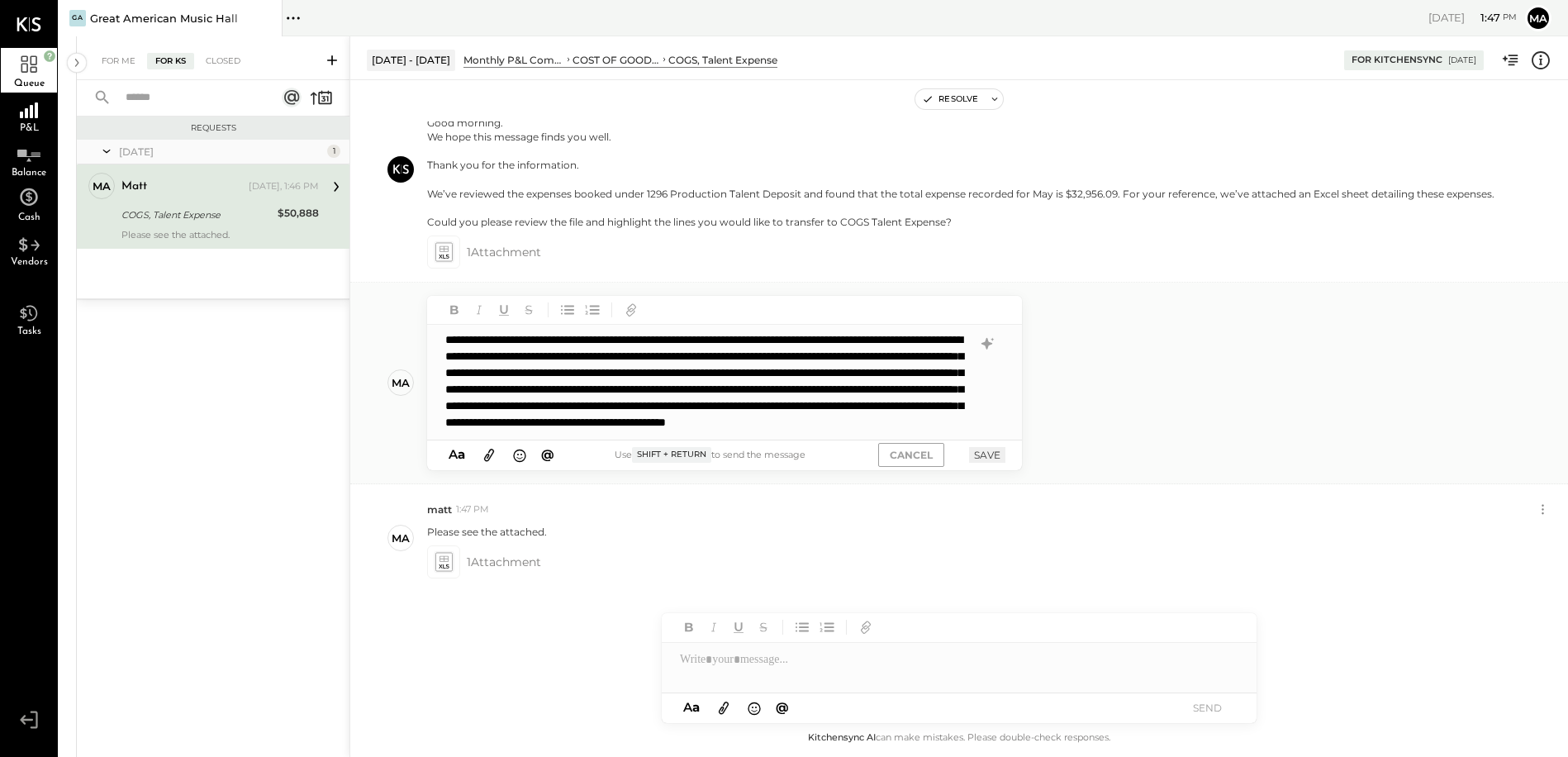 click on "SAVE" at bounding box center (987, 455) 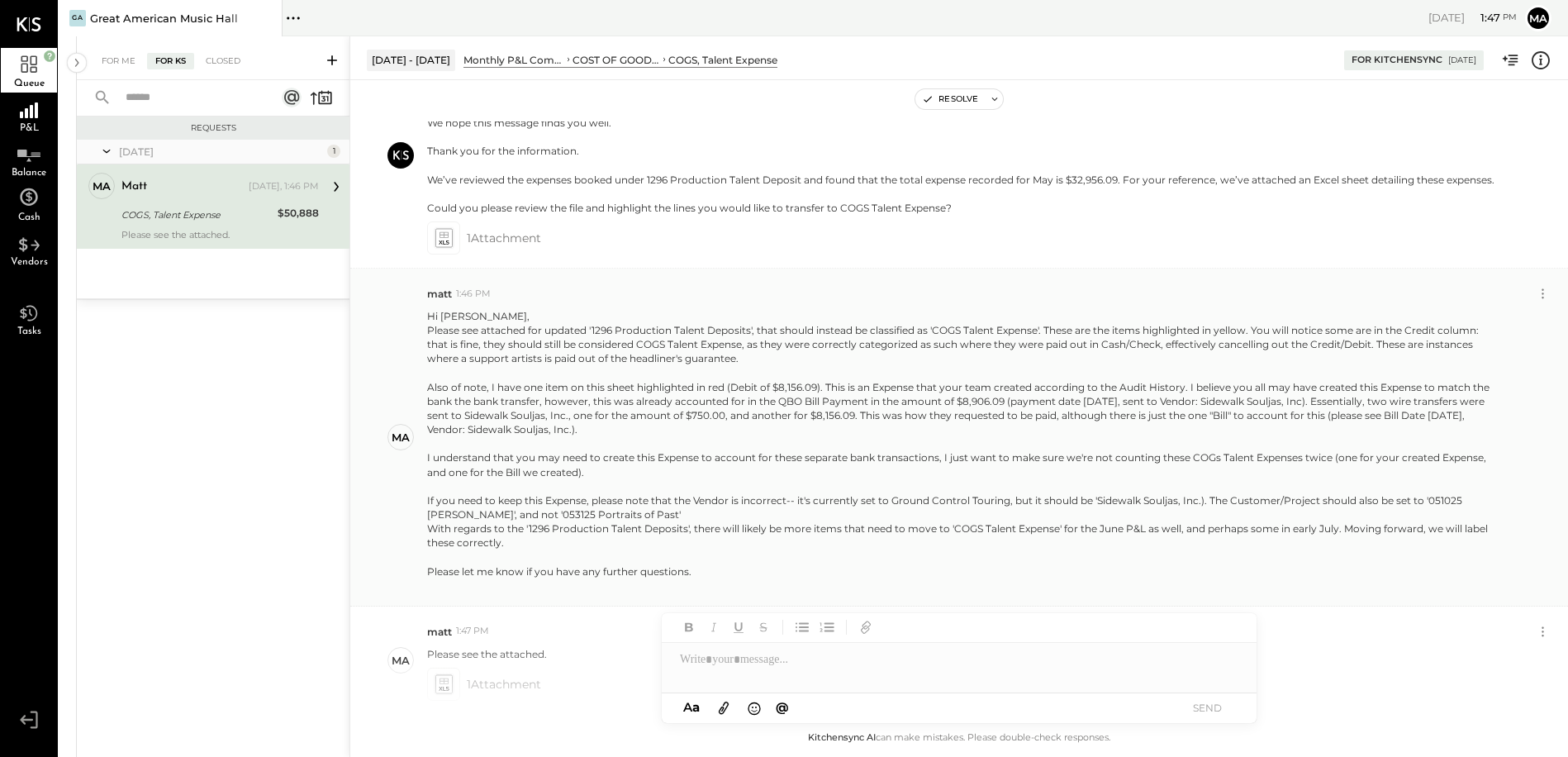 scroll, scrollTop: 378, scrollLeft: 0, axis: vertical 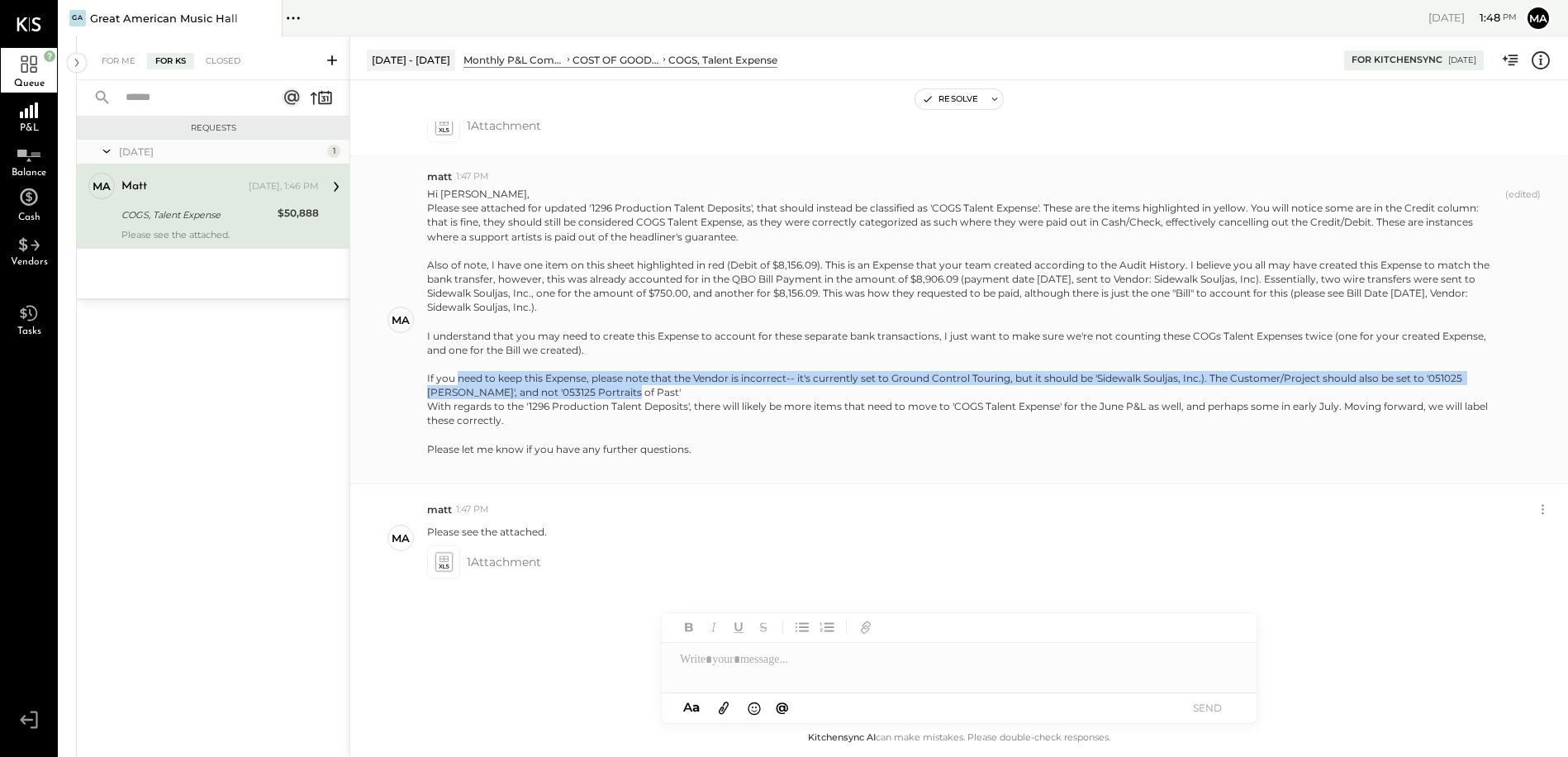 drag, startPoint x: 456, startPoint y: 364, endPoint x: 620, endPoint y: 371, distance: 164.14932 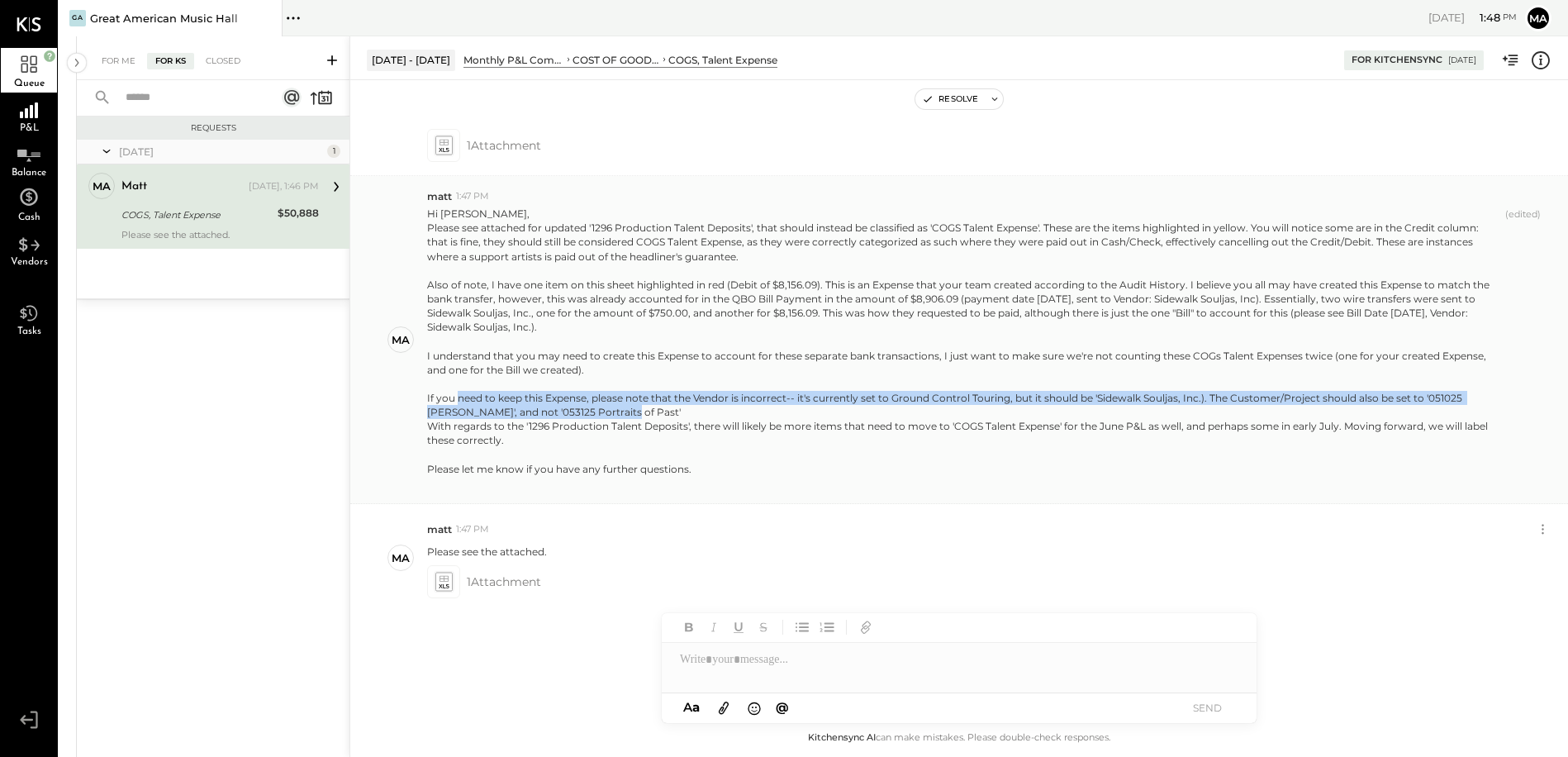scroll, scrollTop: 180, scrollLeft: 0, axis: vertical 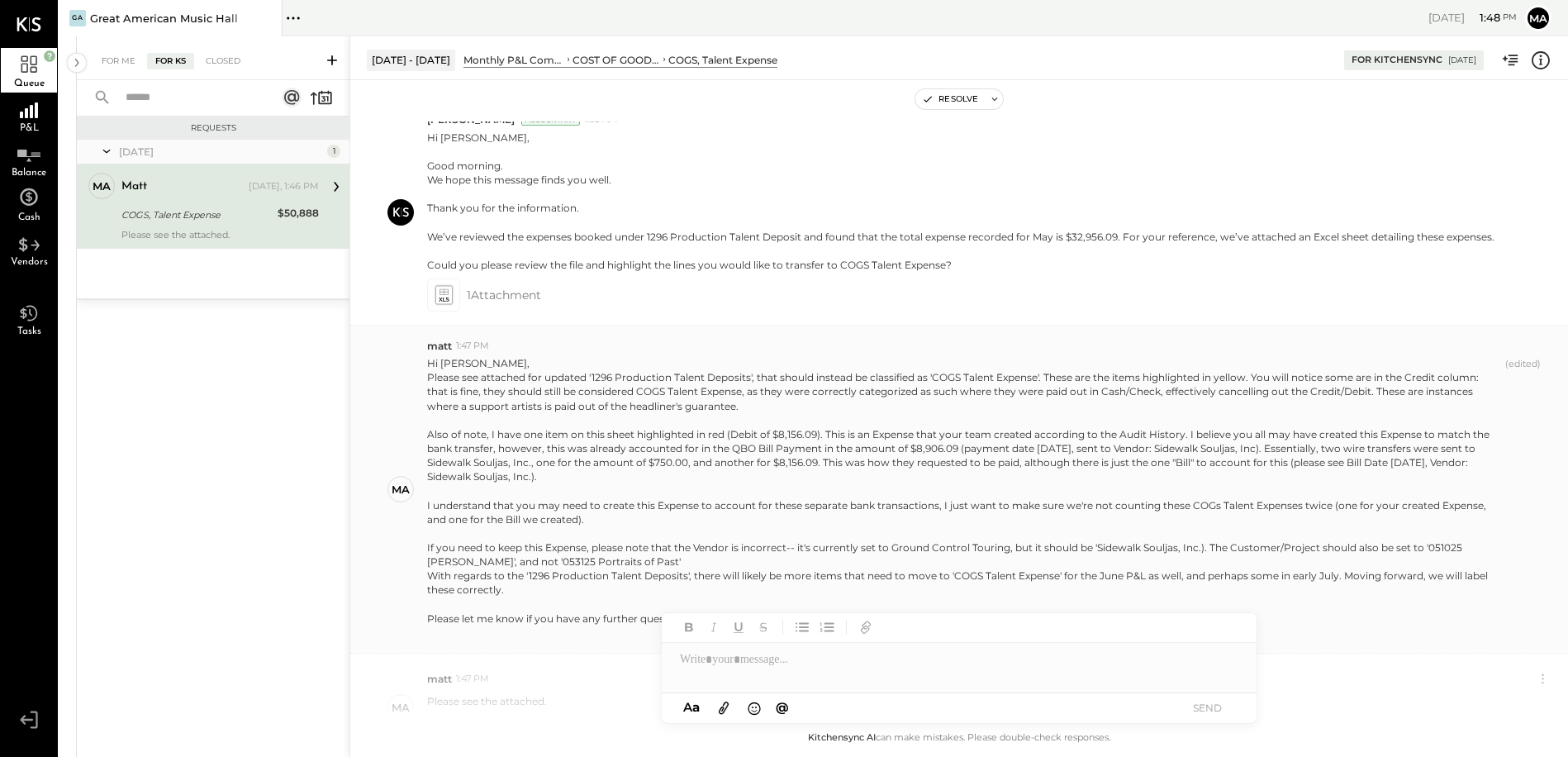 click on "Please see attached for updated '1296 Production Talent Deposits', that should instead be classified as 'COGS Talent Expense'. These are the items highlighted in yellow. You will notice some are in the Credit column: that is fine, they should still be considered COGS Talent Expense, as they were correctly categorized as such where they were paid out in Cash/Check, effectively cancelling out the Credit/Debit. These are instances where a support artists is paid out of the headliner's guarantee." at bounding box center (962, 391) 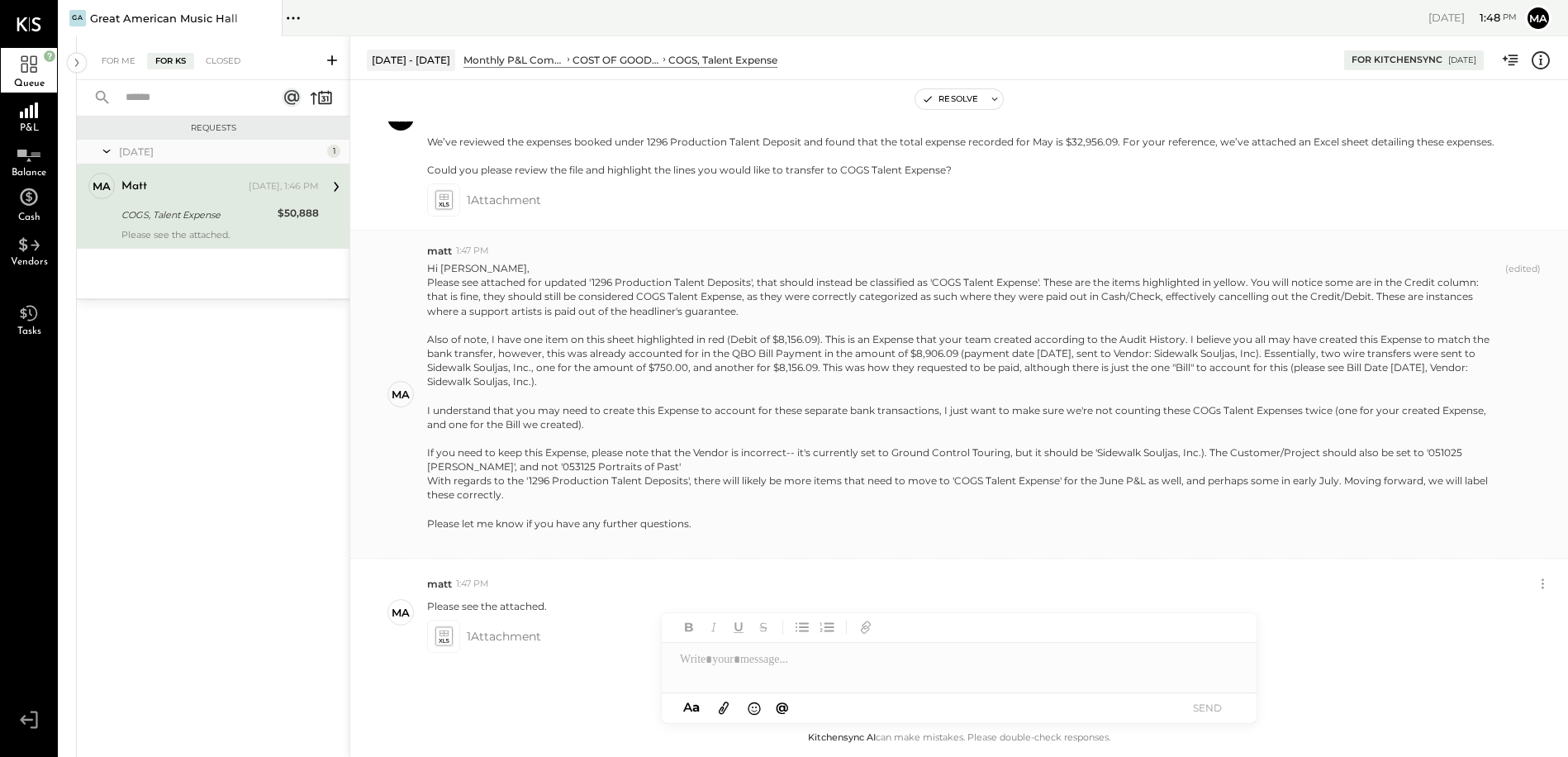 scroll, scrollTop: 299, scrollLeft: 0, axis: vertical 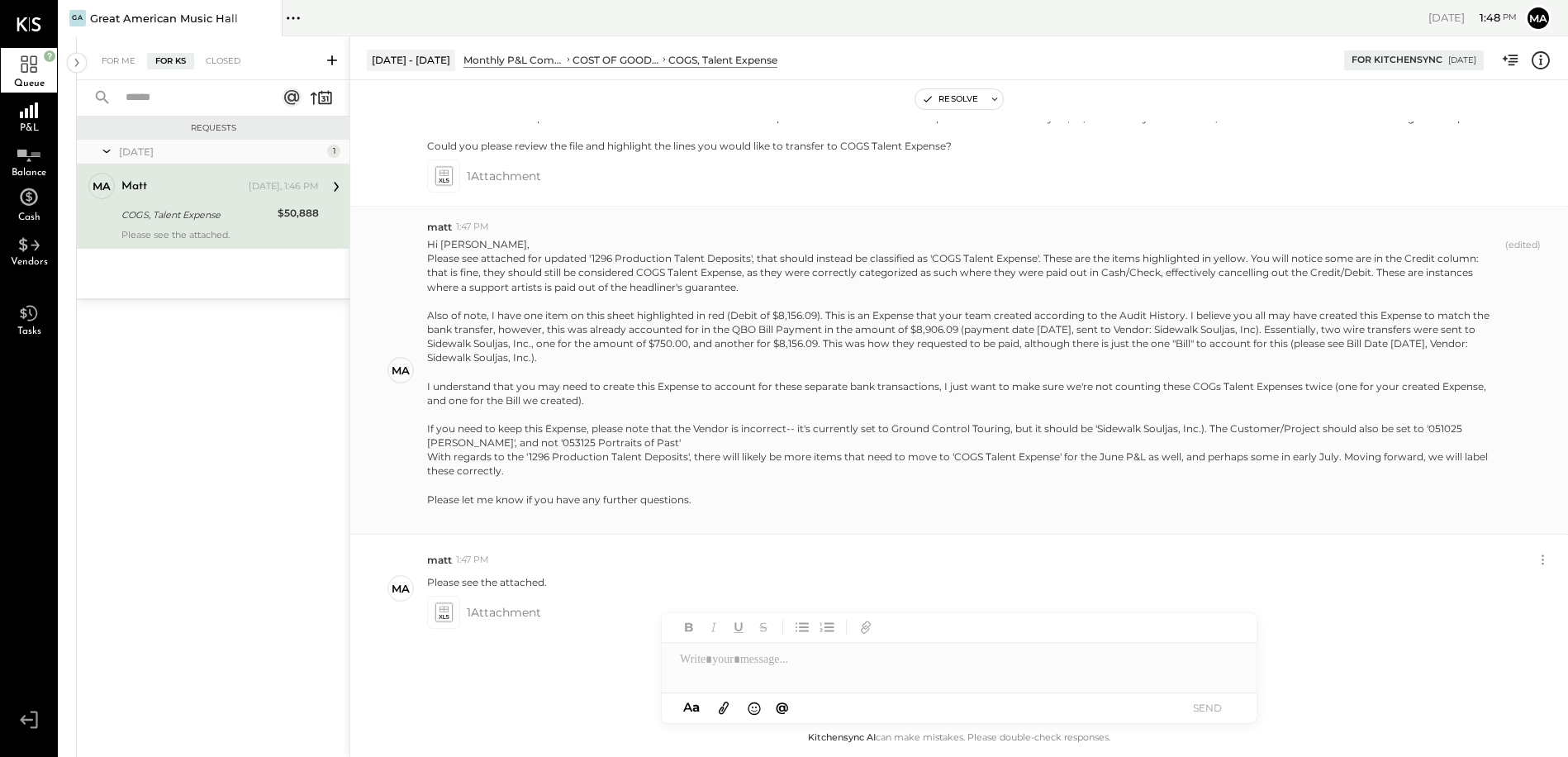 click on "If you need to keep this Expense, please note that the Vendor is incorrect-- it's currently set to Ground Control Touring, but it should be 'Sidewalk Souljas, Inc.). The Customer/Project should also be set to '051025 [PERSON_NAME]', and not '053125 Portraits of Past'" at bounding box center [962, 436] 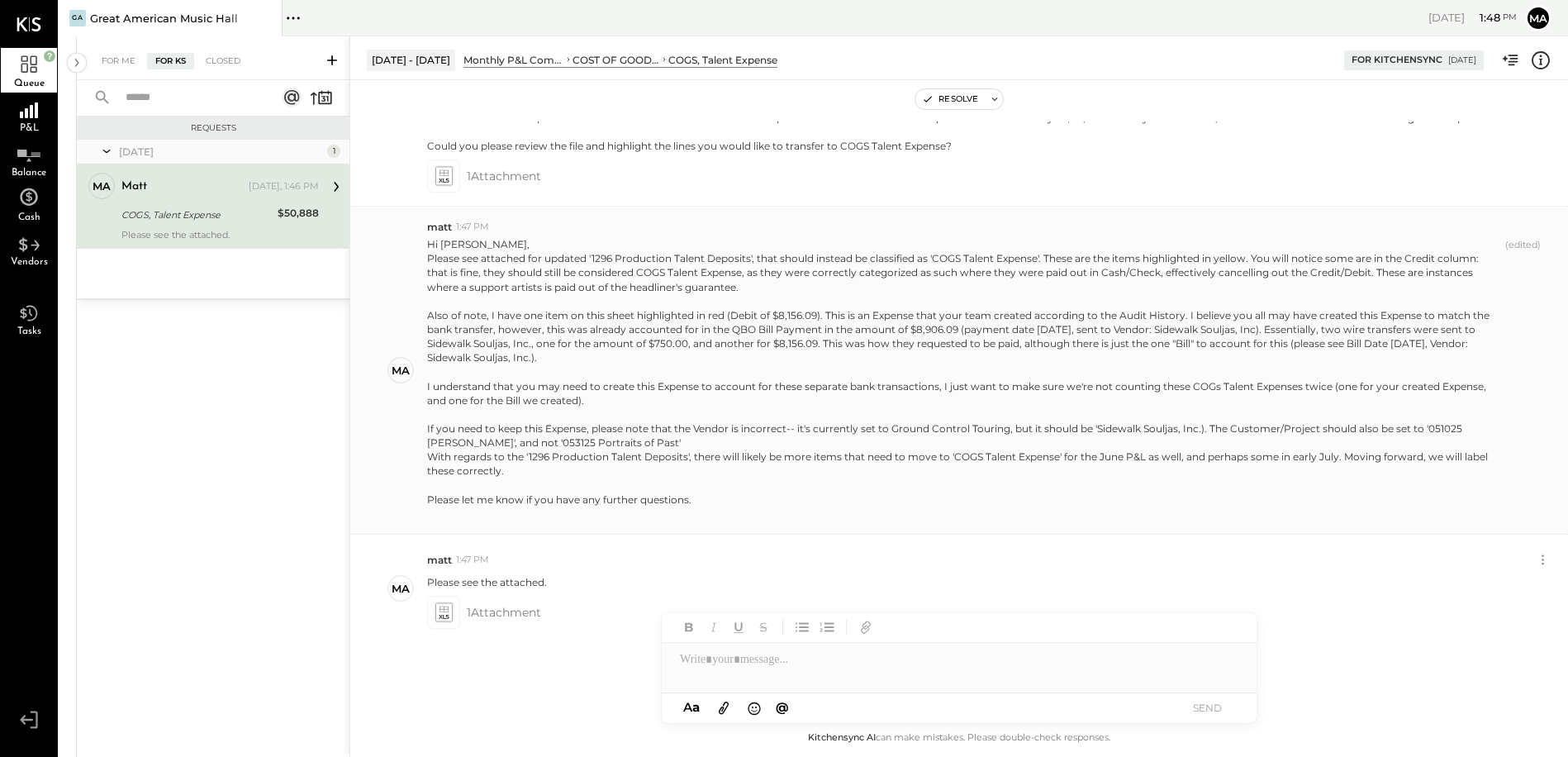 click on "(edited)" at bounding box center [1523, 379] 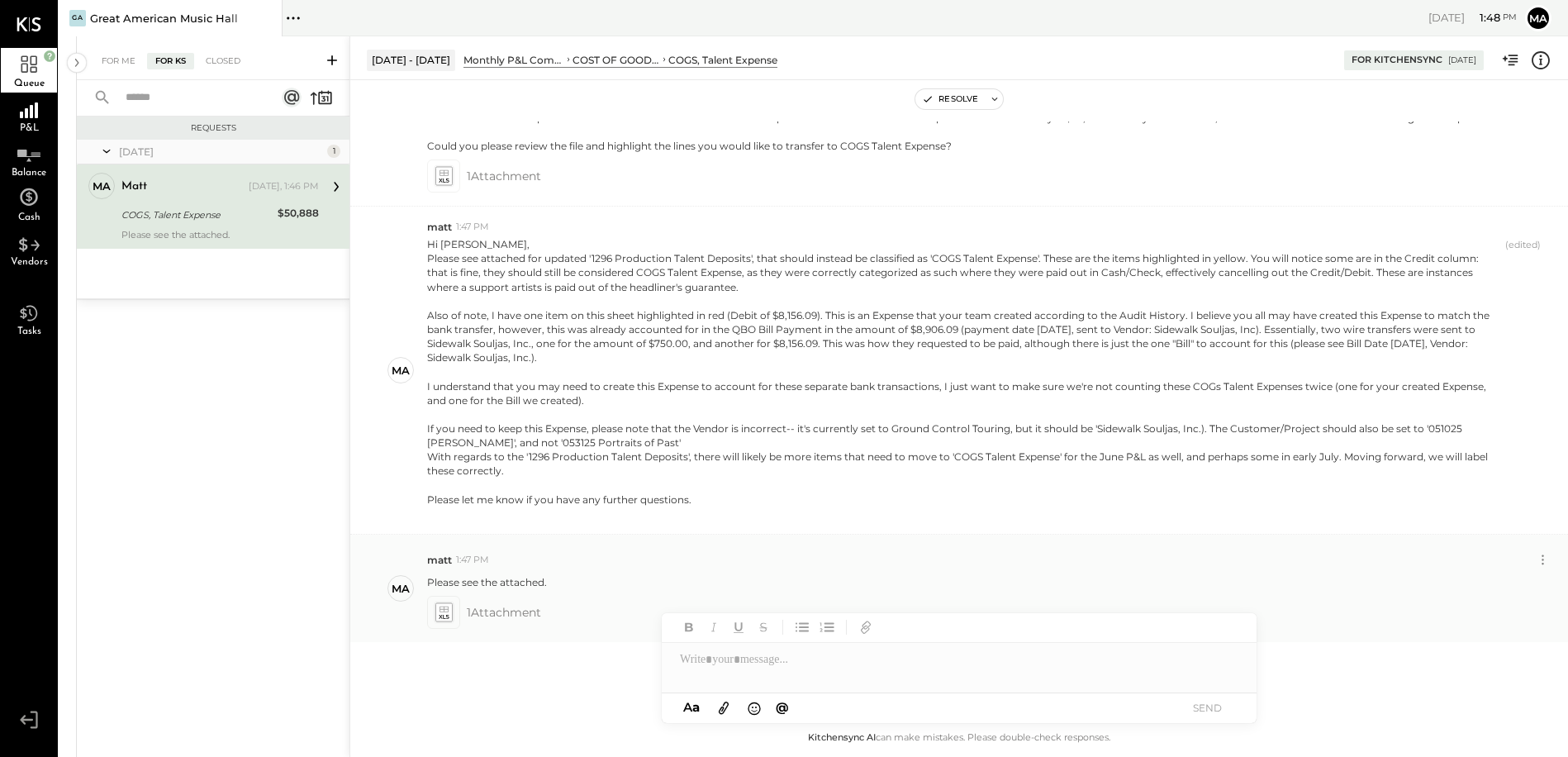 click 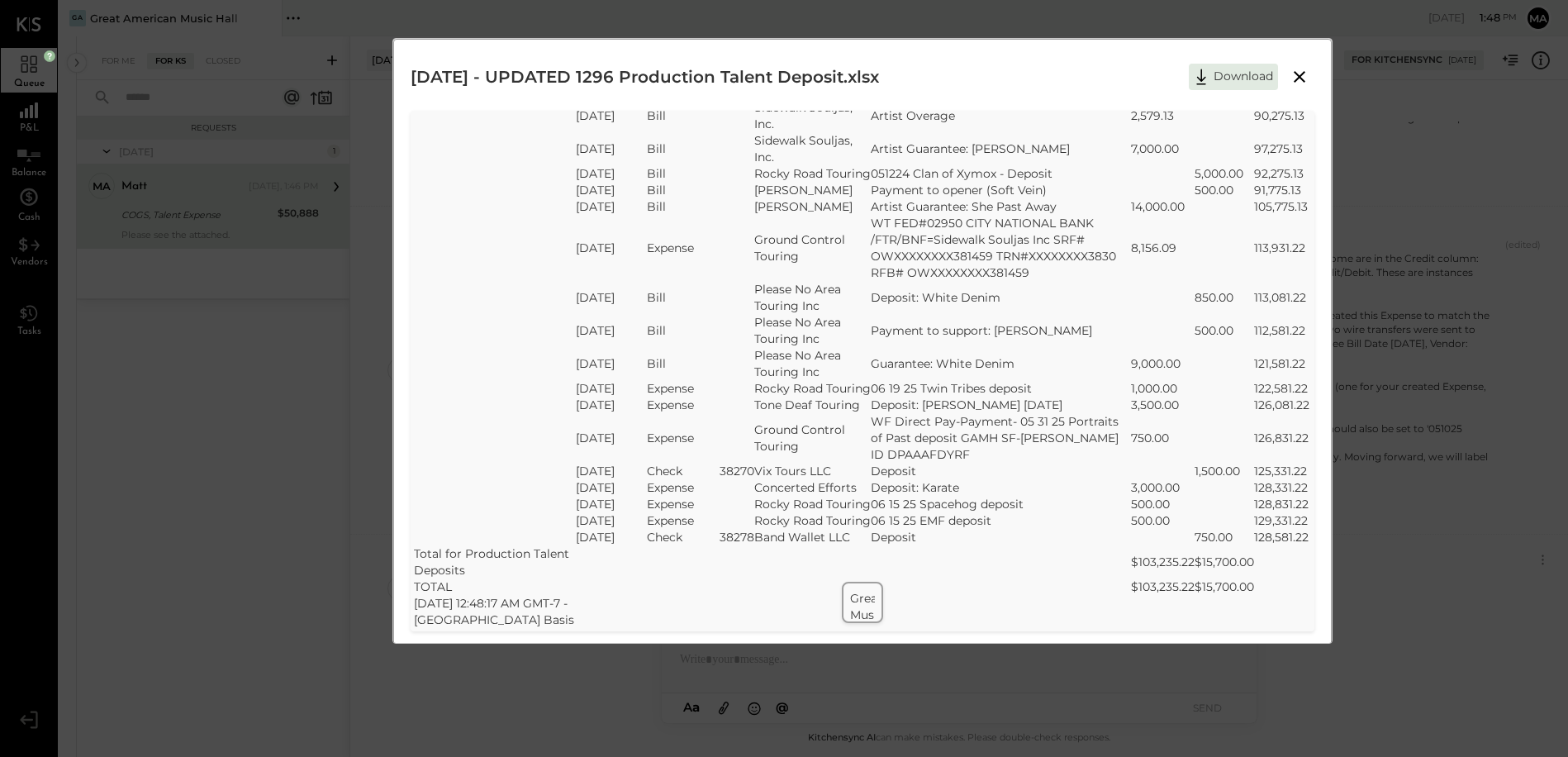 scroll, scrollTop: 504, scrollLeft: 0, axis: vertical 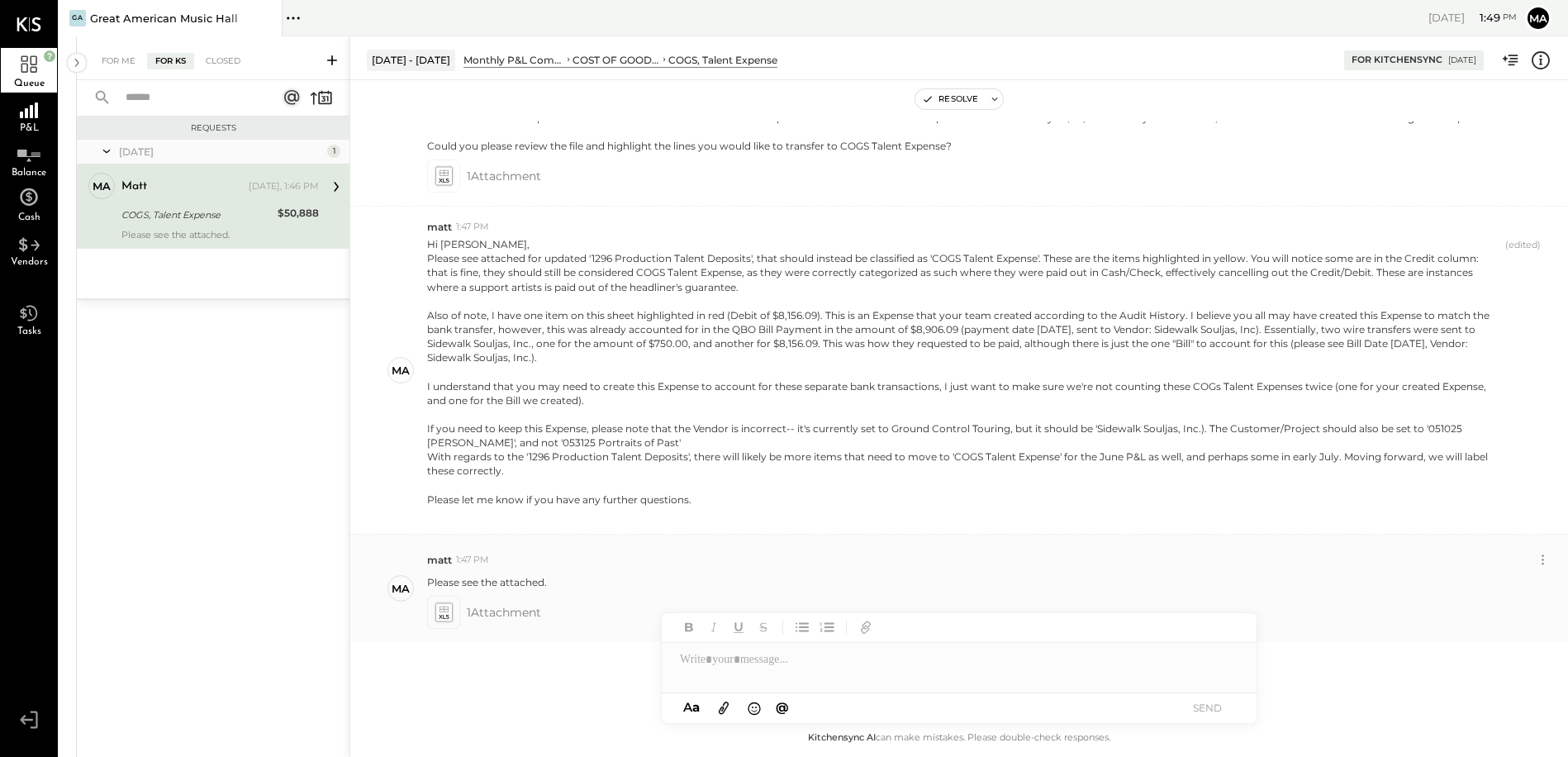 click 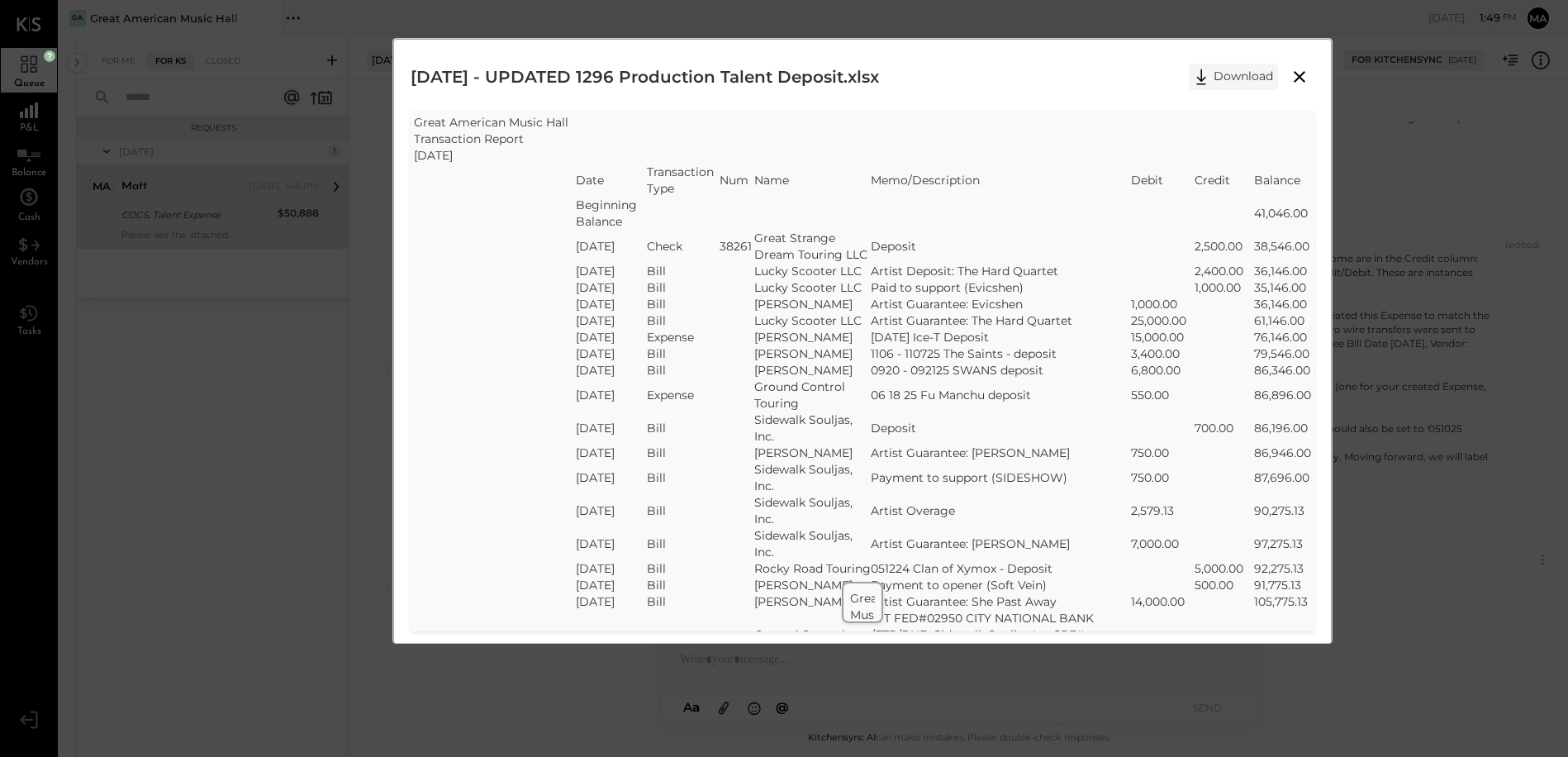 click on "Download" at bounding box center [1233, 77] 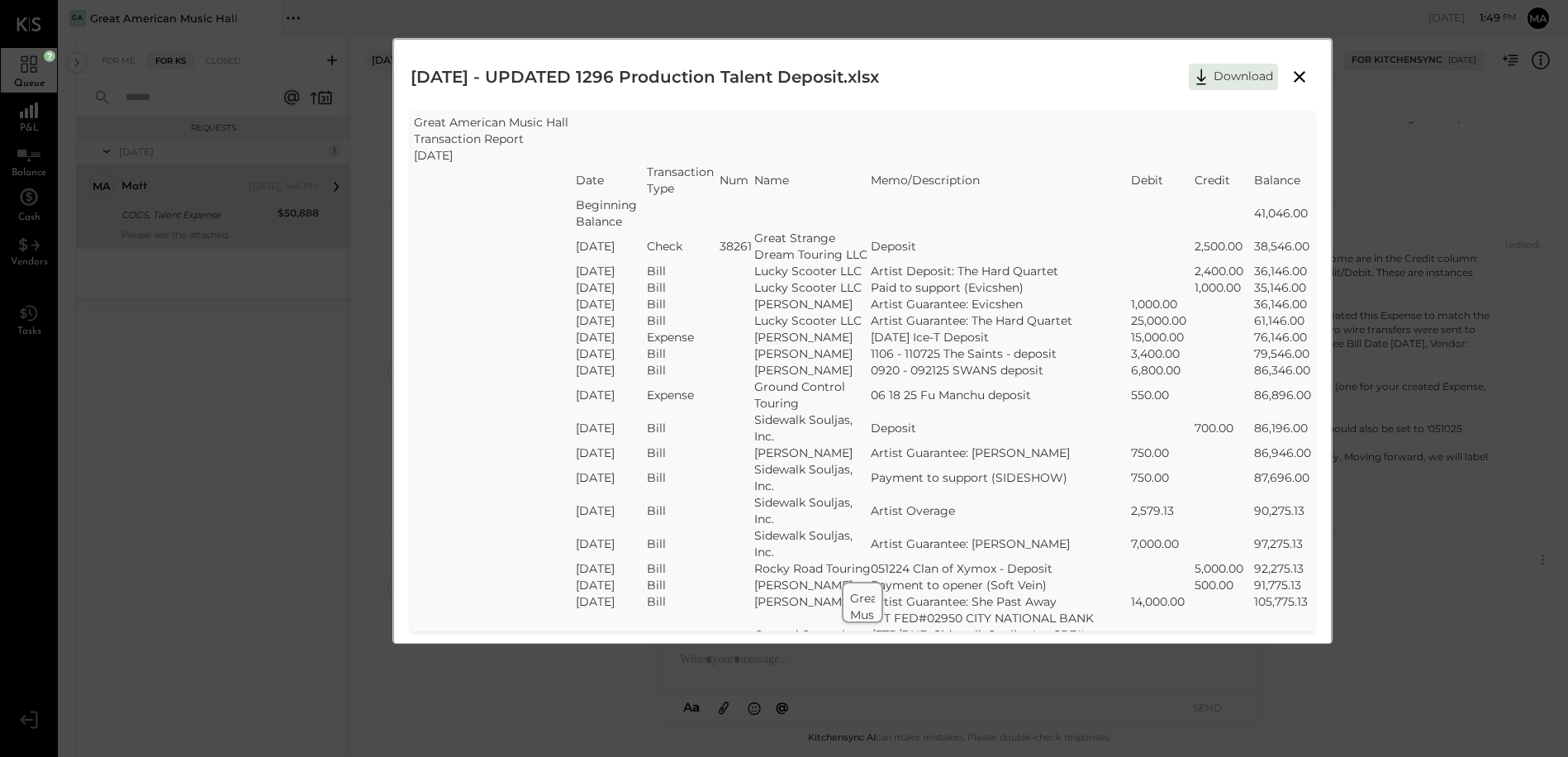 click on "[DATE] - UPDATED 1296 Production Talent Deposit.xlsx Download SheetJS Table Export Great American Music Hall Transaction Report [DATE] Date Transaction Type Num Name Memo/Description Debit Credit Balance Beginning Balance 41,046.00   [DATE] Check 38261 Great Strange Dream Touring LLC Deposit 2,500.00   38,546.00   [DATE] Bill Lucky Scooter LLC Artist Deposit: The Hard Quartet 2,400.00   36,146.00   [DATE] Bill Lucky Scooter LLC Paid to support (Evicshen) 1,000.00   35,146.00   [DATE] [PERSON_NAME] Artist Guarantee: Evicshen 1,000.00   36,146.00   [DATE] [PERSON_NAME] Scooter LLC Artist Guarantee: The Hard Quartet 25,000.00   61,146.00   [DATE] Expense [PERSON_NAME] [DATE] Ice-T Deposit 15,000.00   76,146.00   [DATE] [PERSON_NAME] [PERSON_NAME] 1106 - 110725 The Saints - deposit 3,400.00   79,546.00   [DATE] [PERSON_NAME] [PERSON_NAME] 0920 - 092125 SWANS deposit 6,800.00   86,346.00   [DATE] Expense Ground Control Touring 06 18 25 Fu Manchu deposit 550.00   86,896.00   [DATE] [PERSON_NAME]" at bounding box center (784, 378) 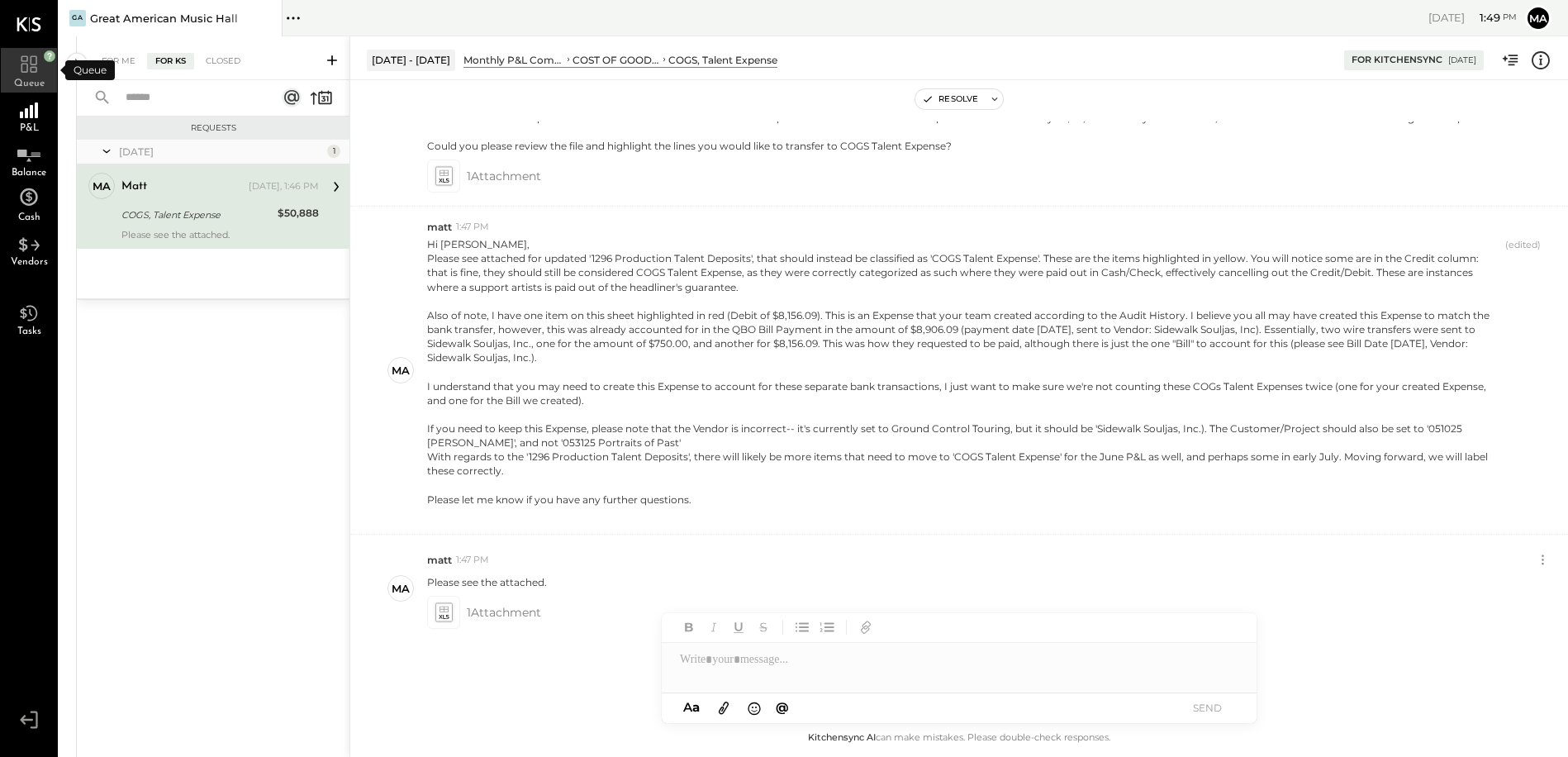 click 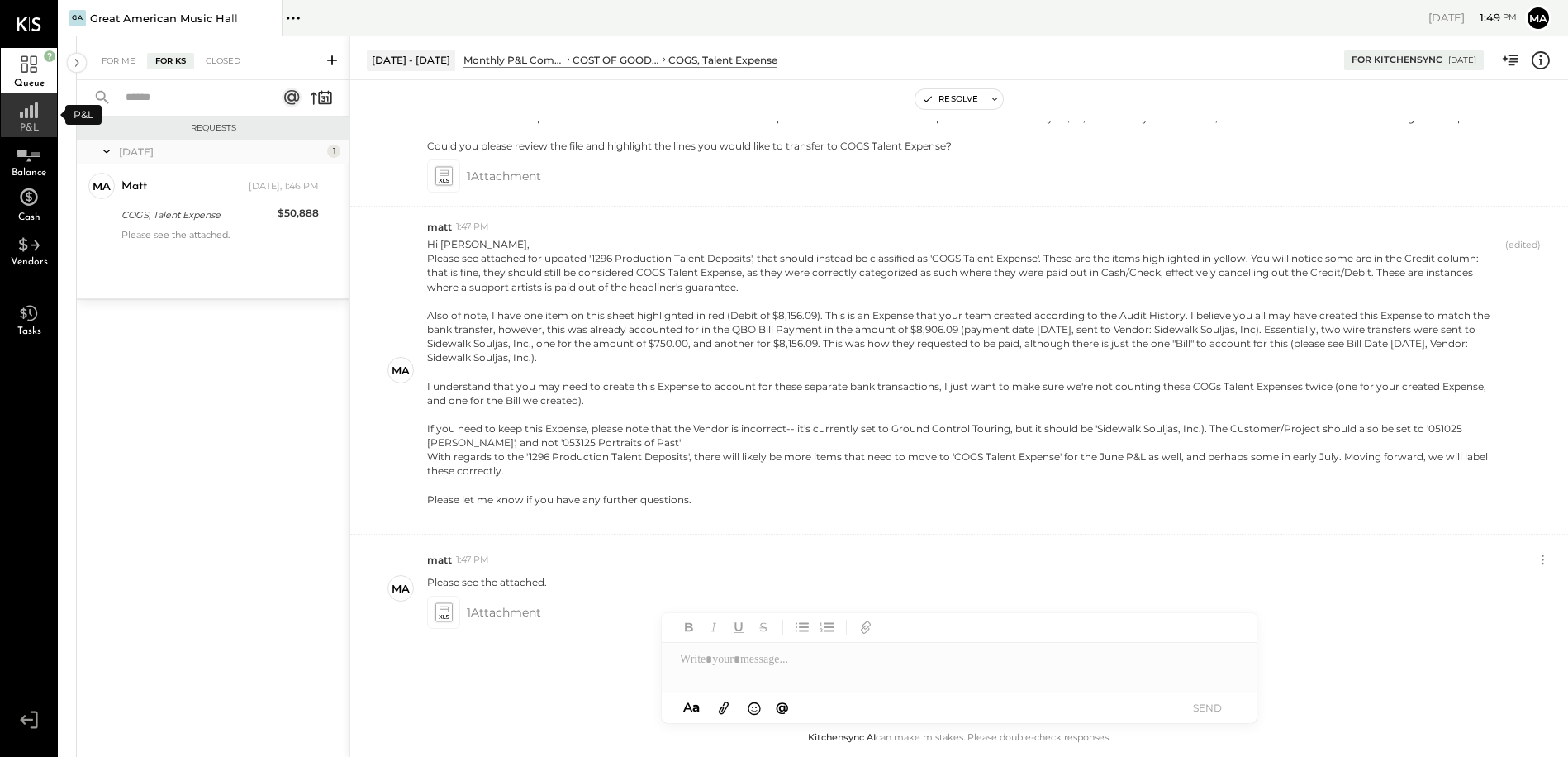click on "P&L" at bounding box center (29, 115) 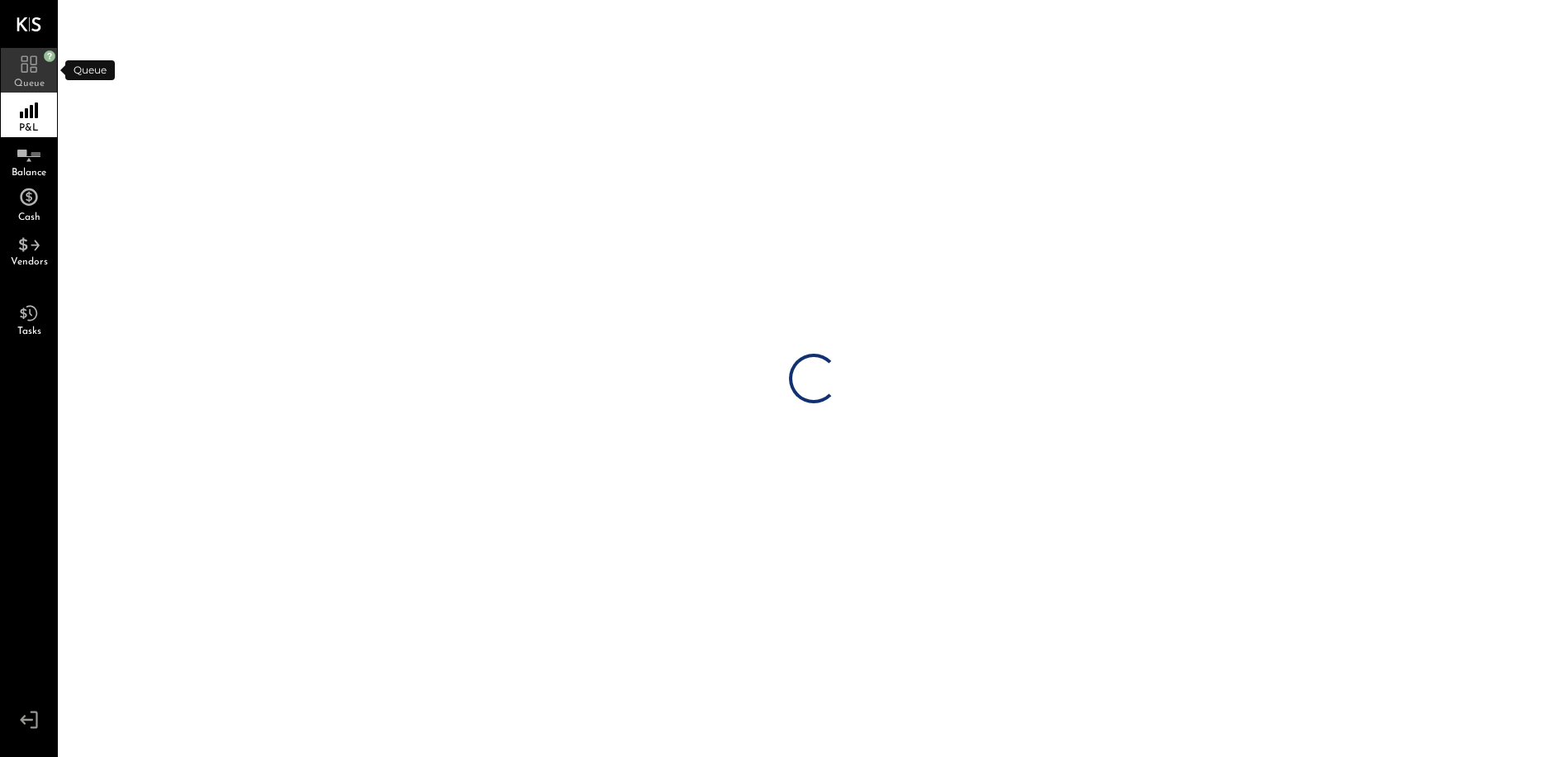 click 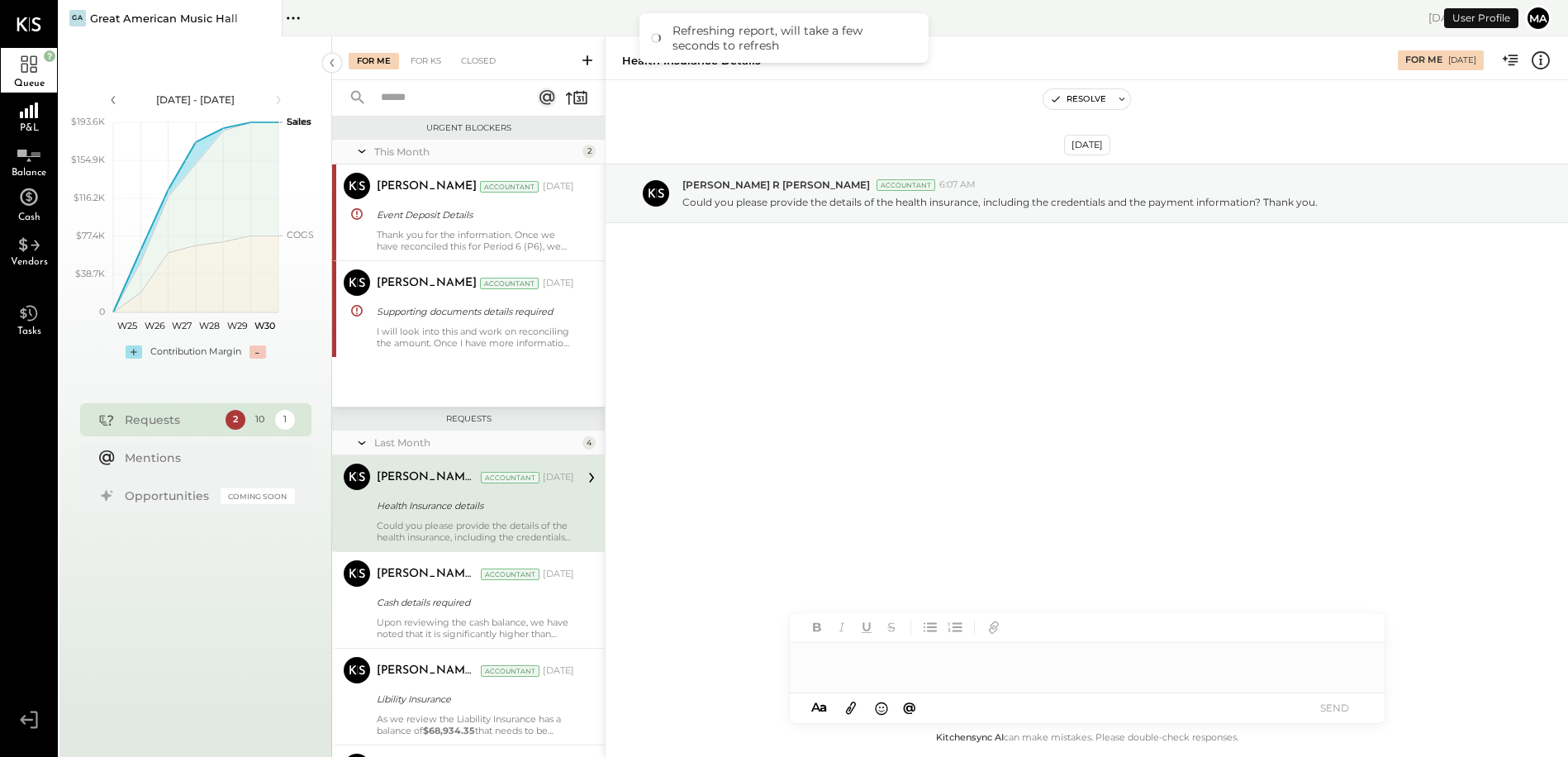 scroll, scrollTop: 64, scrollLeft: 0, axis: vertical 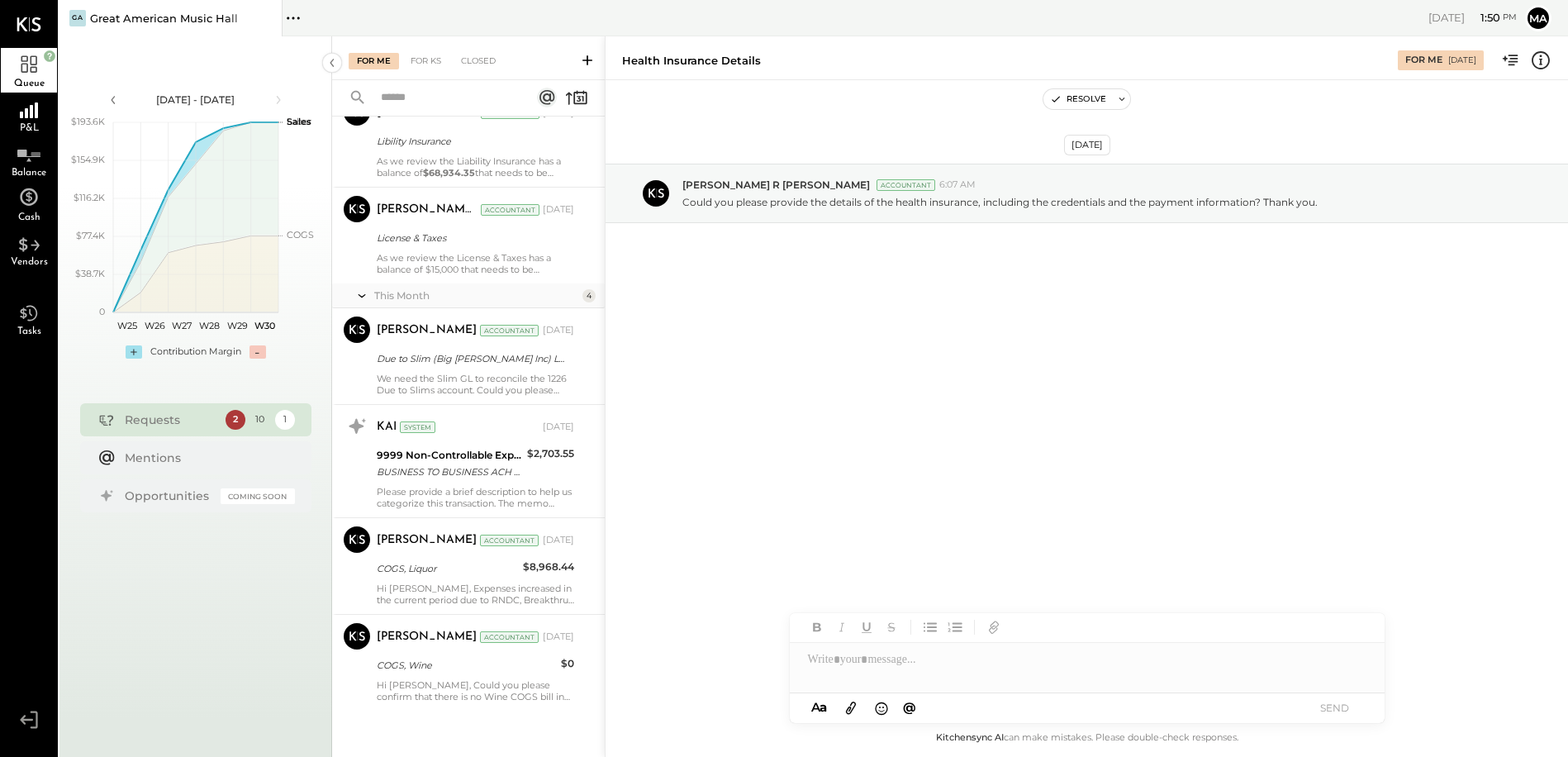 click on "[DATE][STREET_ADDRESS][PERSON_NAME] [PERSON_NAME] Accountant 6:07 AM Could you please provide the details of the health insurance, including the credentials and the payment information? Thank you." at bounding box center (1086, 398) 